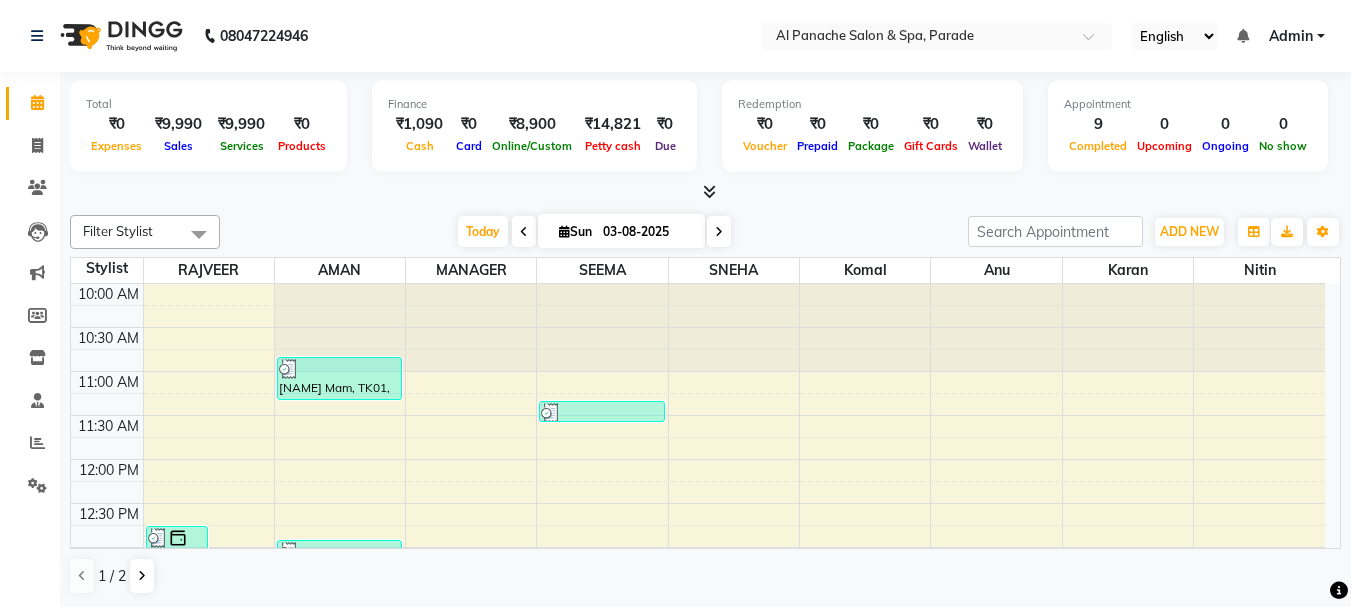 scroll, scrollTop: 1, scrollLeft: 0, axis: vertical 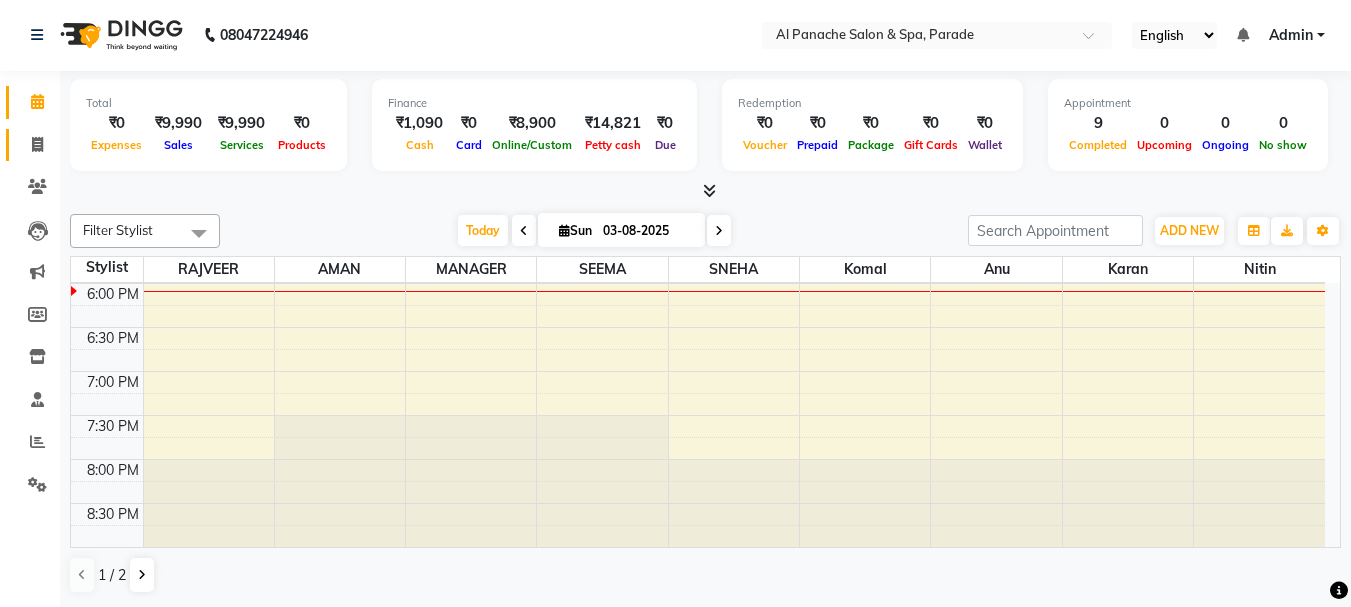 click on "Invoice" 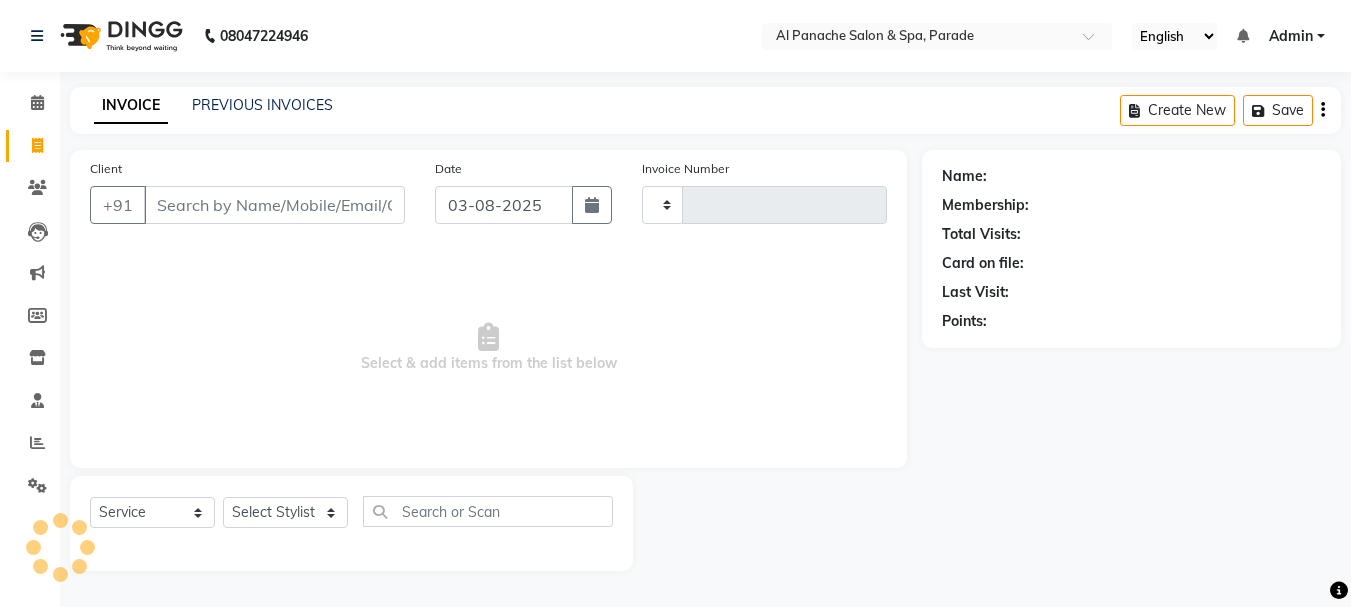 scroll, scrollTop: 0, scrollLeft: 0, axis: both 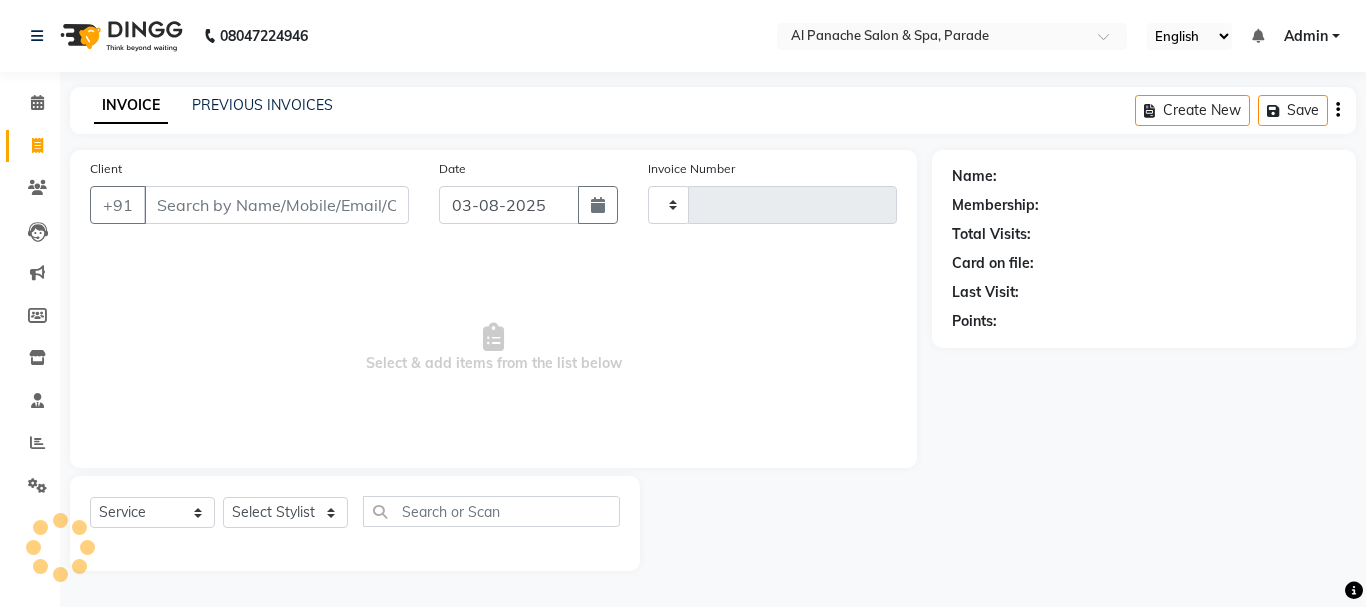 type on "1025" 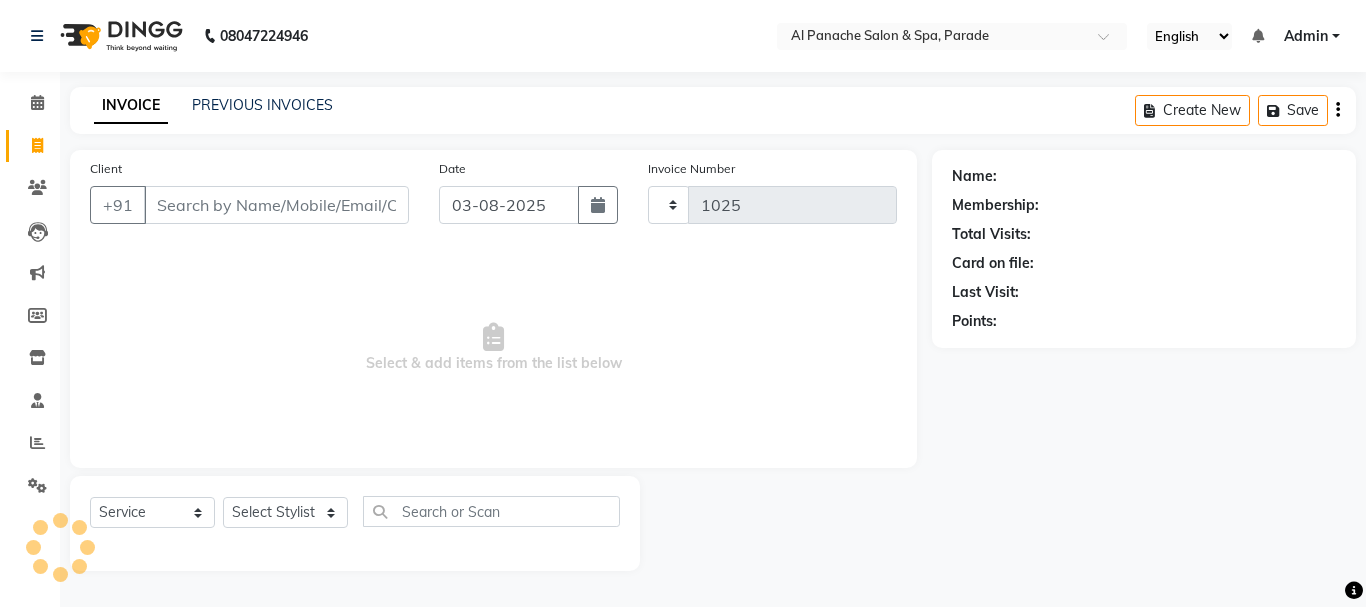 select on "463" 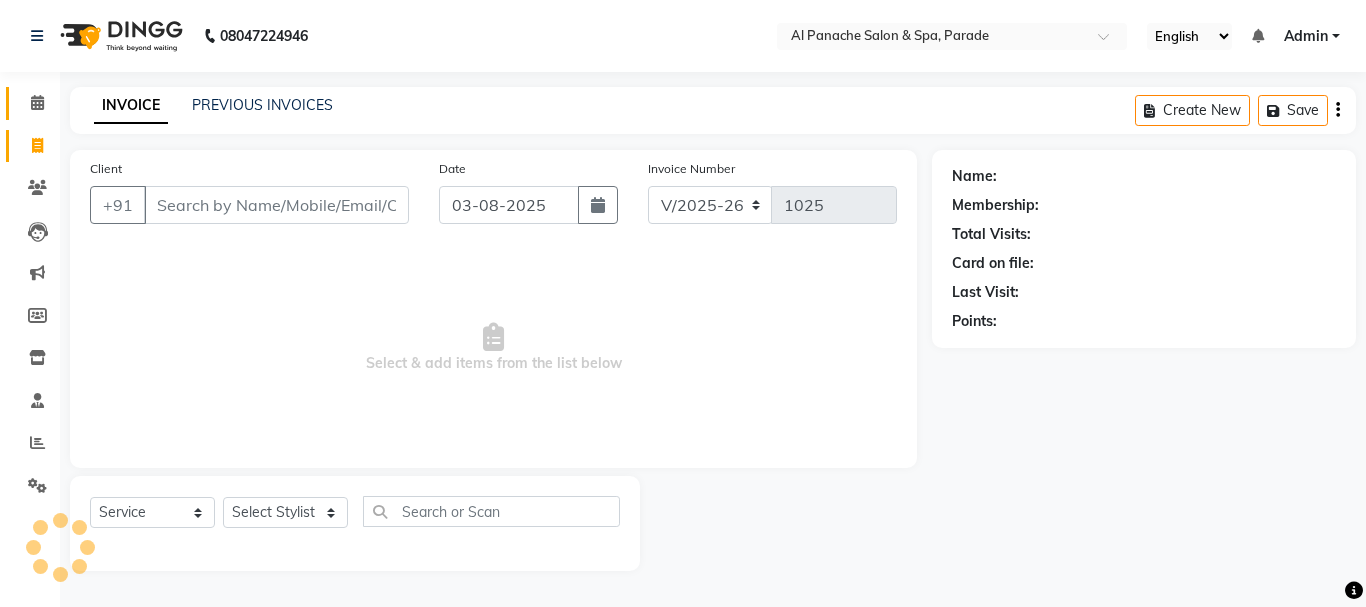 click on "Calendar" 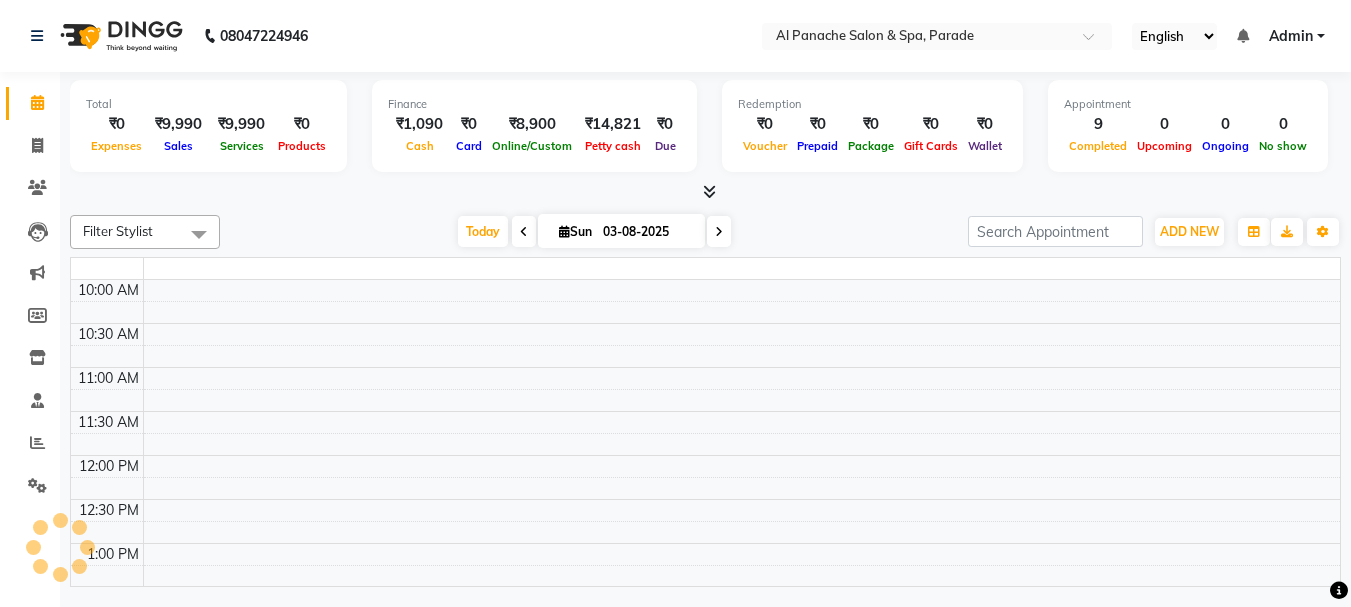 scroll, scrollTop: 0, scrollLeft: 0, axis: both 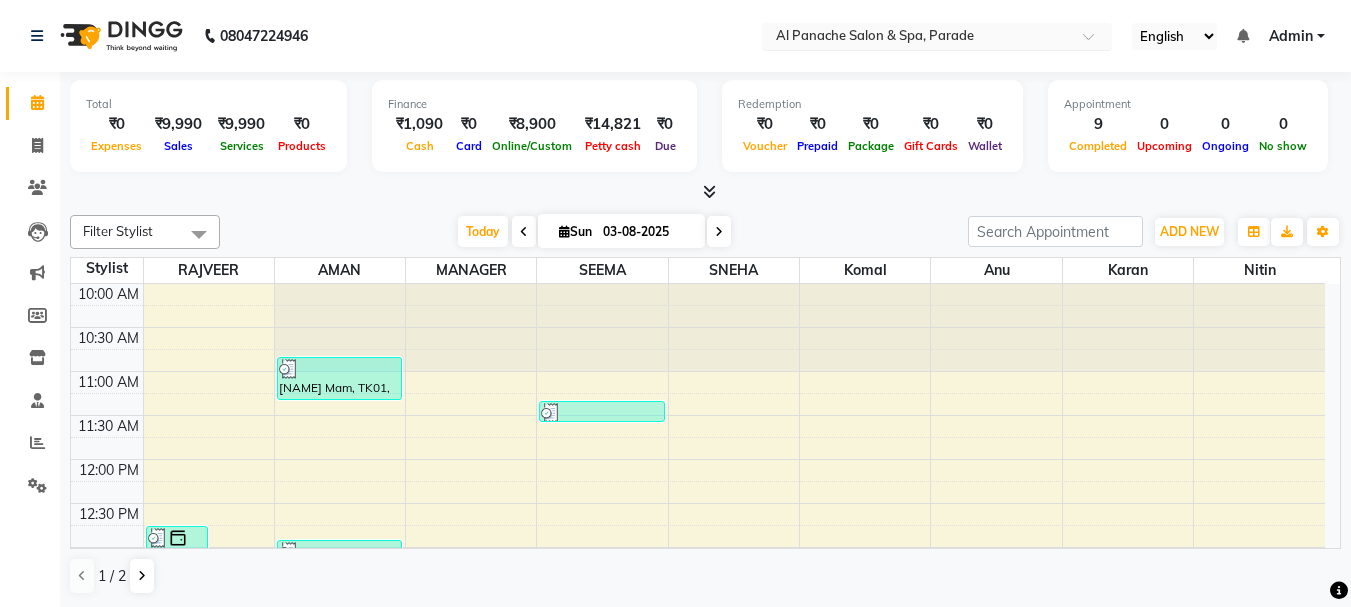 click at bounding box center [917, 38] 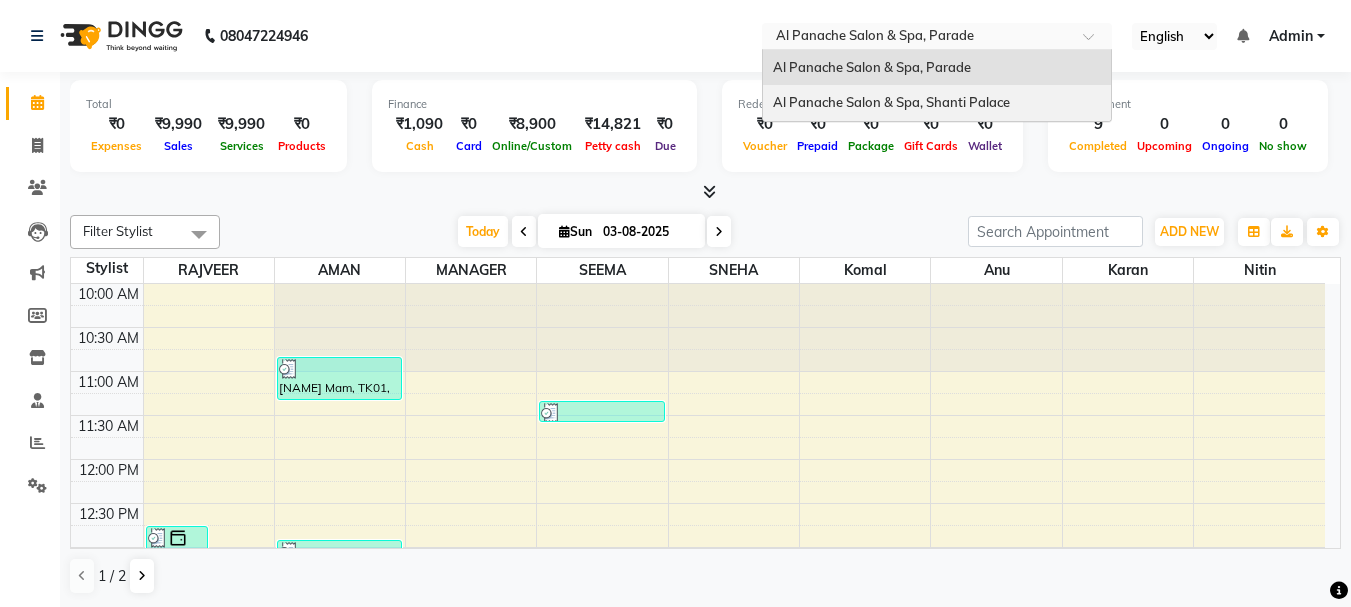 click on "Al Panache Salon & Spa, Shanti Palace" at bounding box center [937, 103] 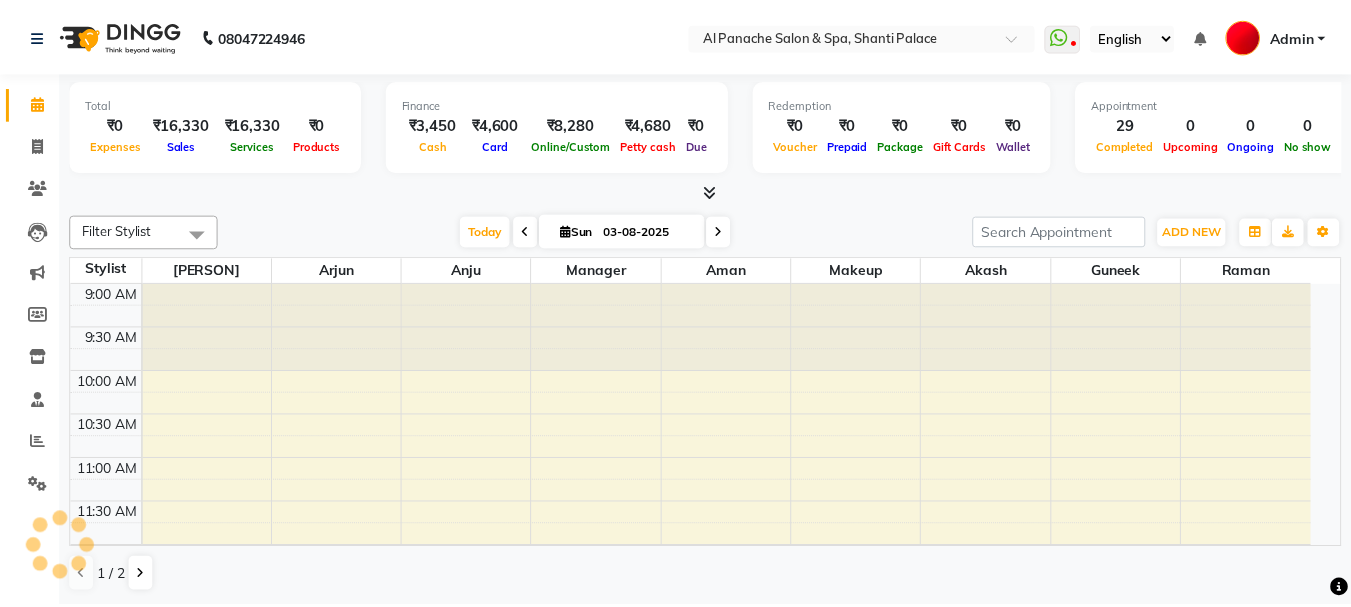 scroll, scrollTop: 0, scrollLeft: 0, axis: both 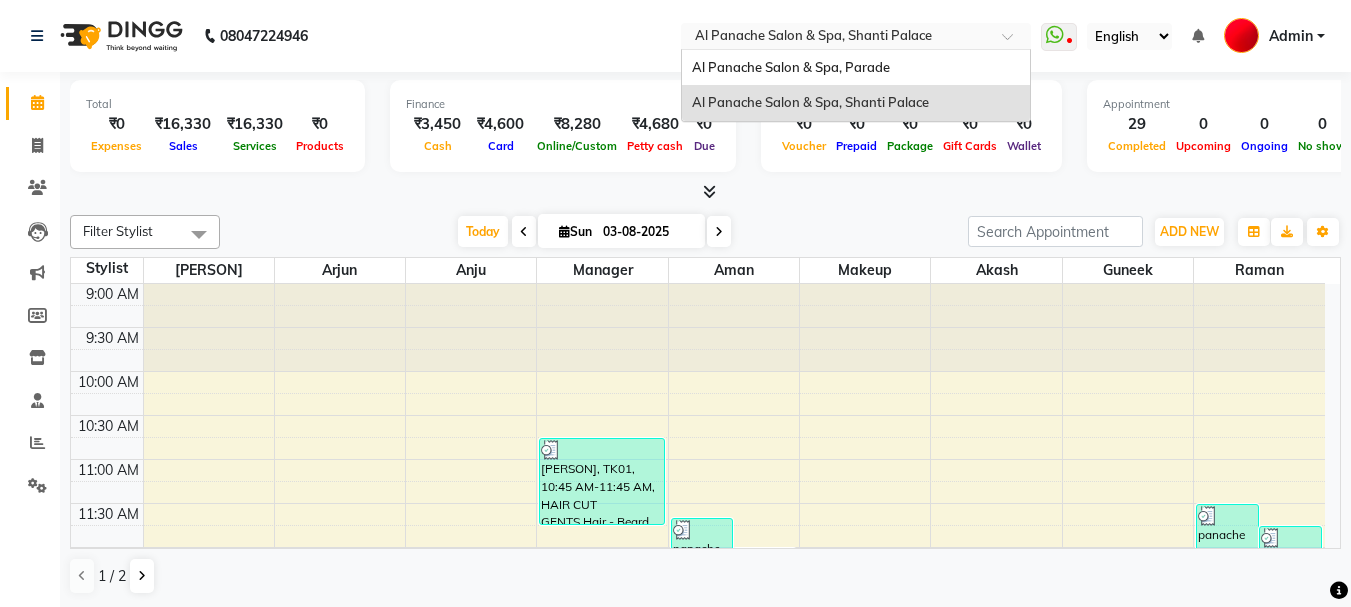 click at bounding box center [836, 38] 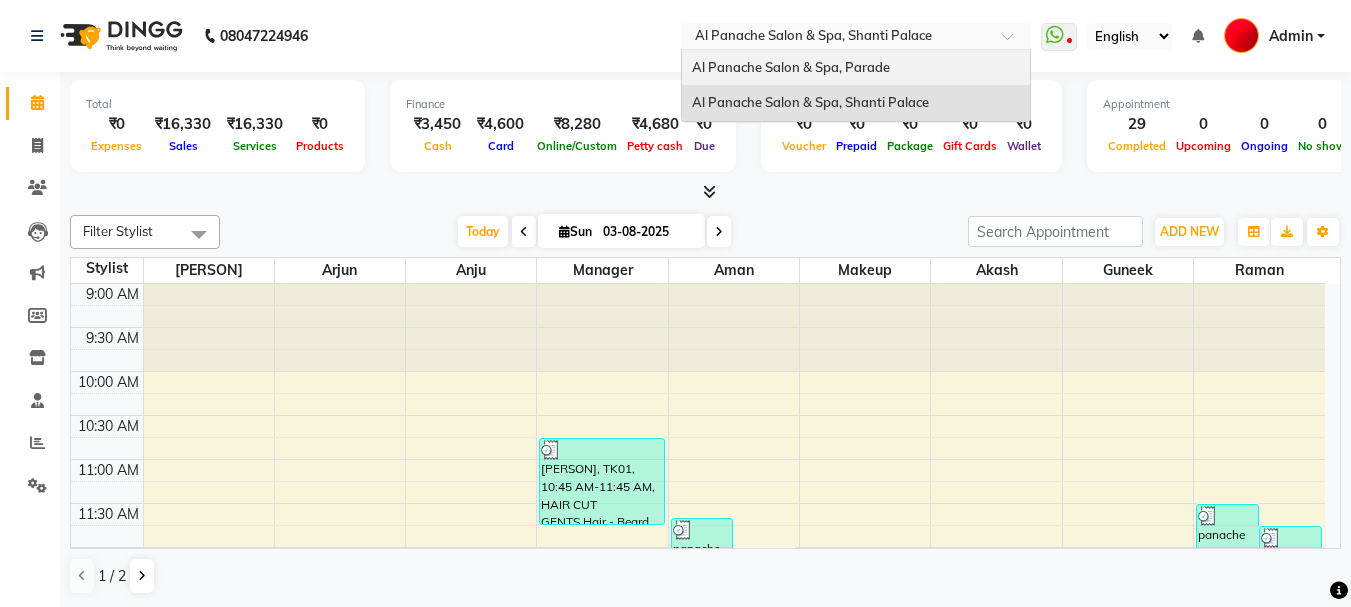 click on "Al Panache Salon & Spa, Parade" at bounding box center (791, 67) 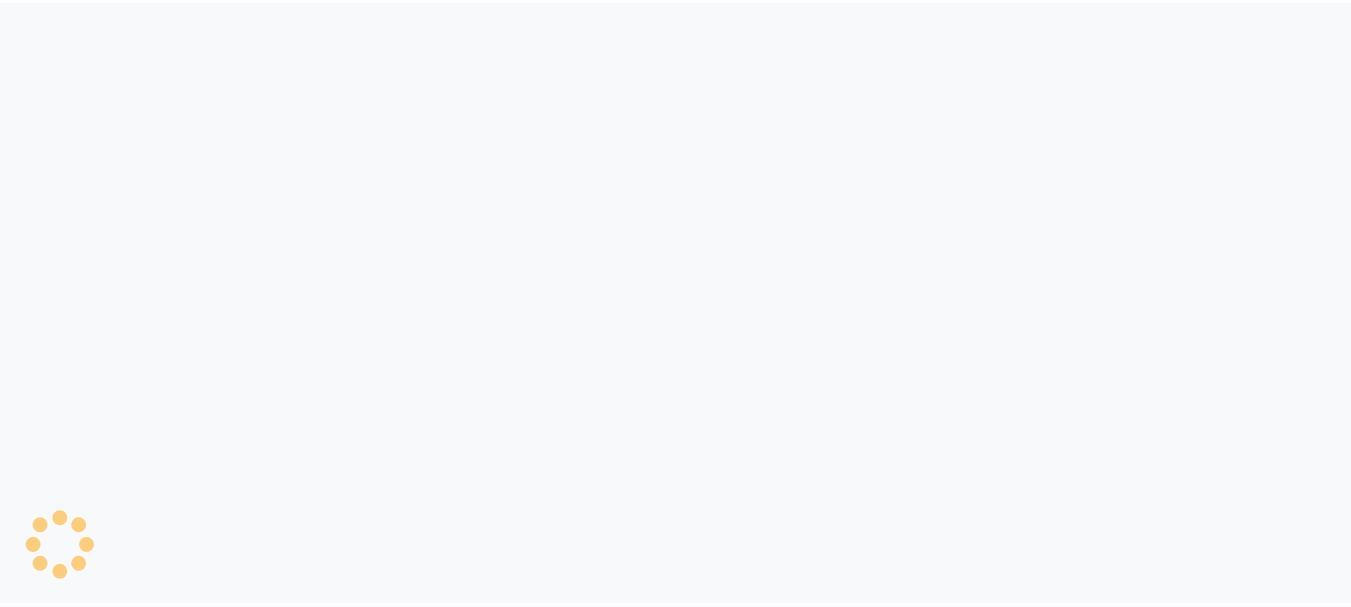 scroll, scrollTop: 0, scrollLeft: 0, axis: both 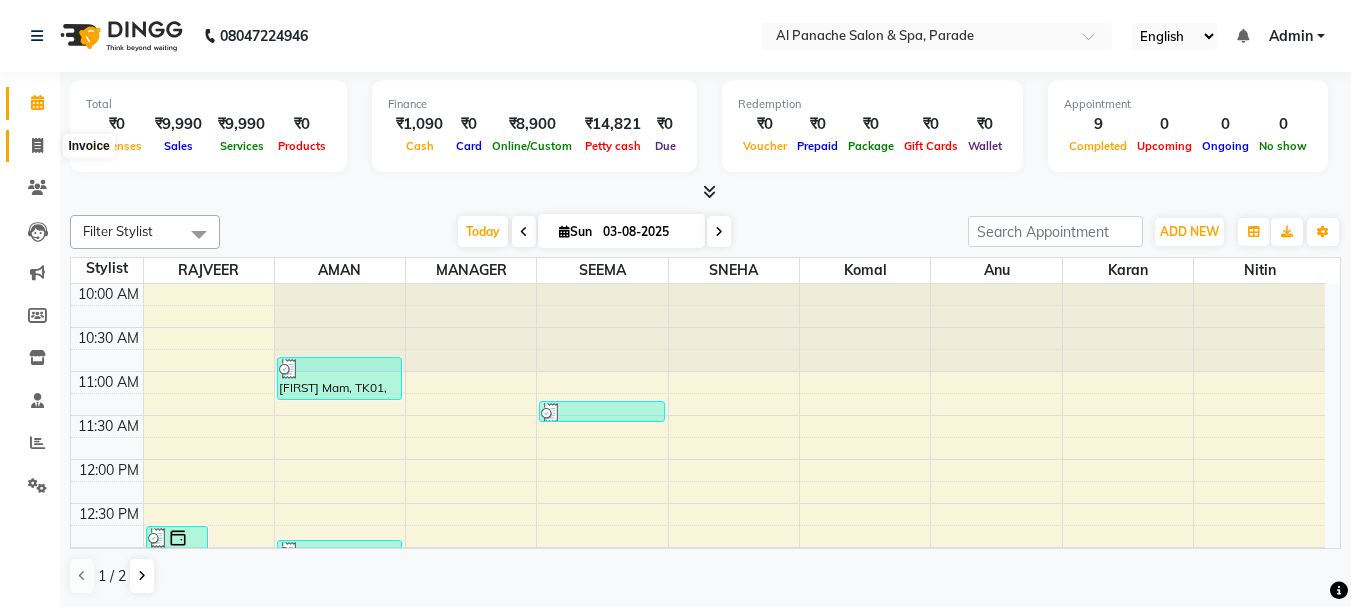 click 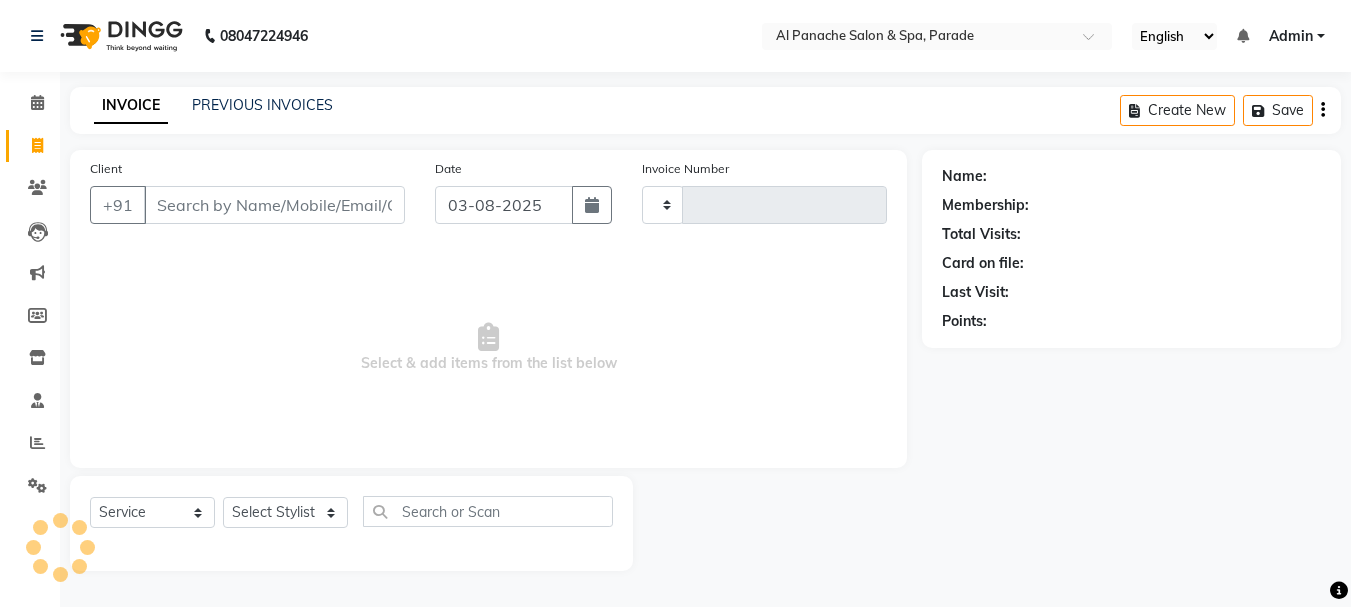 type on "1025" 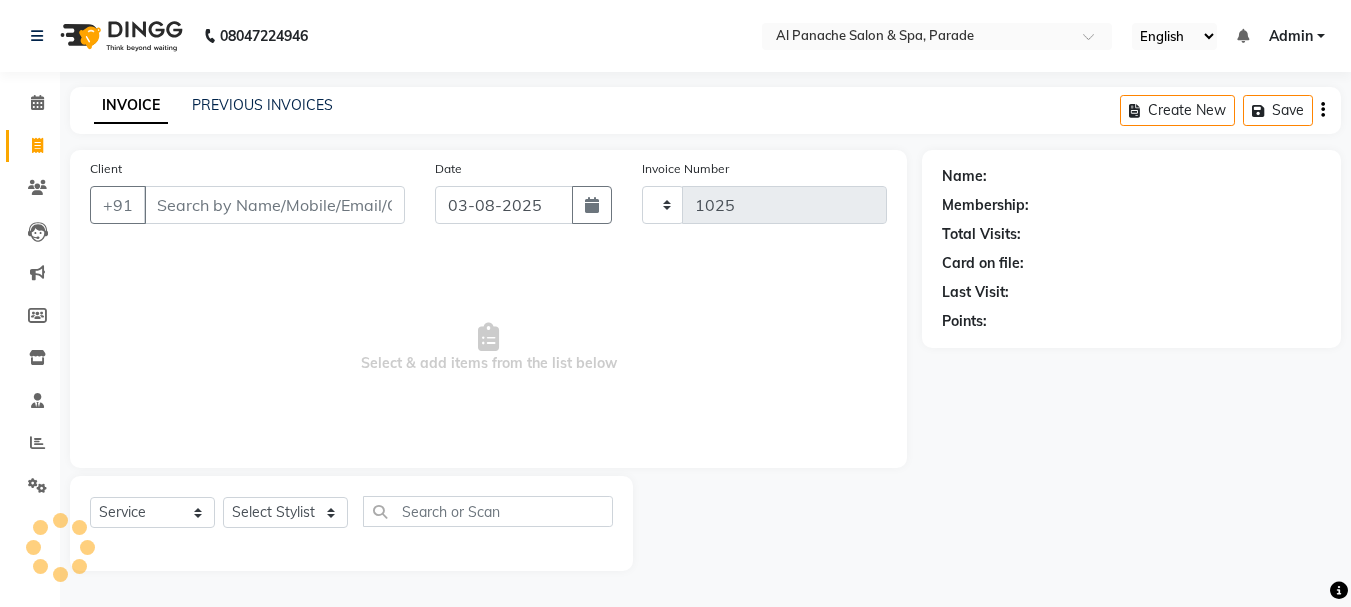 select on "463" 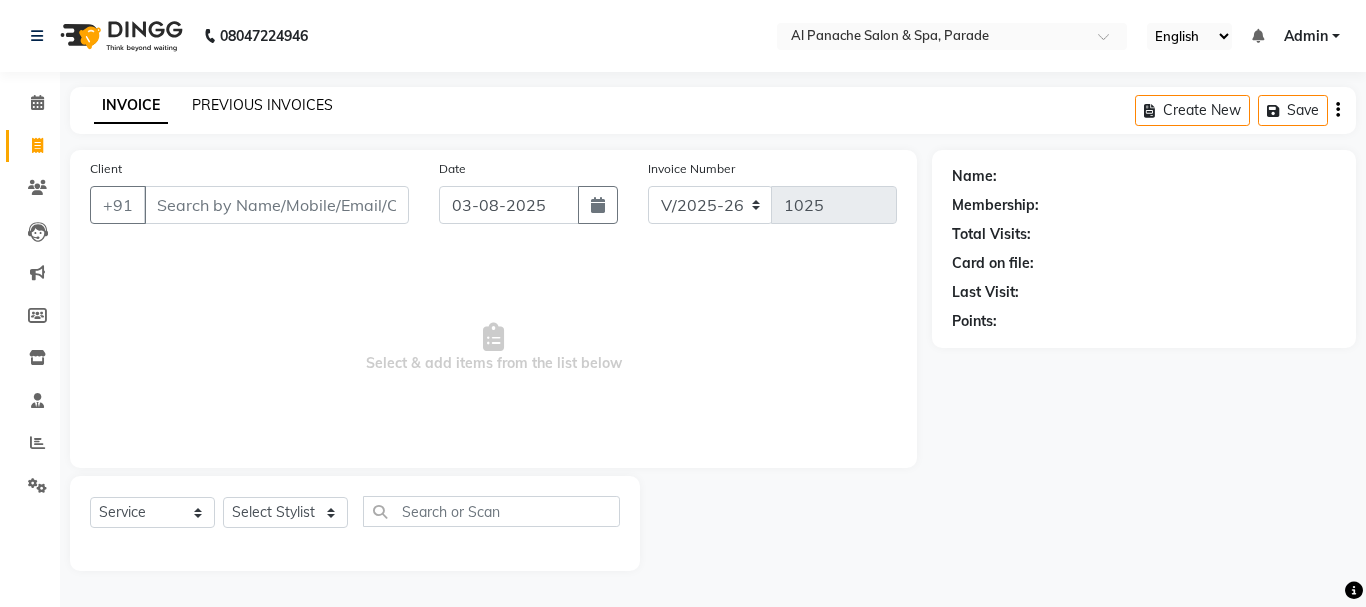 click on "PREVIOUS INVOICES" 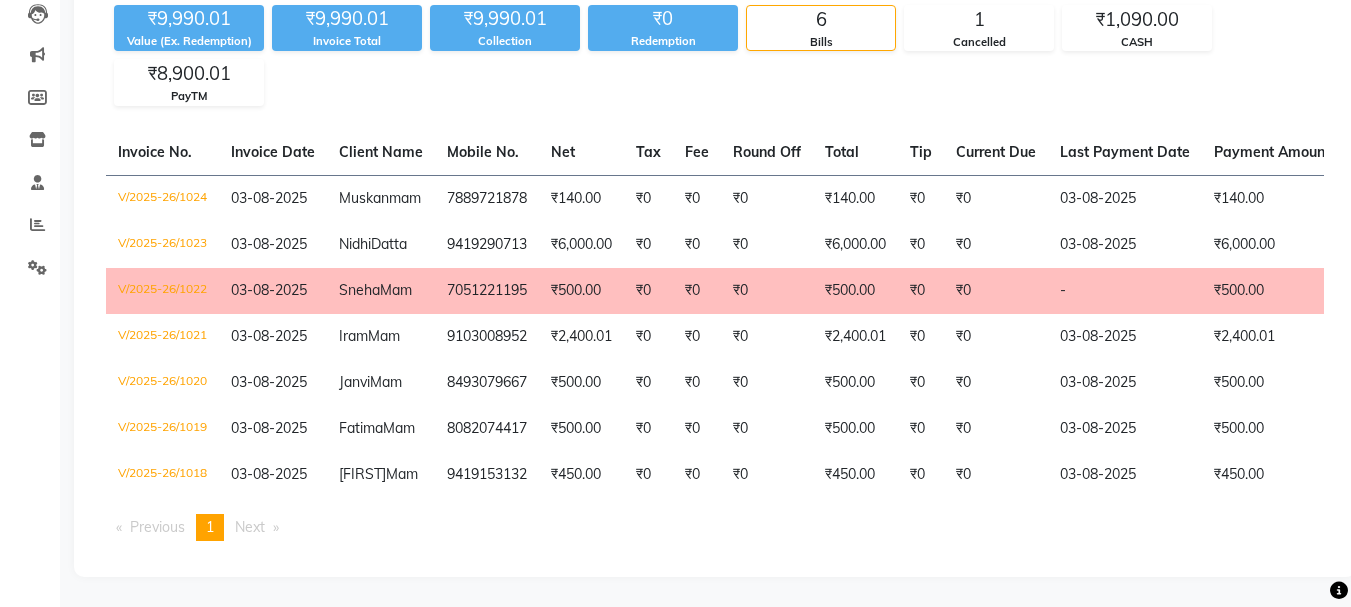 scroll, scrollTop: 253, scrollLeft: 0, axis: vertical 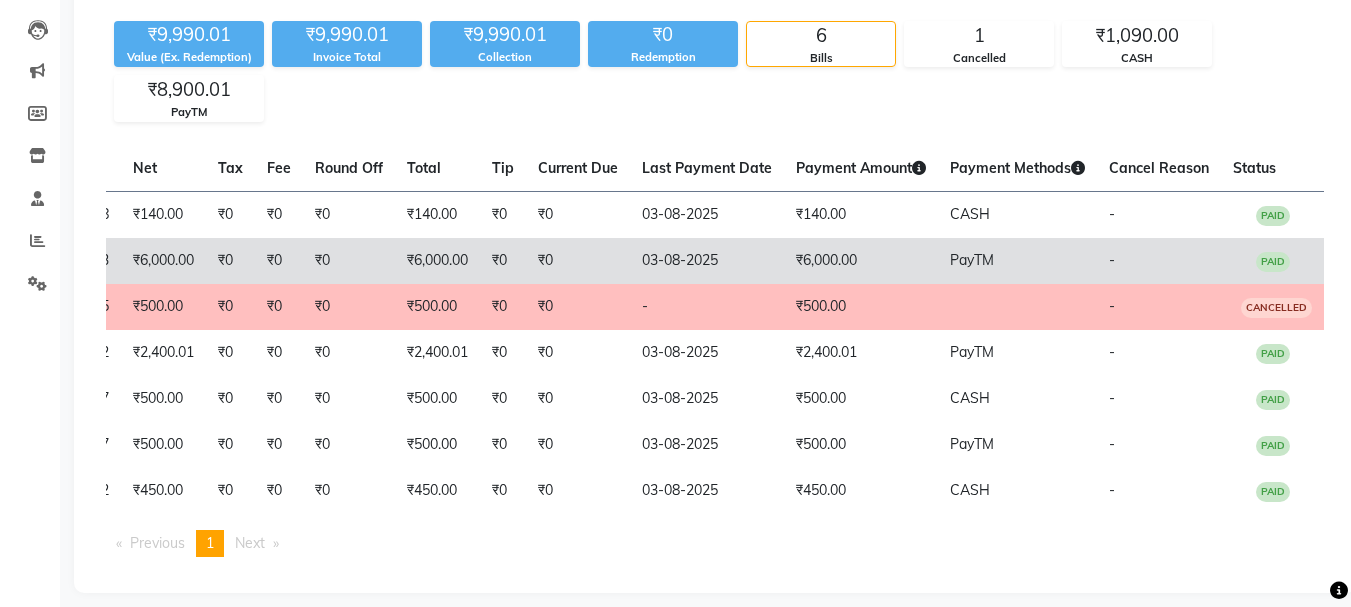 click on "₹6,000.00" 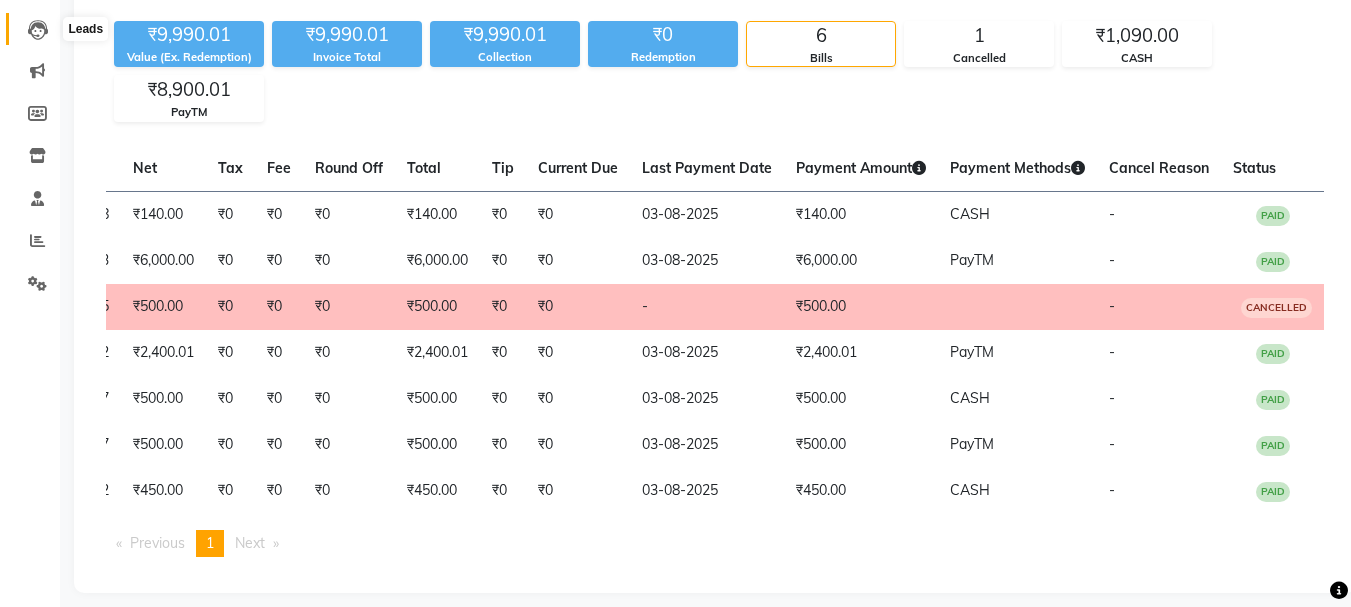 click 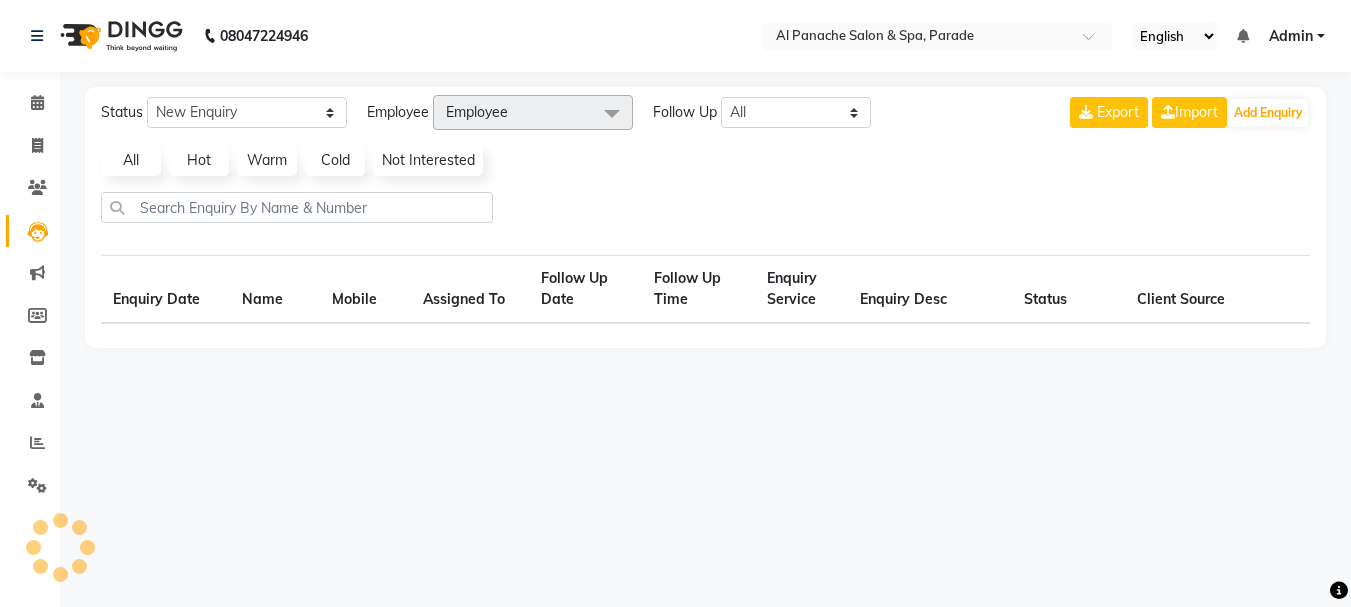 scroll, scrollTop: 0, scrollLeft: 0, axis: both 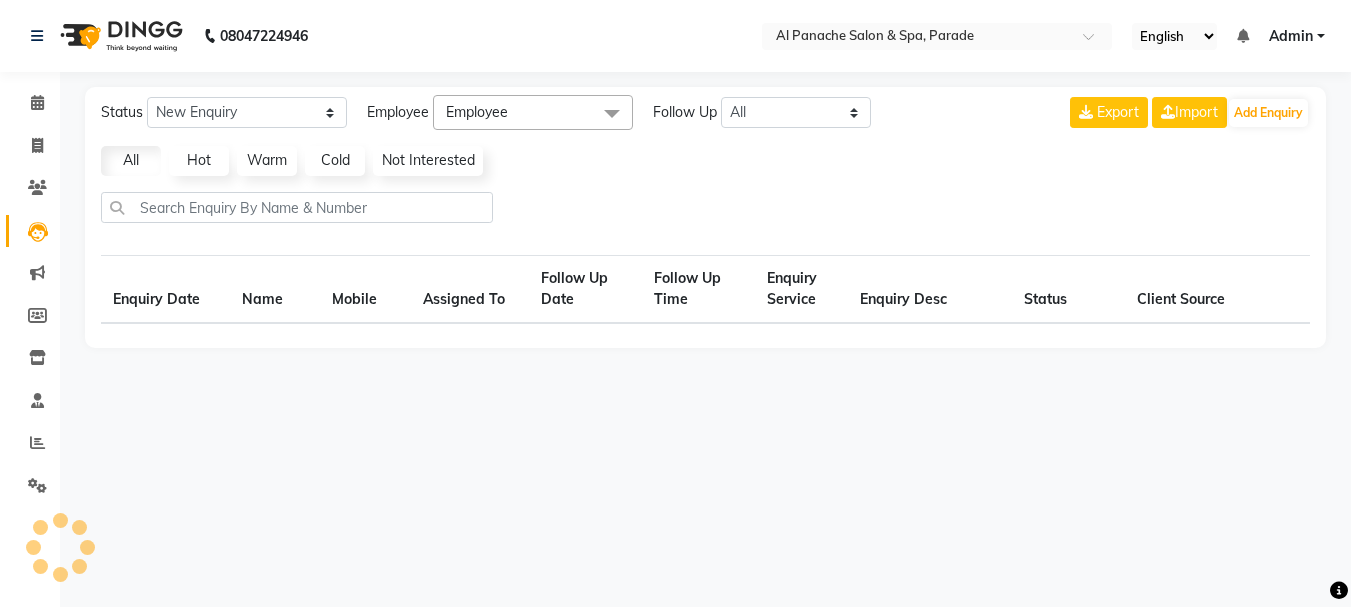select on "10" 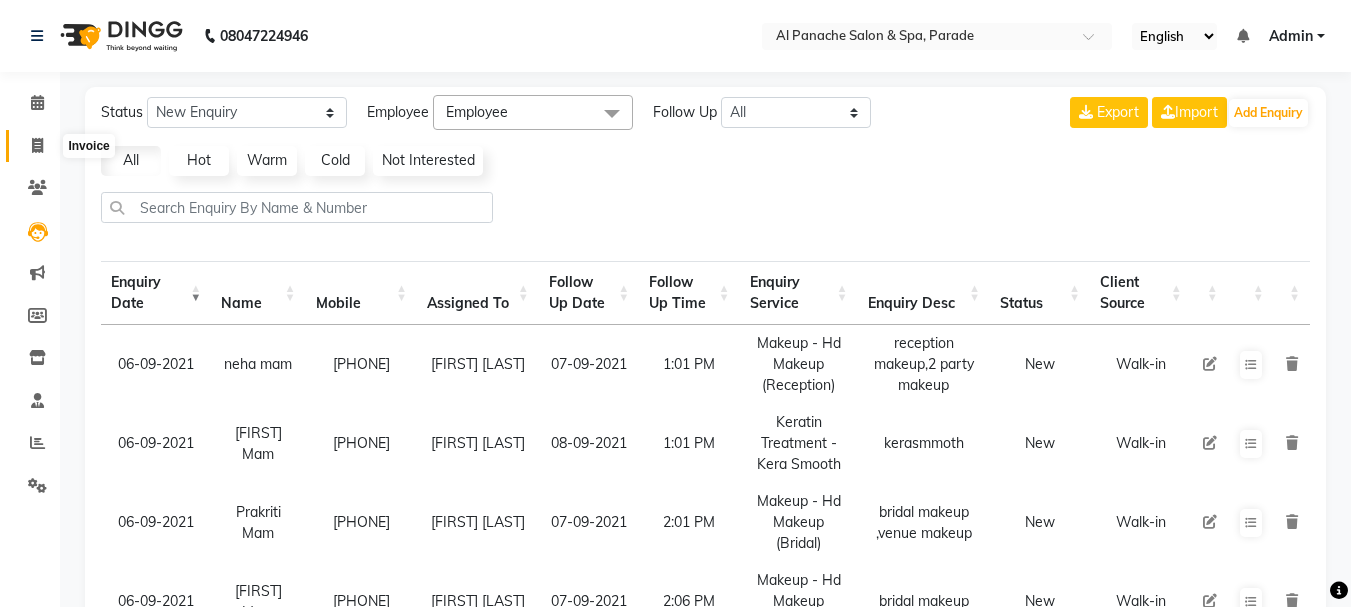 click 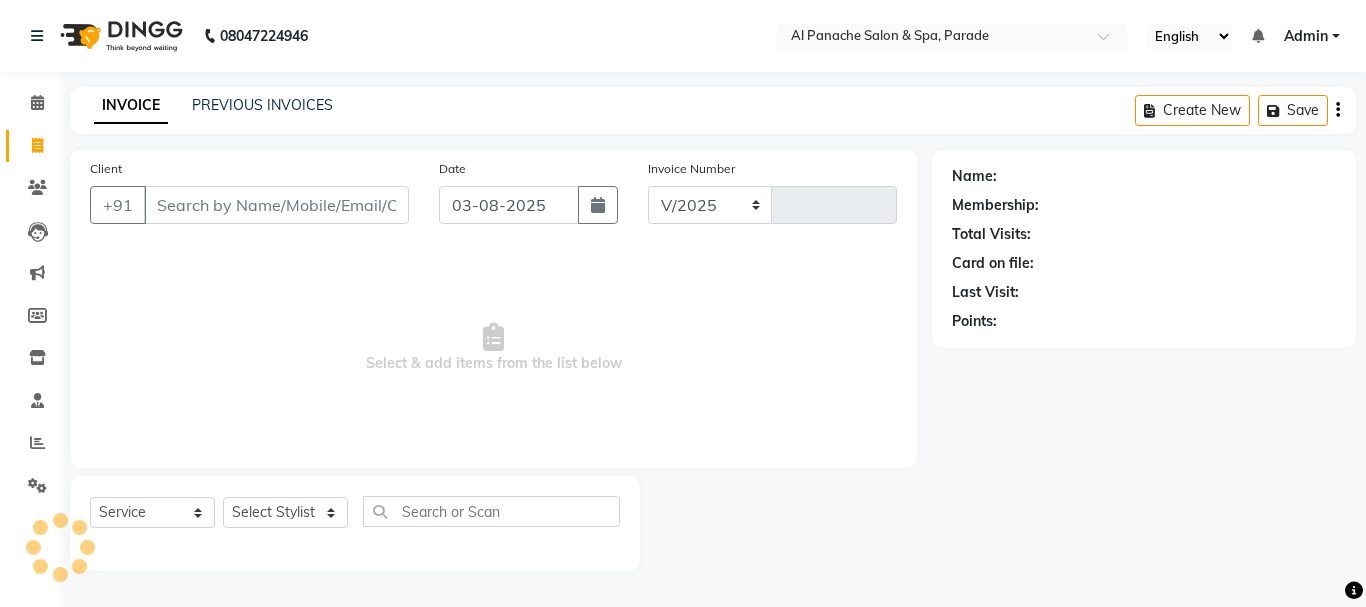 select on "463" 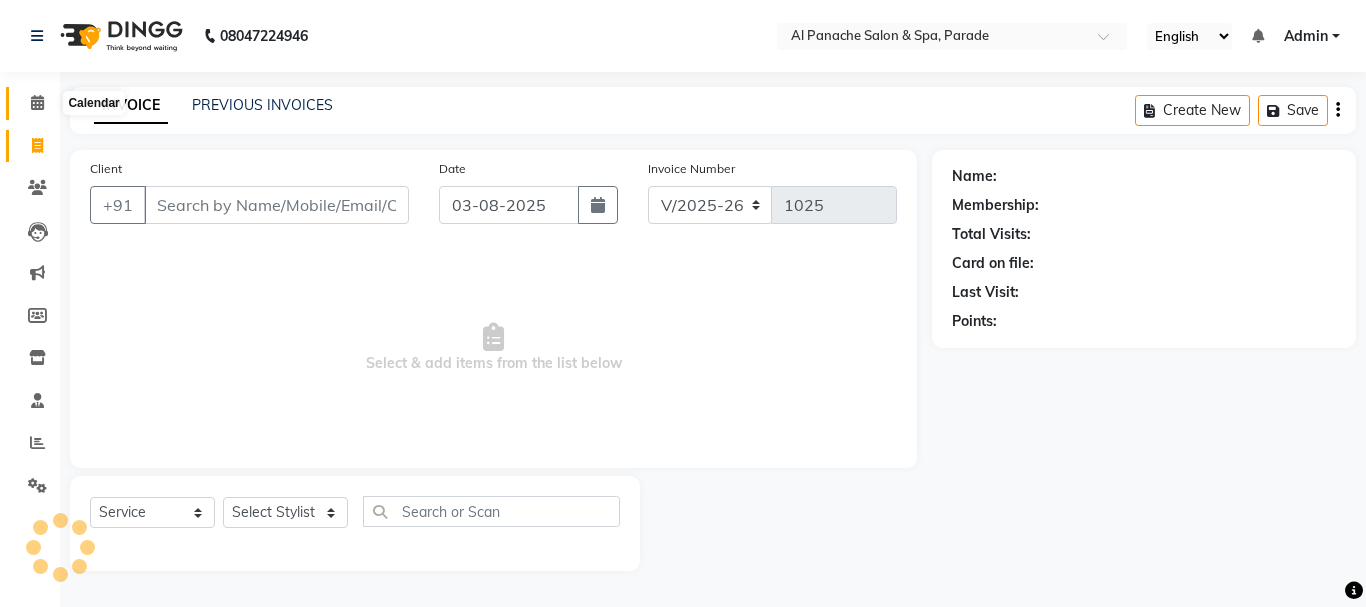 click 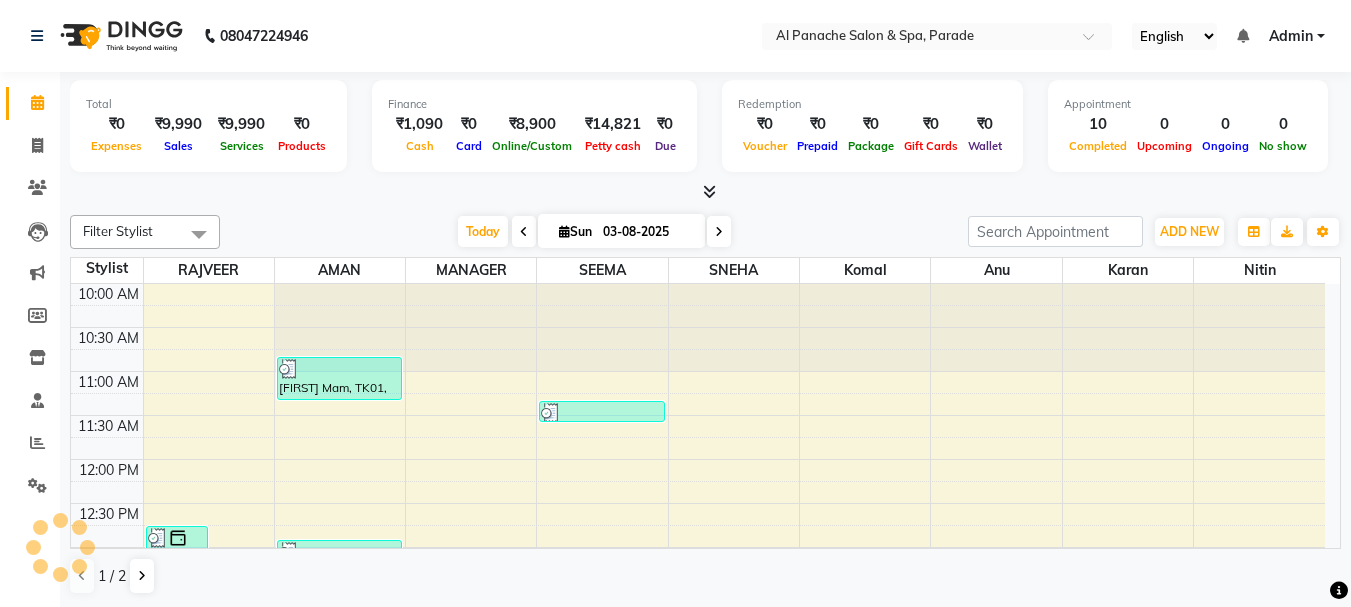 scroll, scrollTop: 0, scrollLeft: 0, axis: both 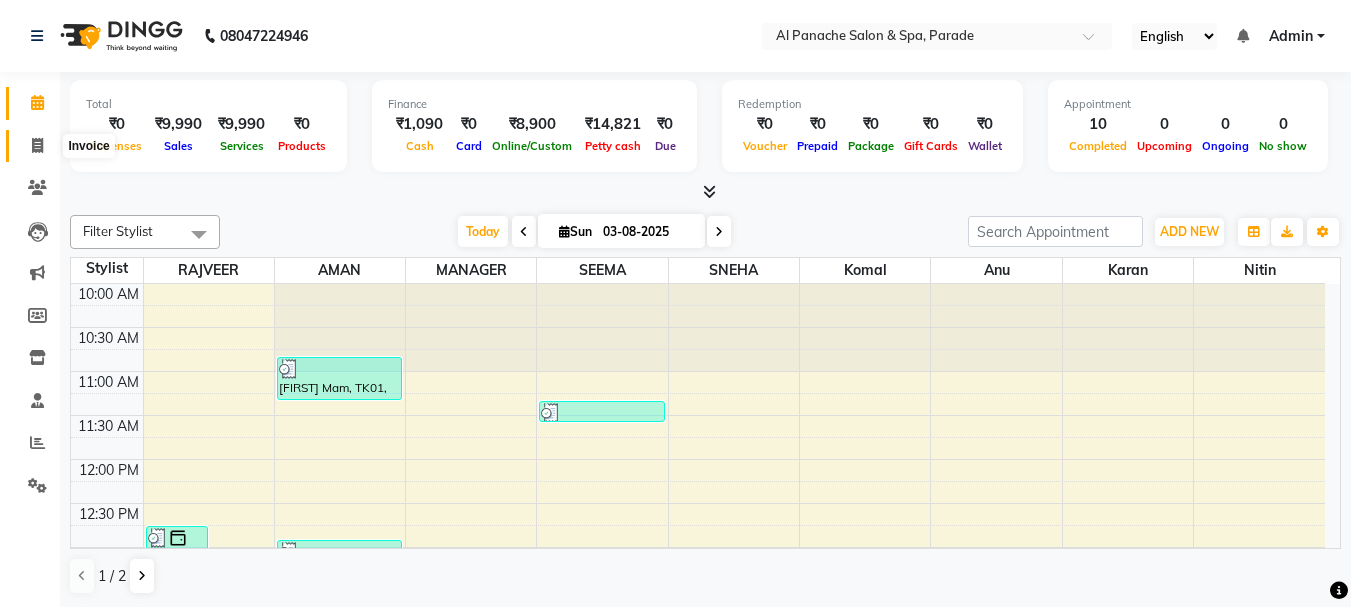 click 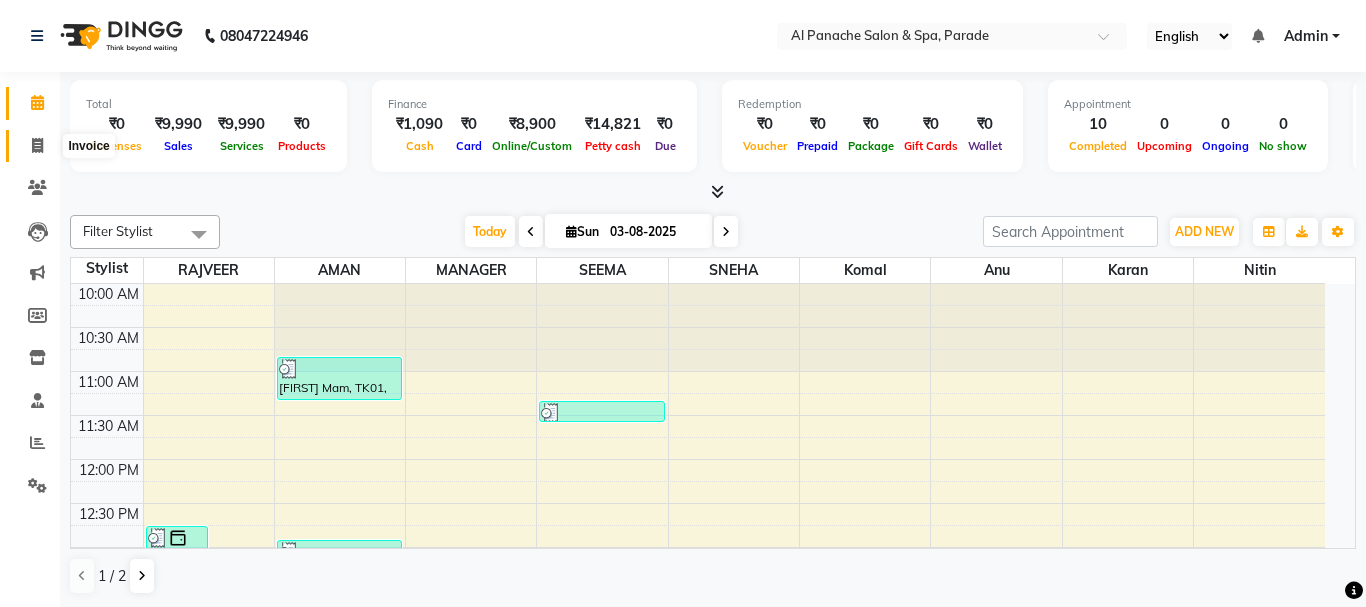 select on "service" 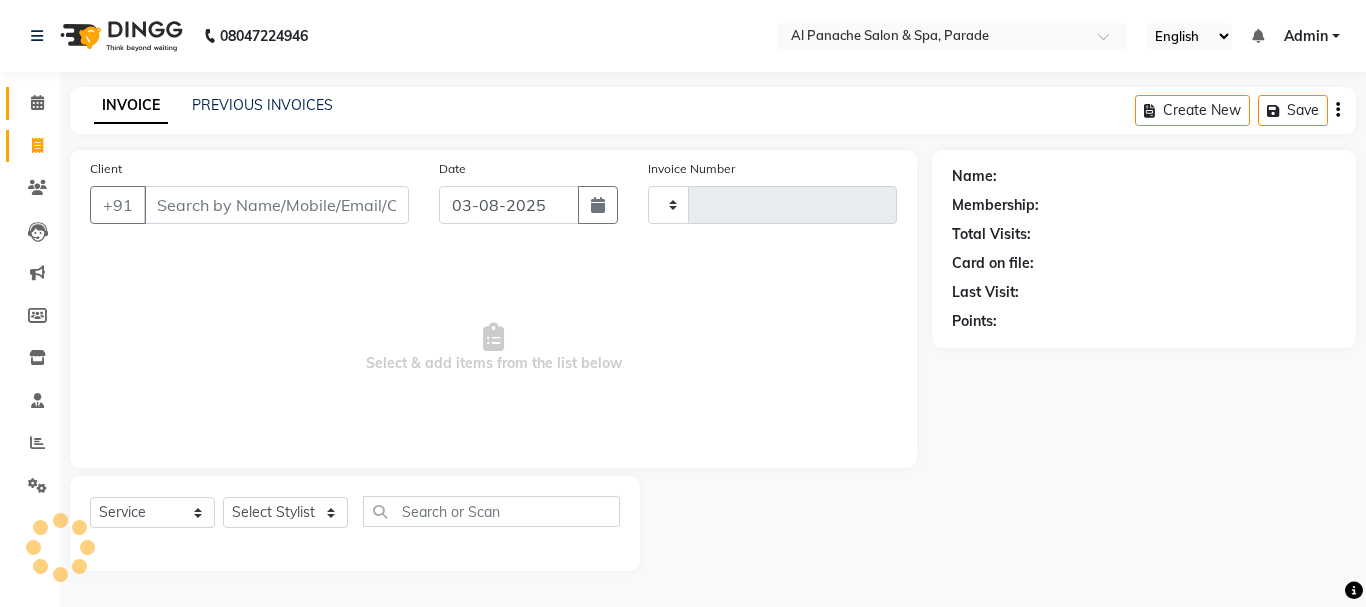 type on "1025" 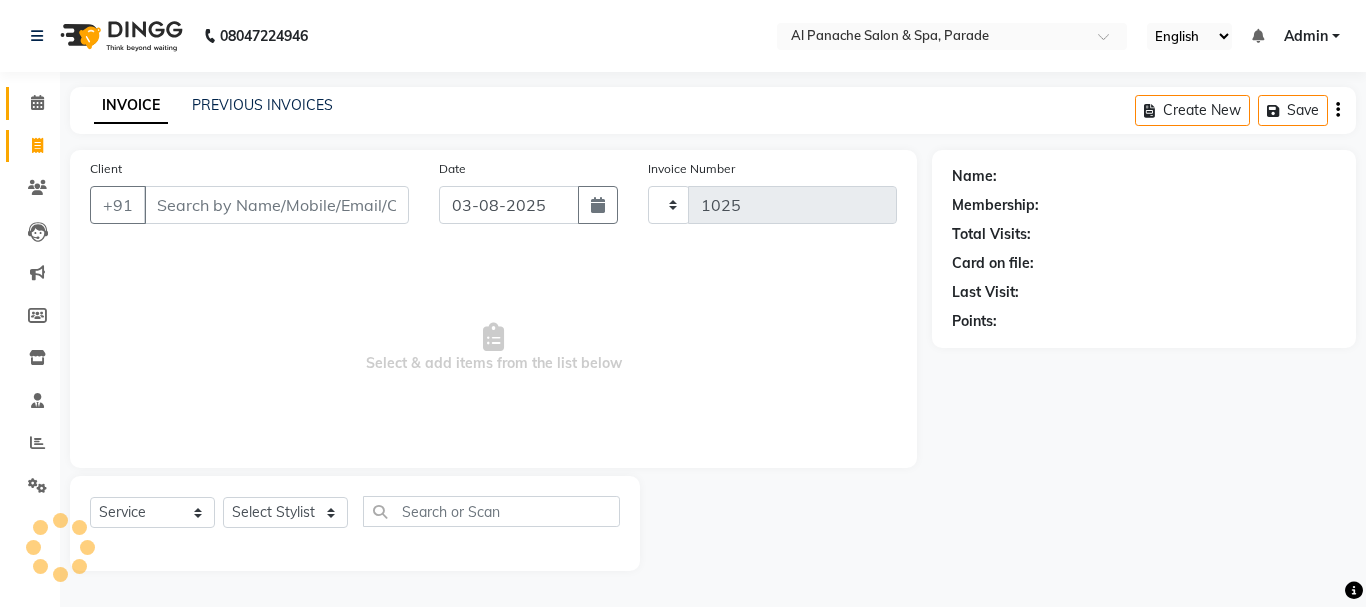 select on "463" 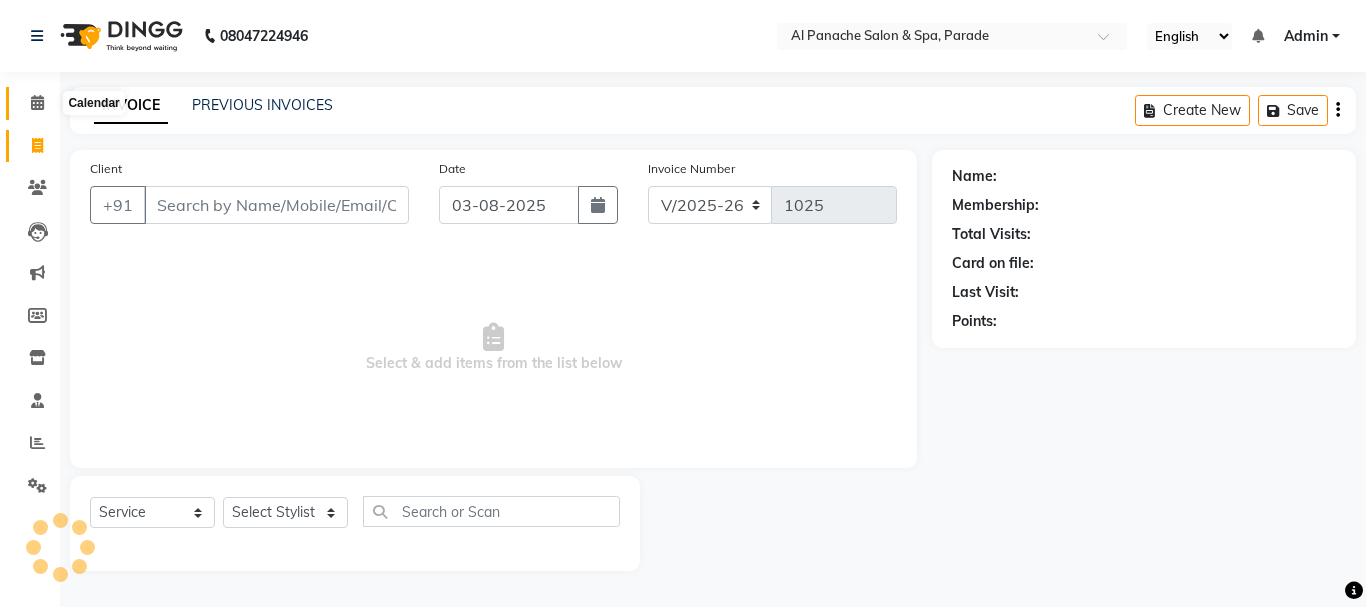 click 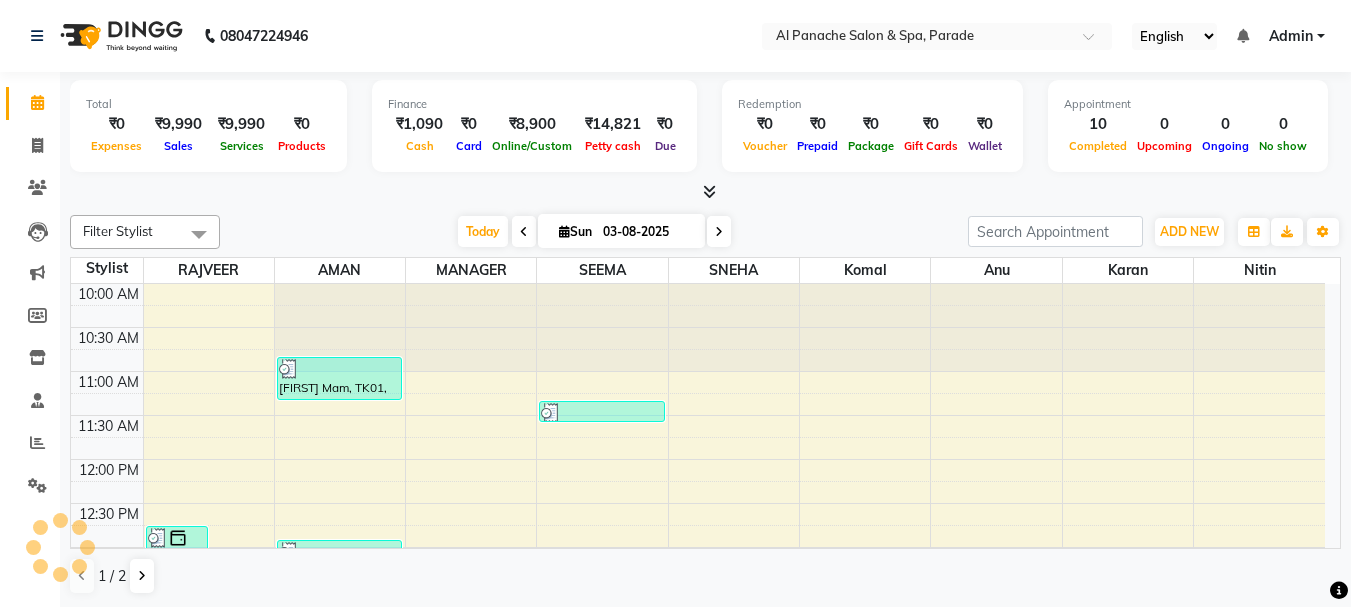scroll, scrollTop: 0, scrollLeft: 0, axis: both 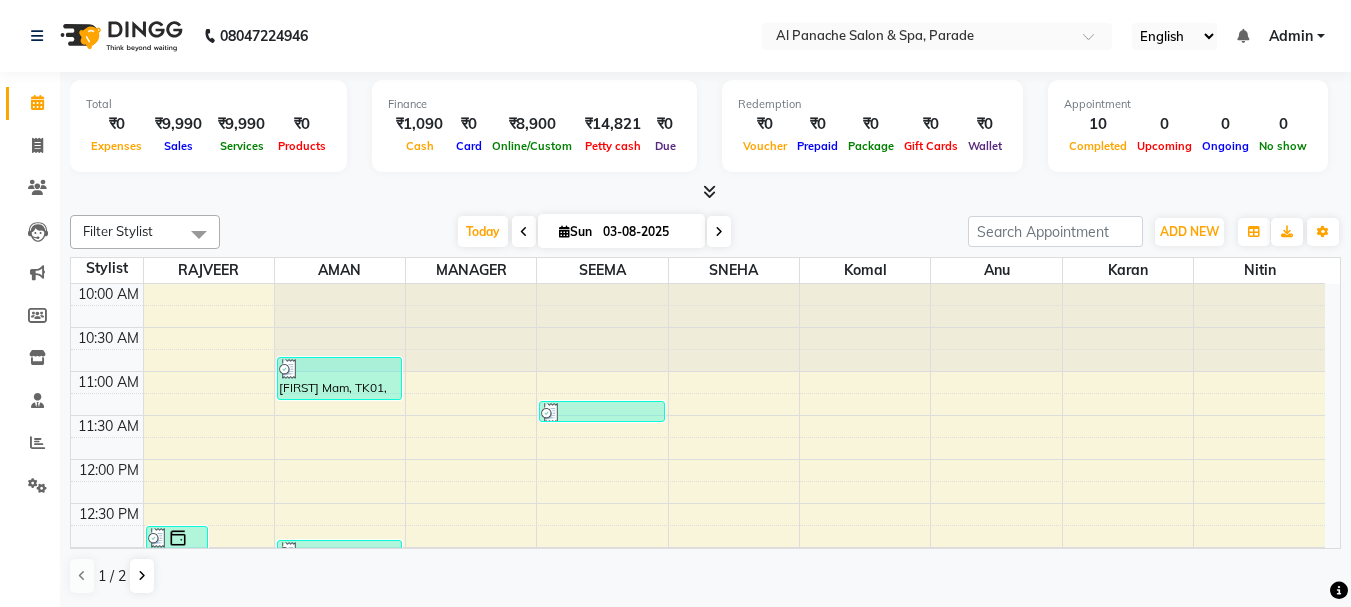 click at bounding box center [709, 191] 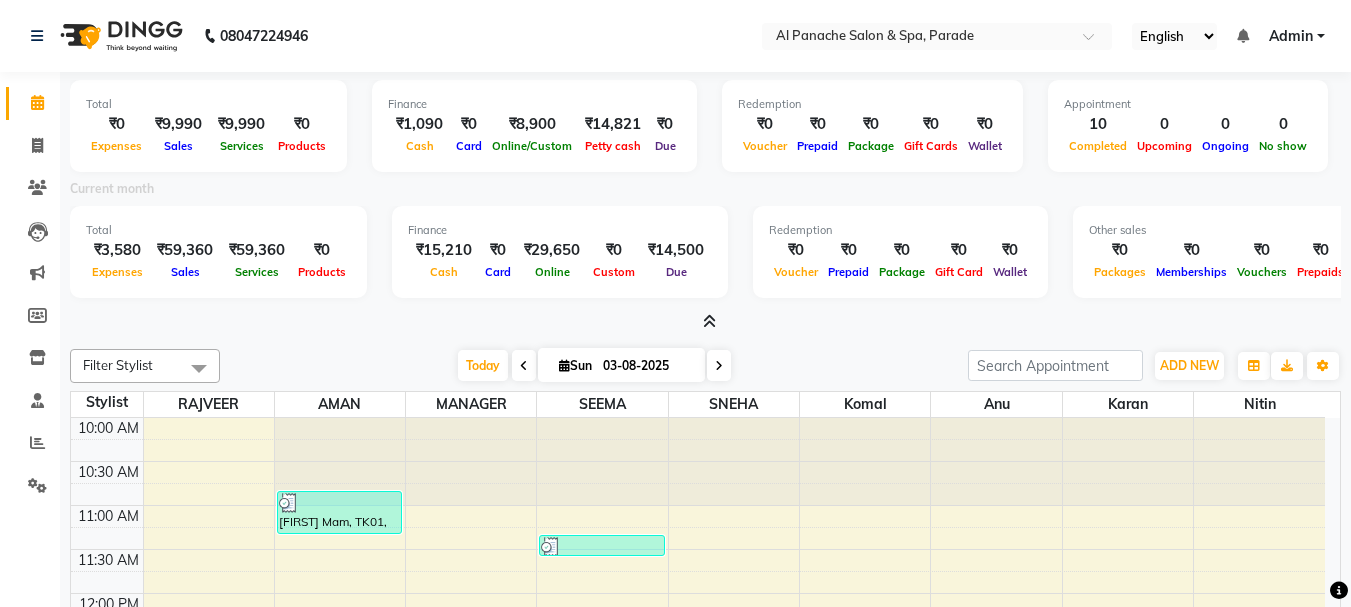 click at bounding box center [709, 321] 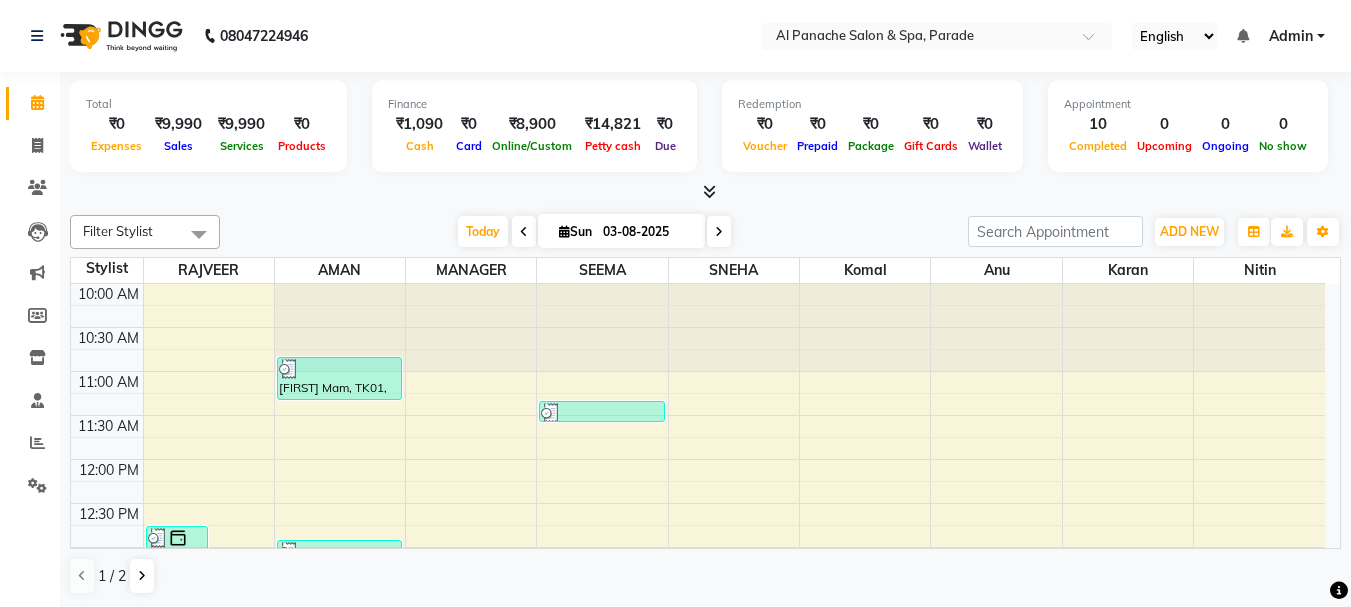 click on "Invoice" 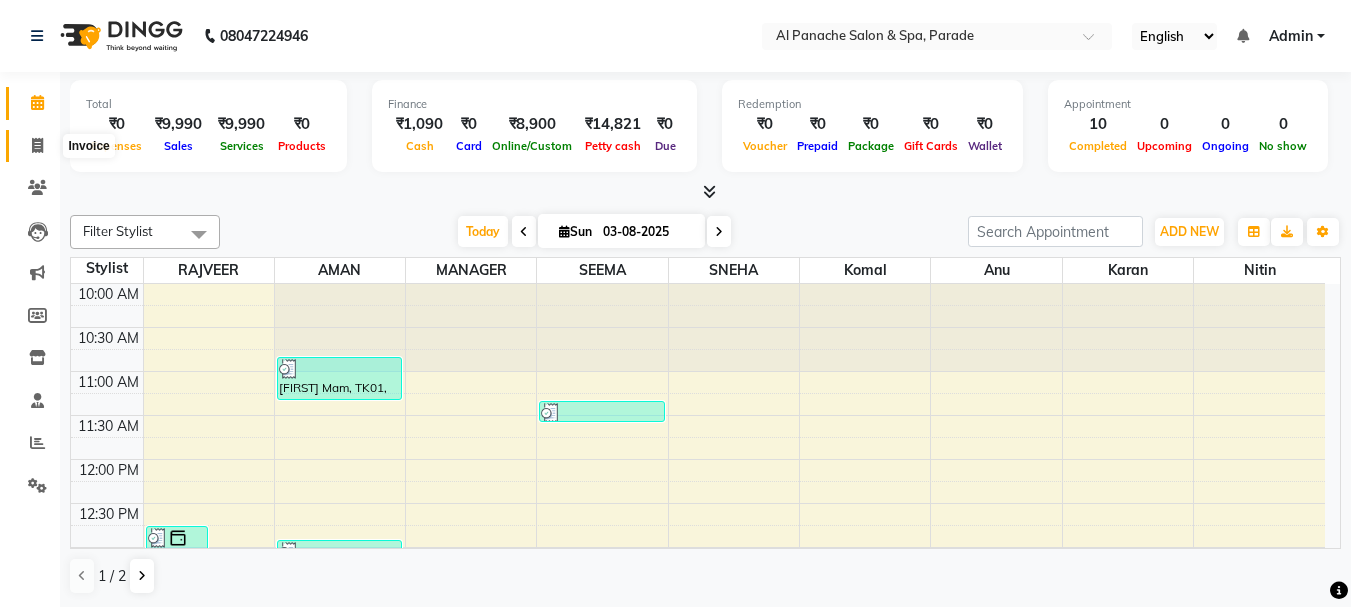 click 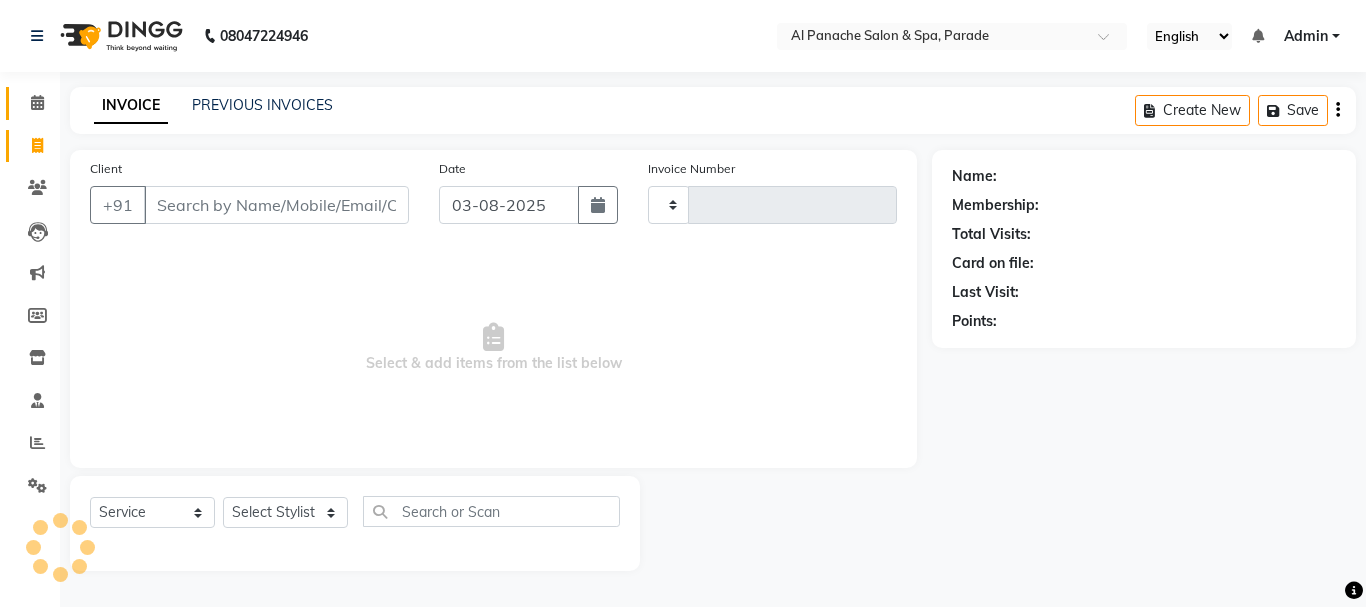 type on "1025" 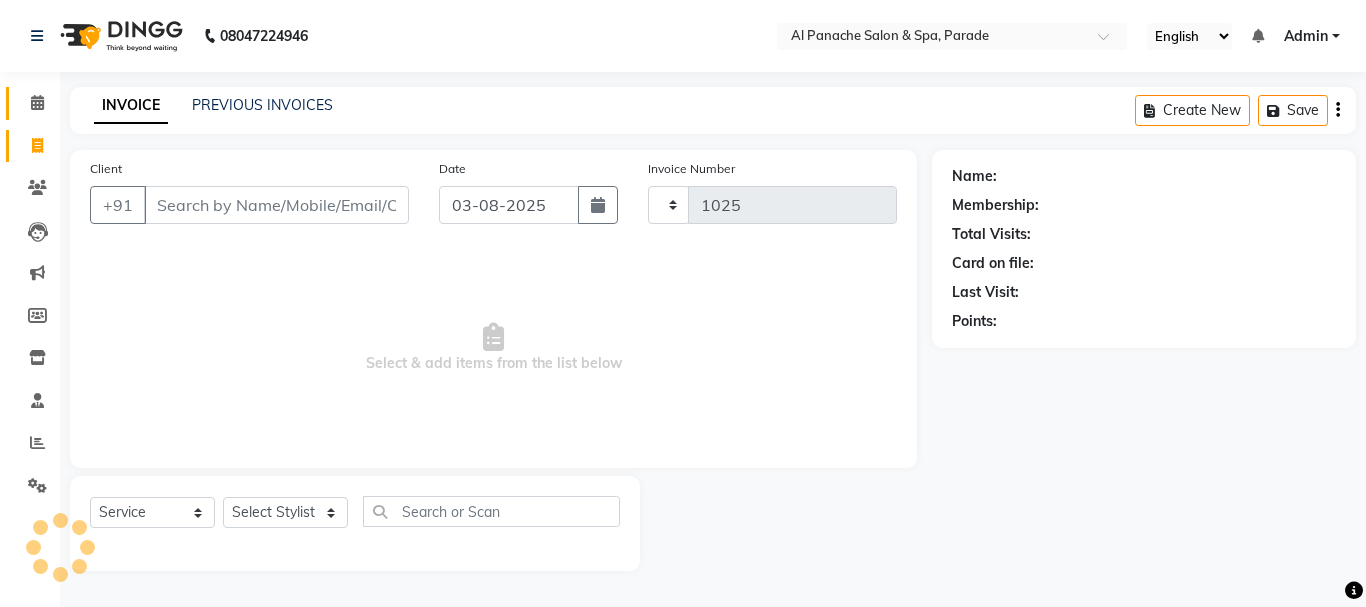 select on "463" 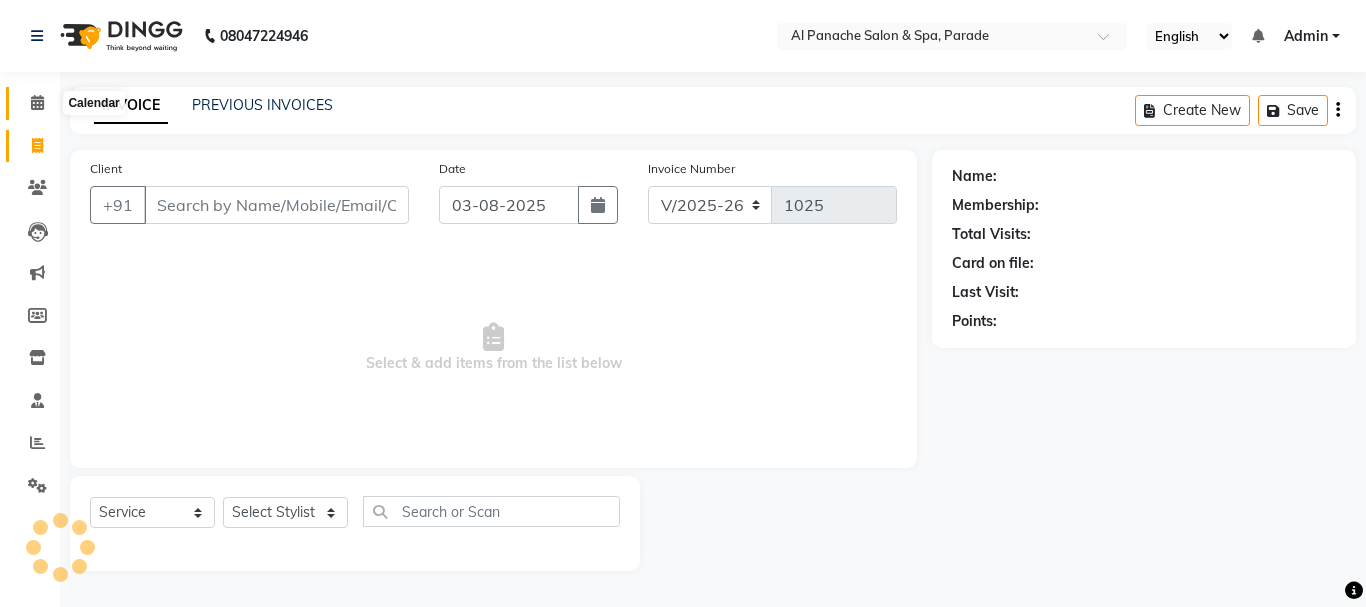 click 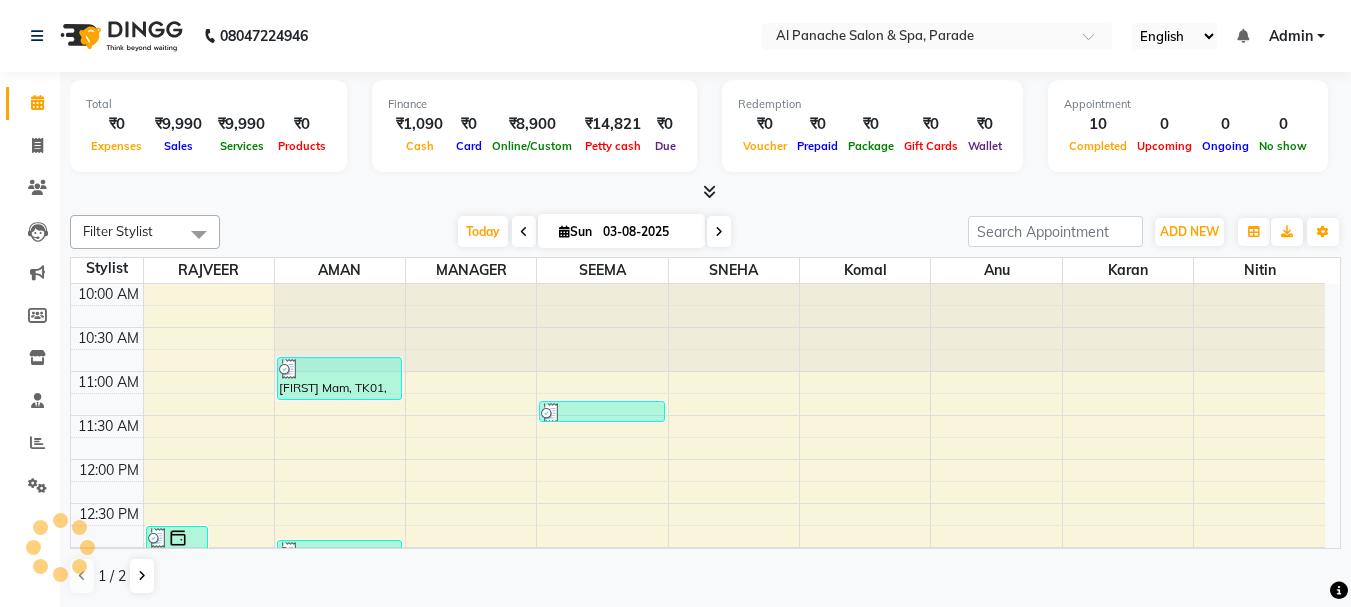 scroll, scrollTop: 0, scrollLeft: 0, axis: both 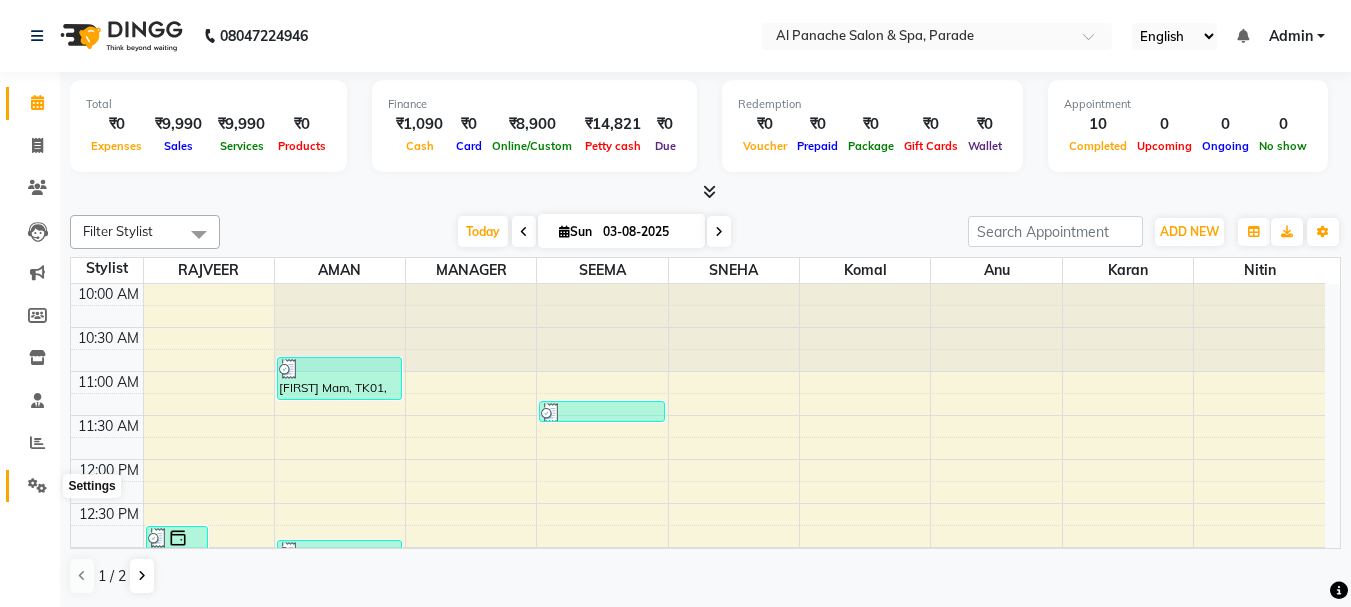 click 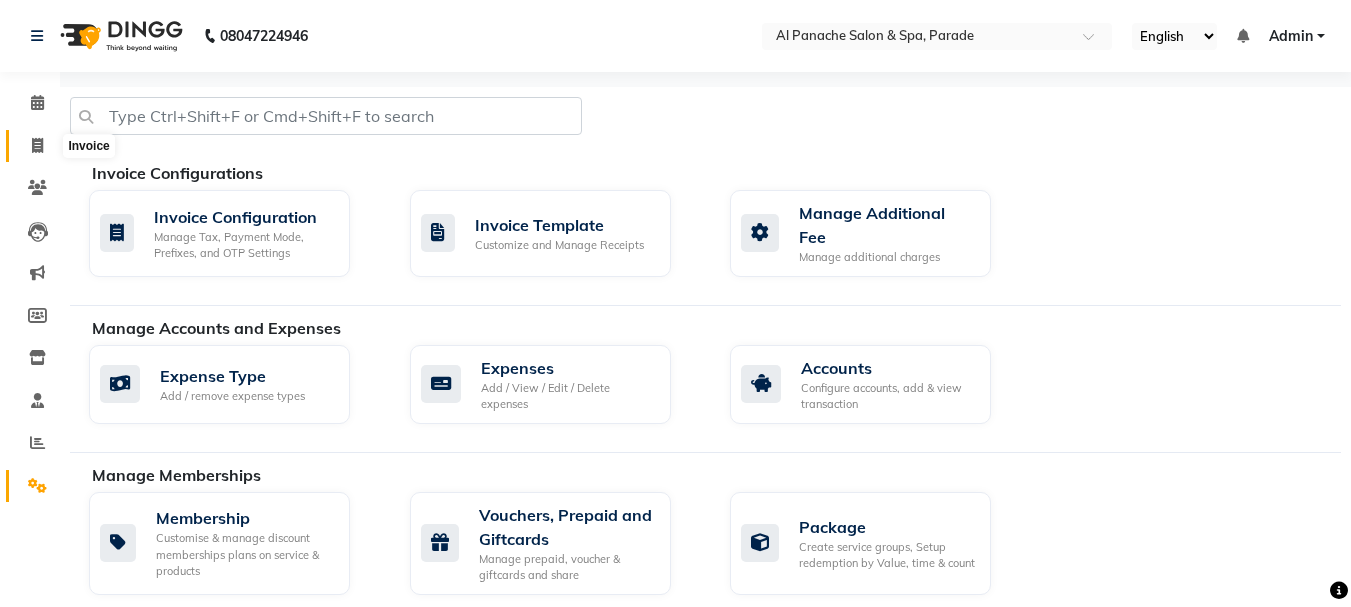 click 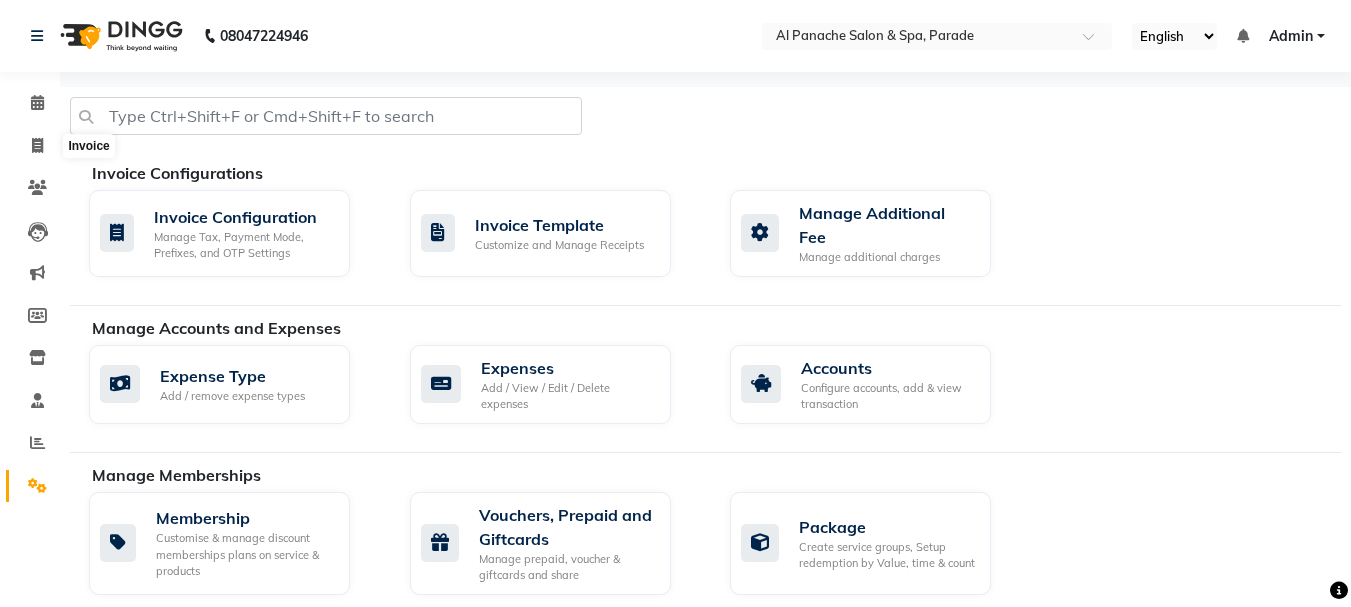 select on "service" 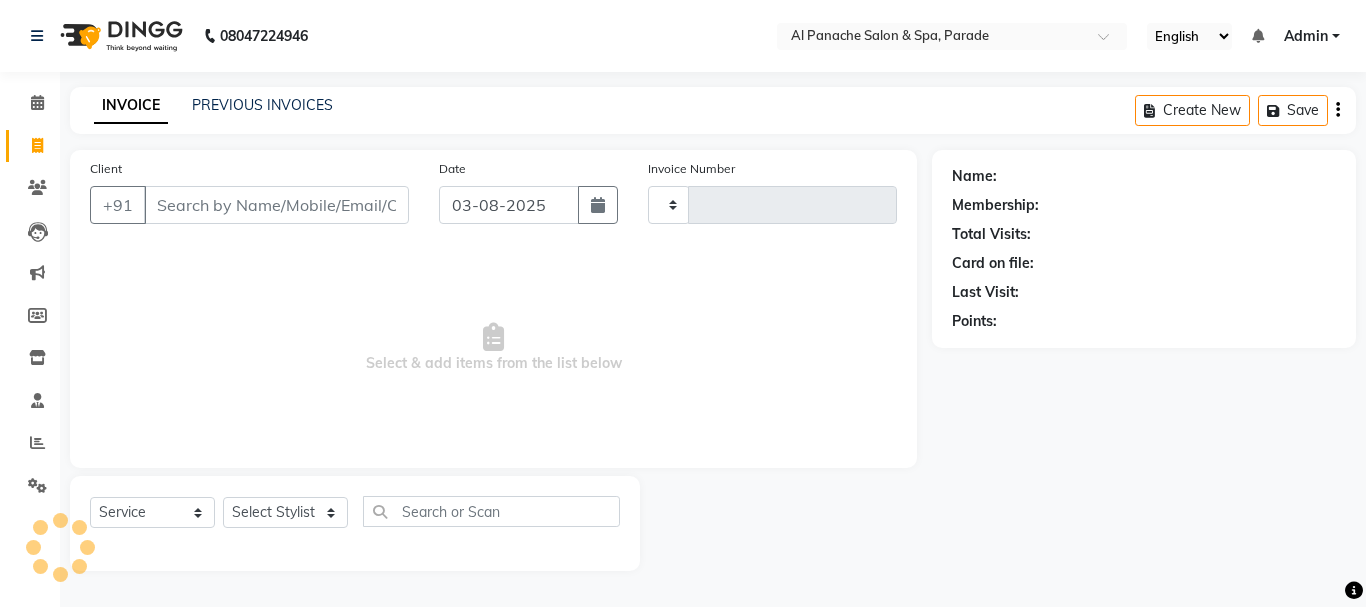 type on "1025" 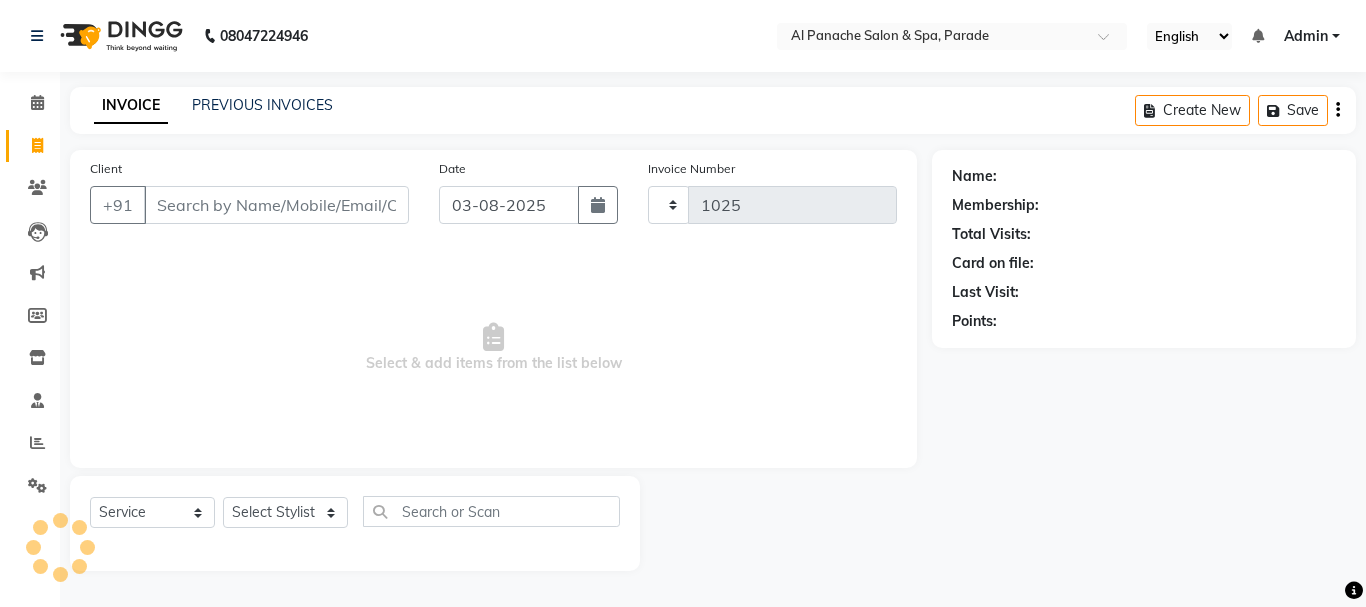 select on "463" 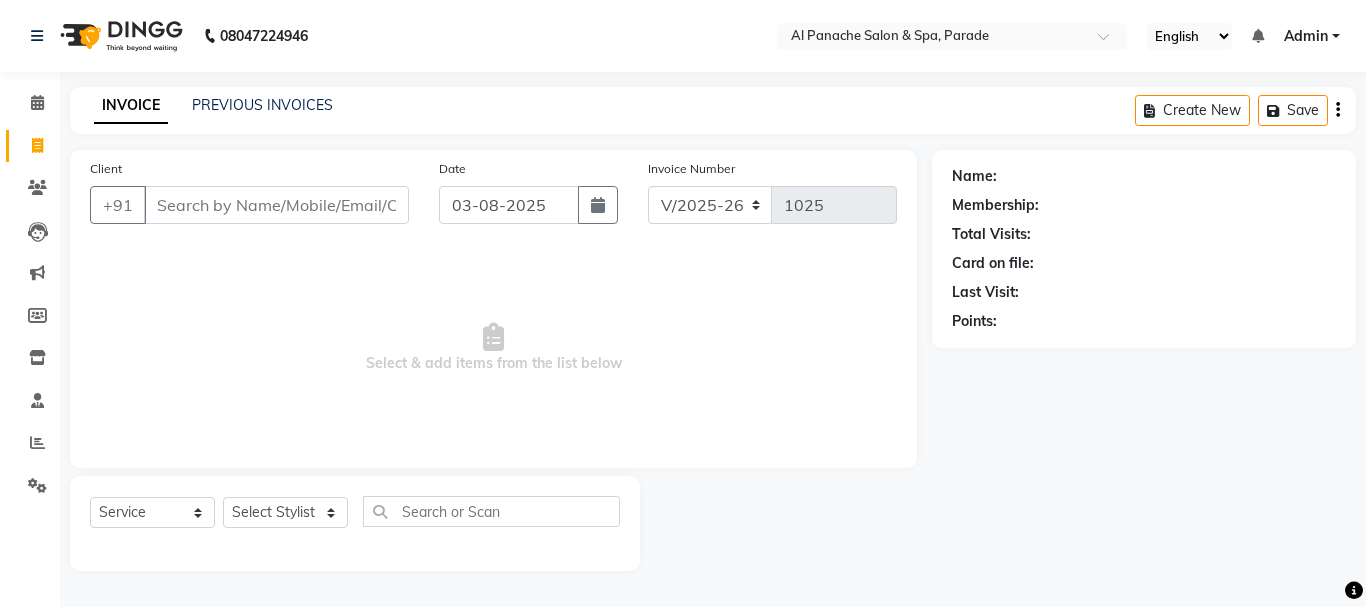 click on "INVOICE PREVIOUS INVOICES Create New   Save" 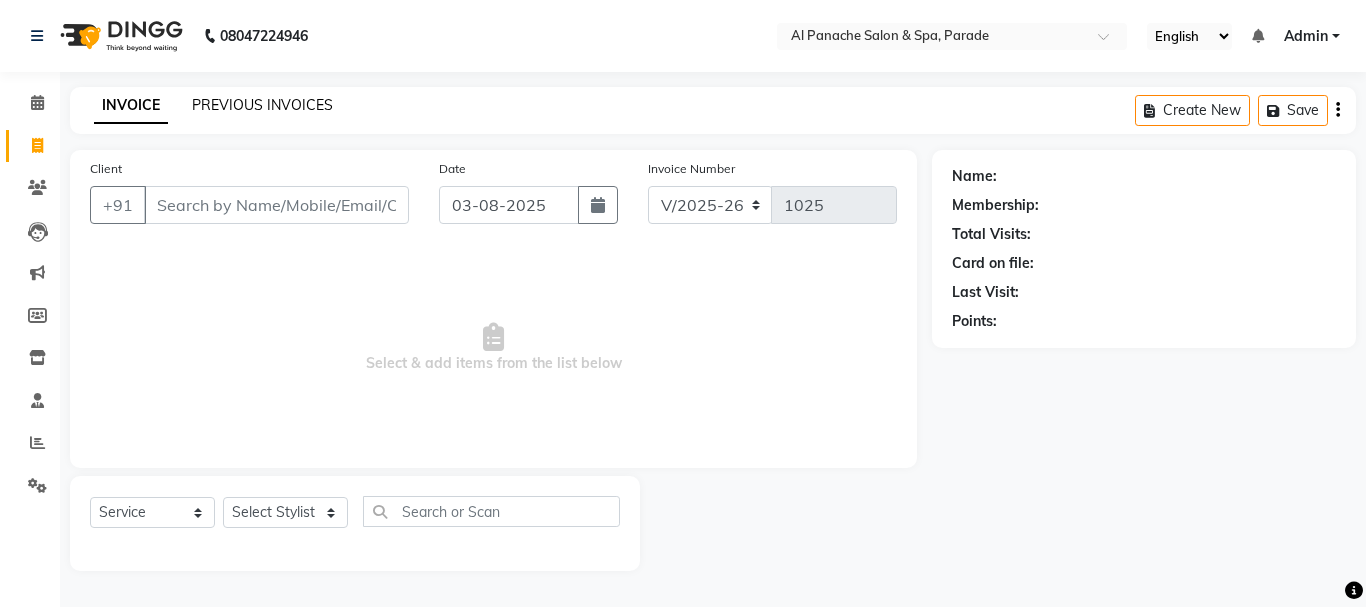 click on "PREVIOUS INVOICES" 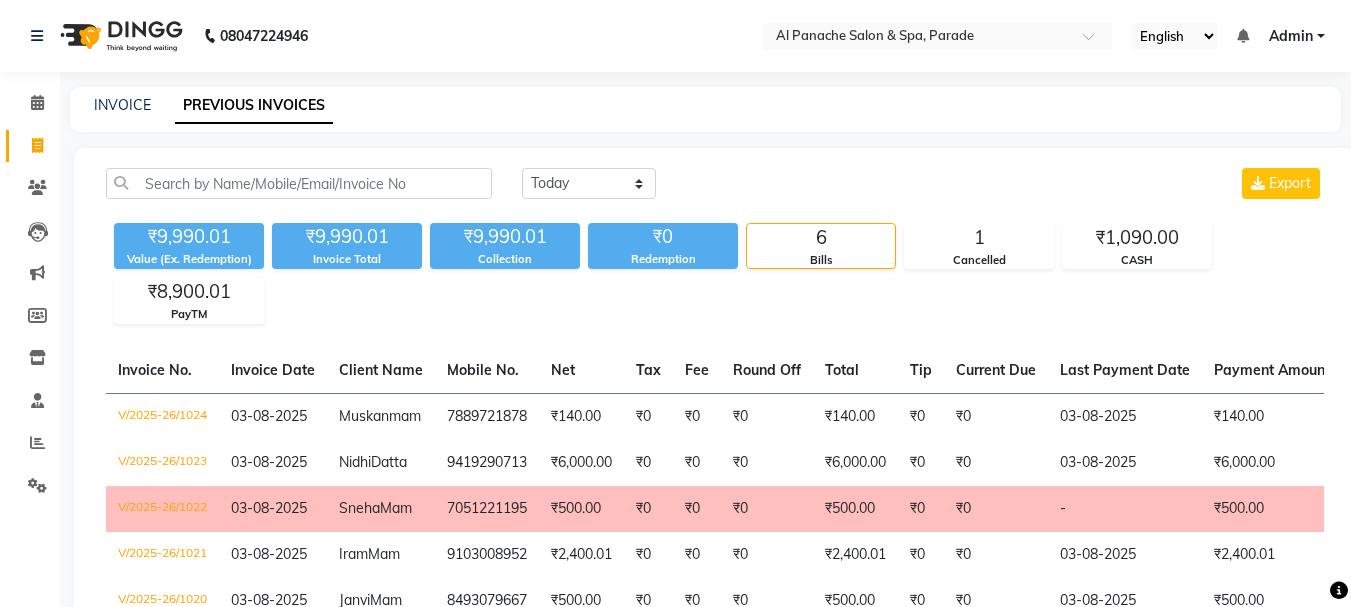 scroll, scrollTop: 253, scrollLeft: 0, axis: vertical 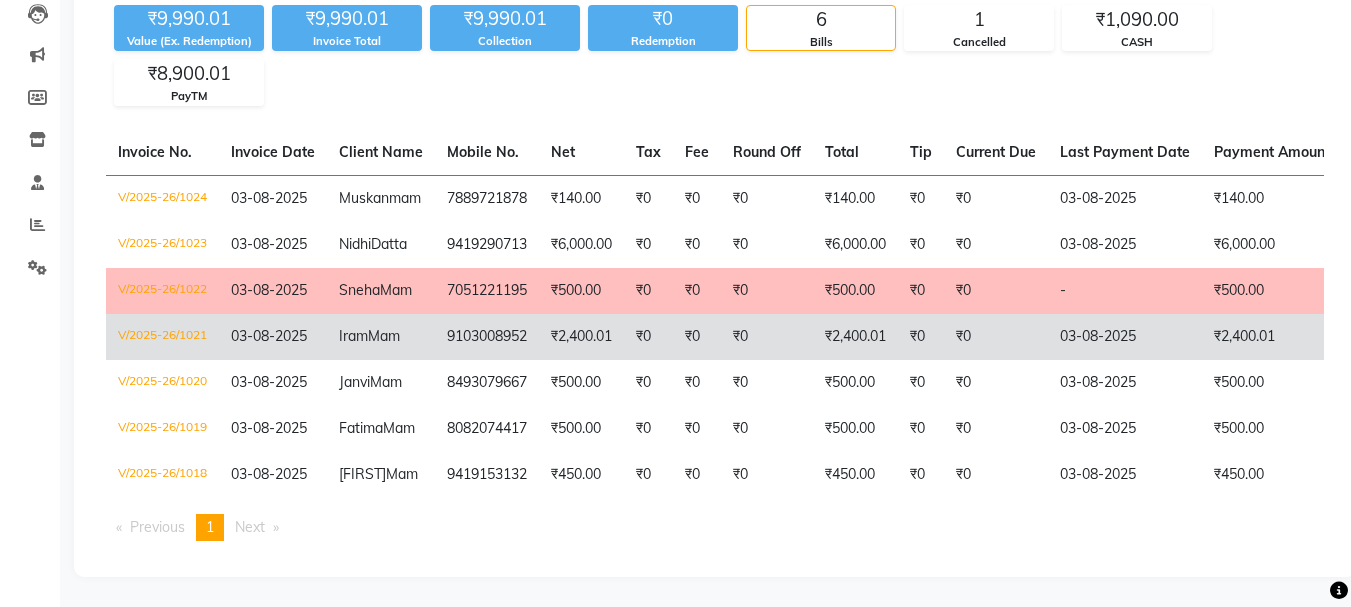 click on "₹0" 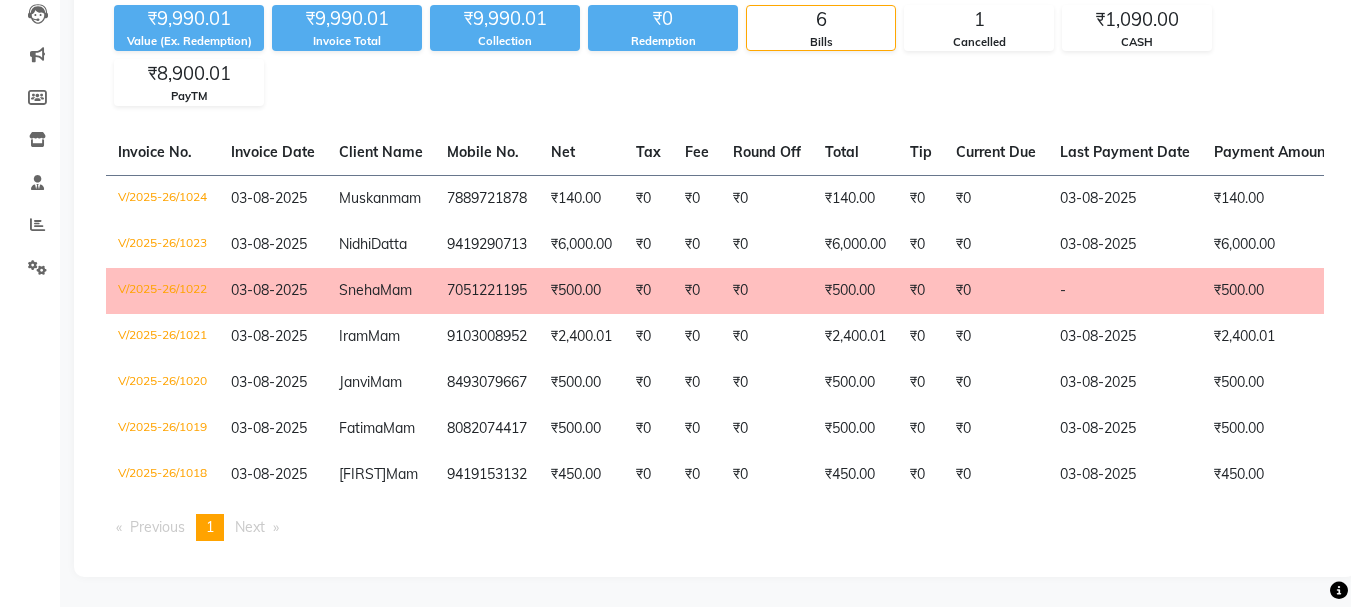 scroll, scrollTop: 0, scrollLeft: 0, axis: both 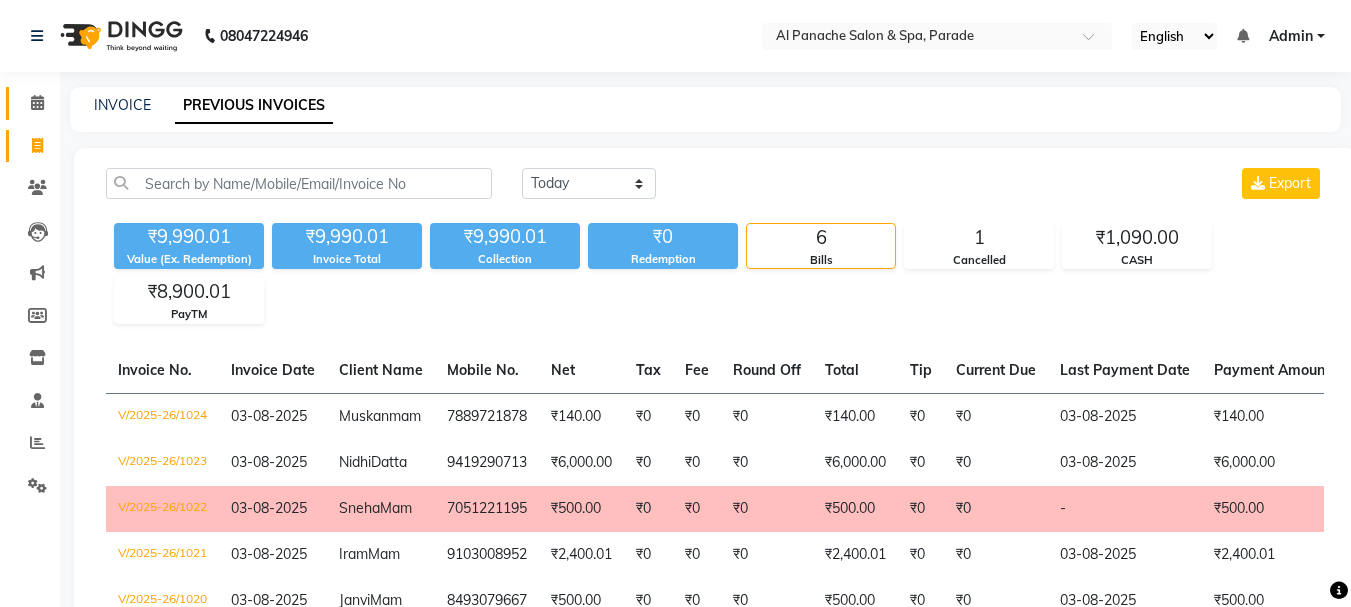 click on "Calendar" 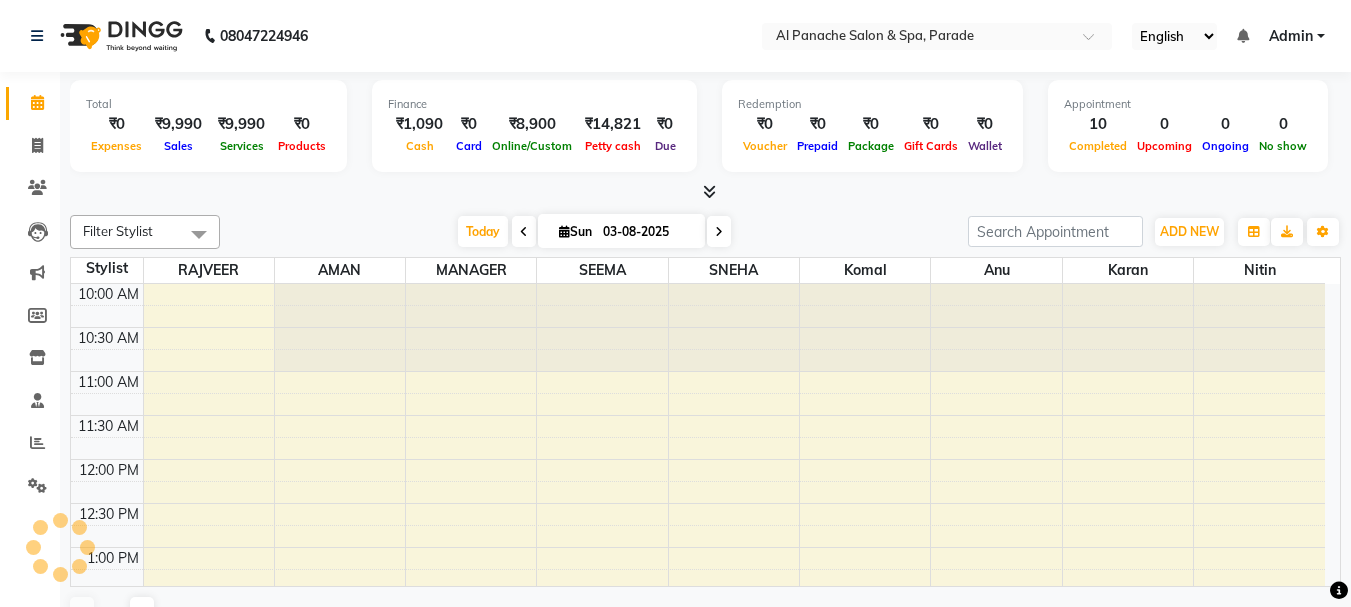 scroll, scrollTop: 665, scrollLeft: 0, axis: vertical 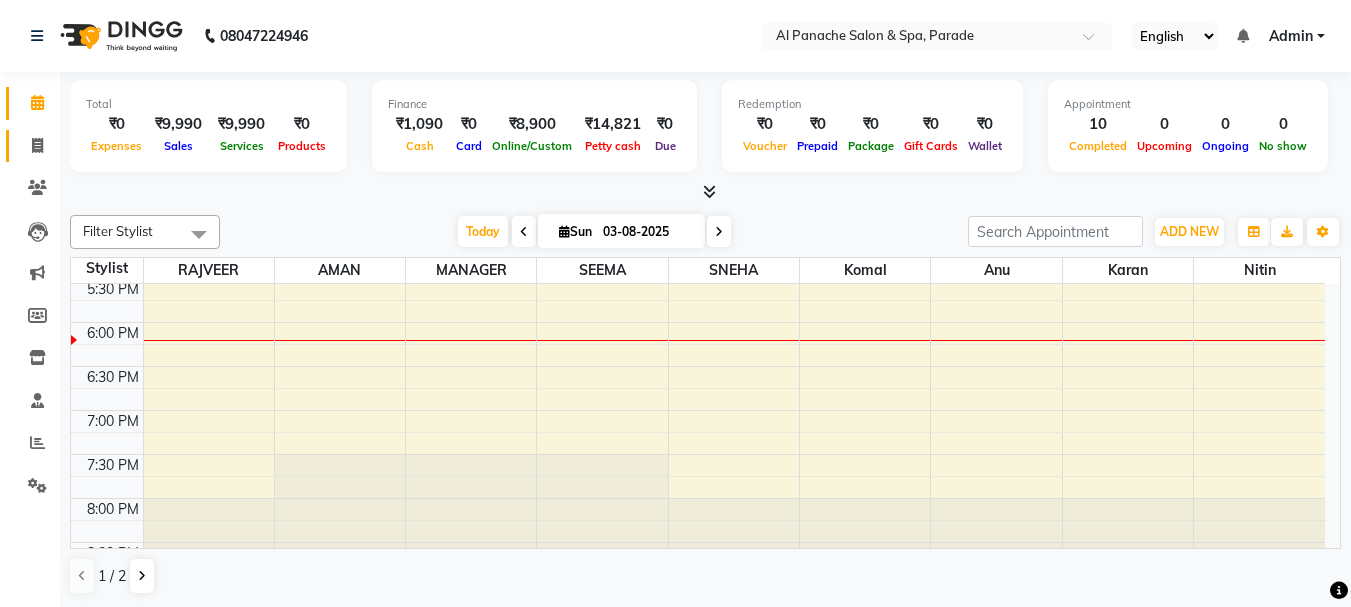 click on "Invoice" 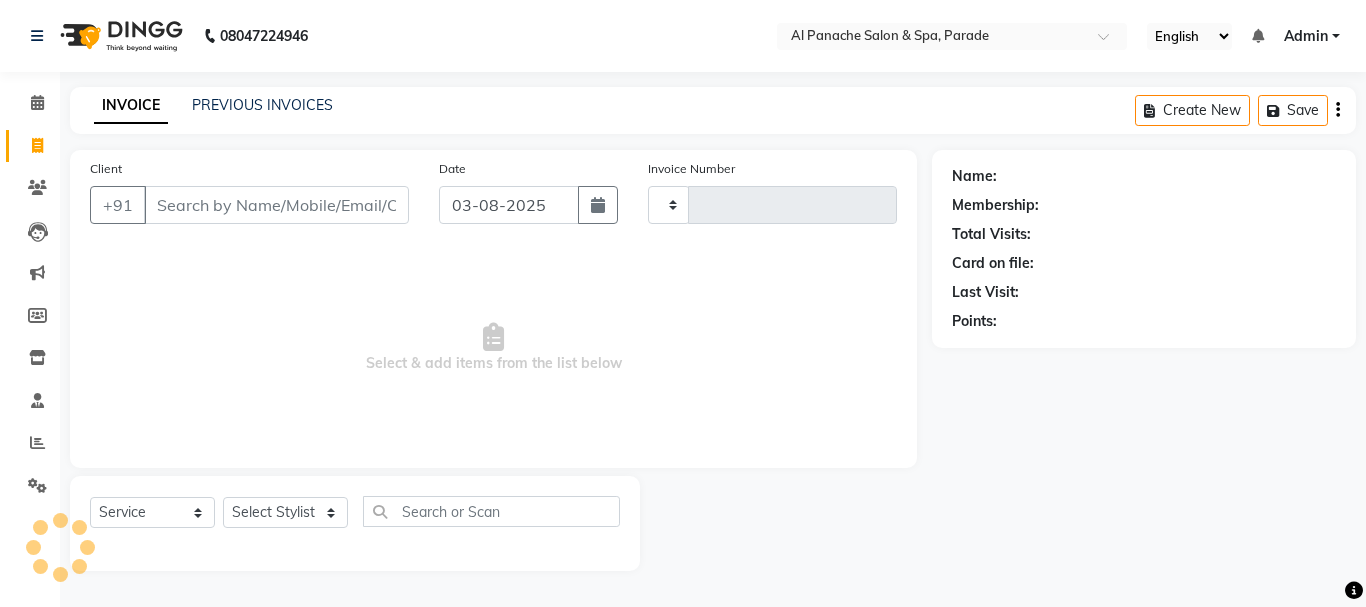 type on "1025" 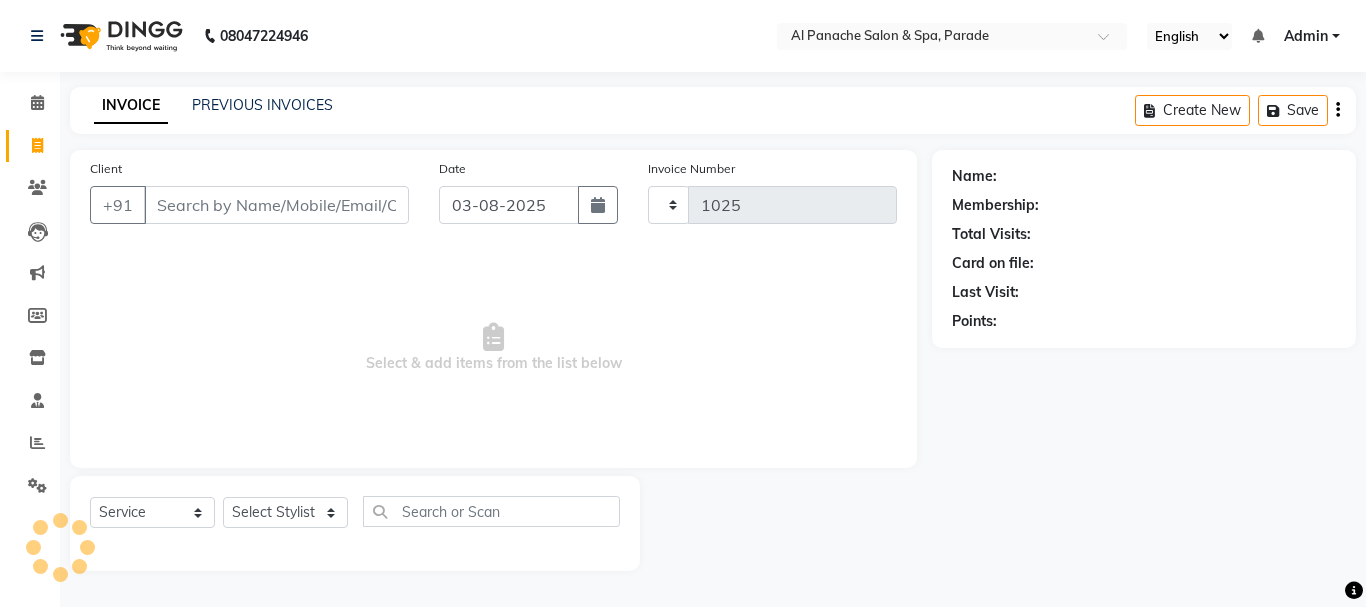 select on "463" 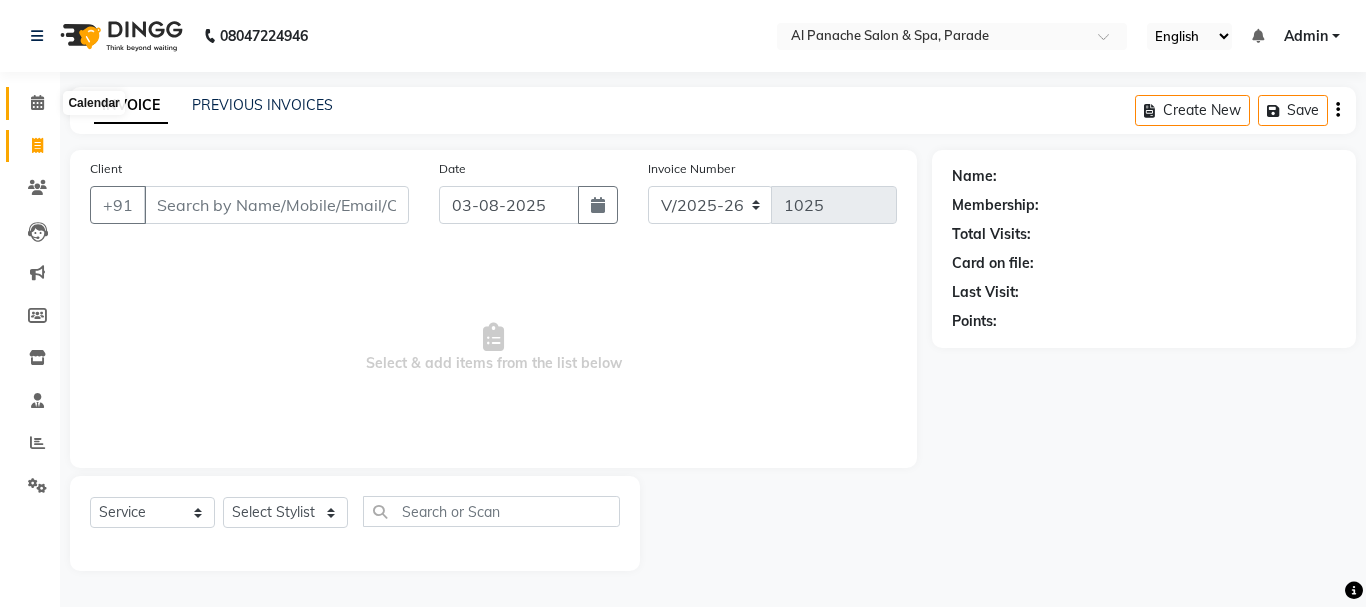 click 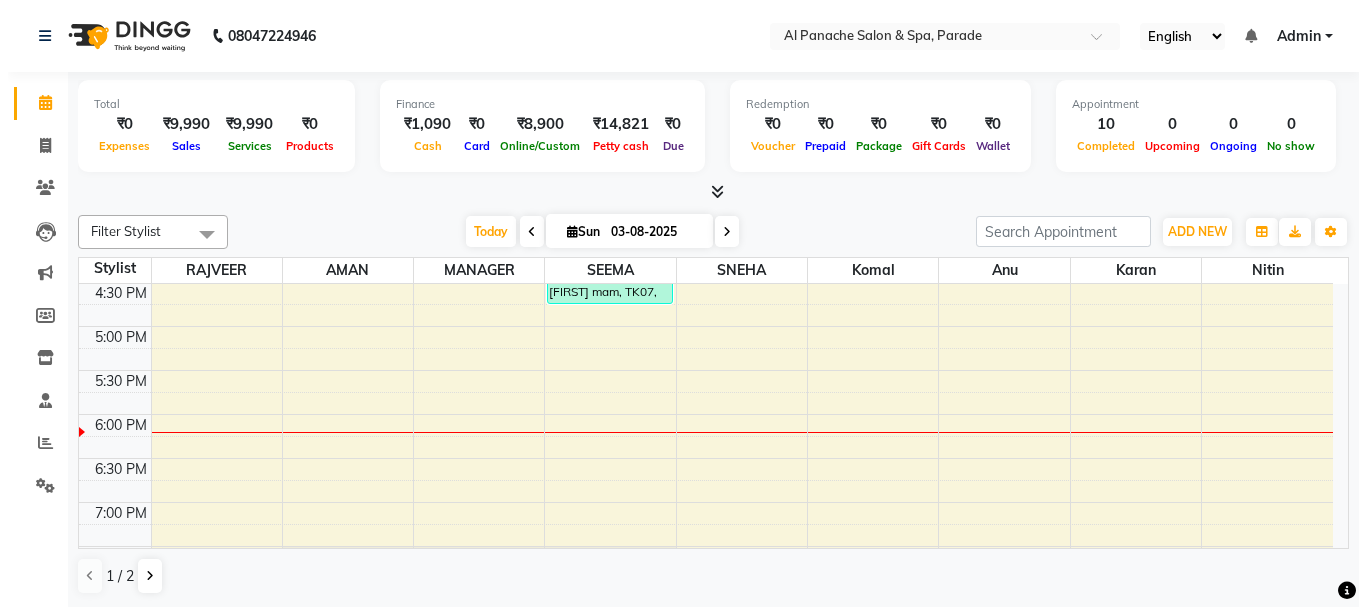 scroll, scrollTop: 0, scrollLeft: 0, axis: both 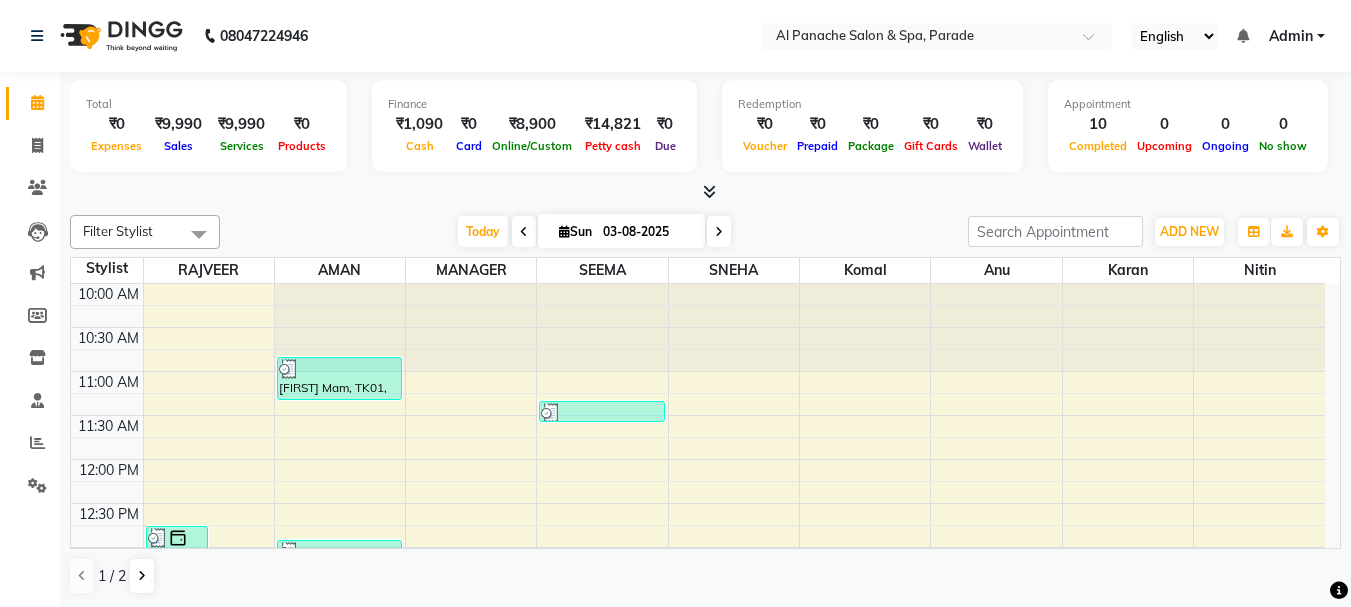 click at bounding box center (705, 192) 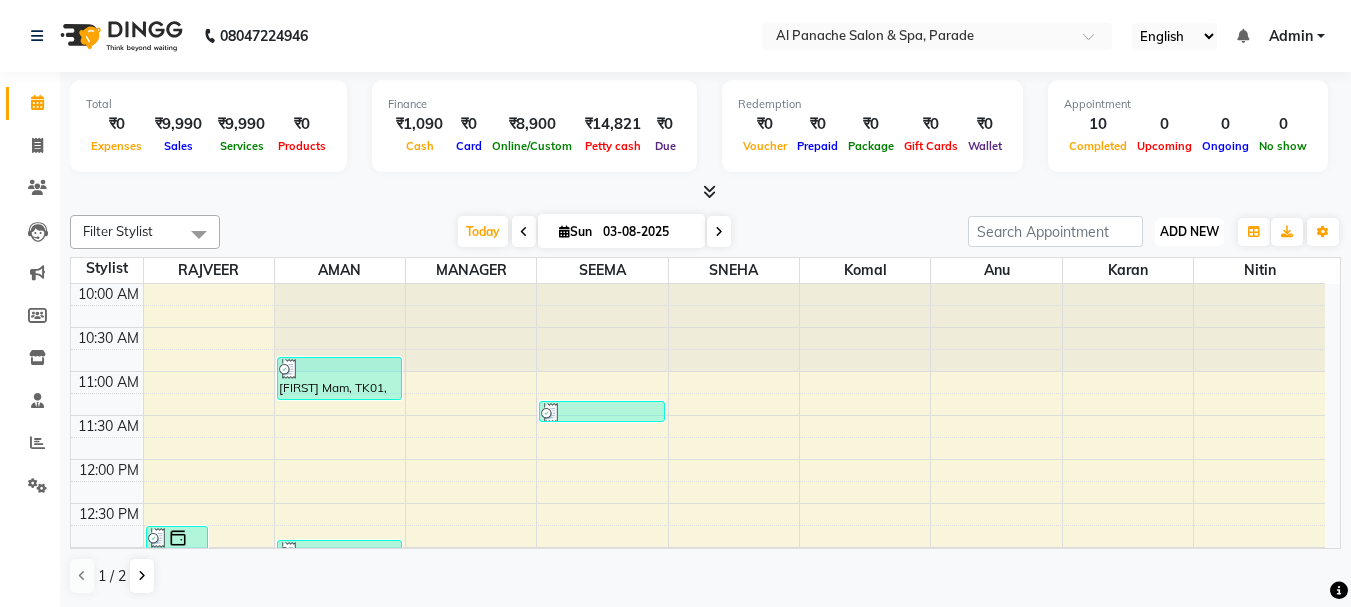click on "ADD NEW" at bounding box center (1189, 231) 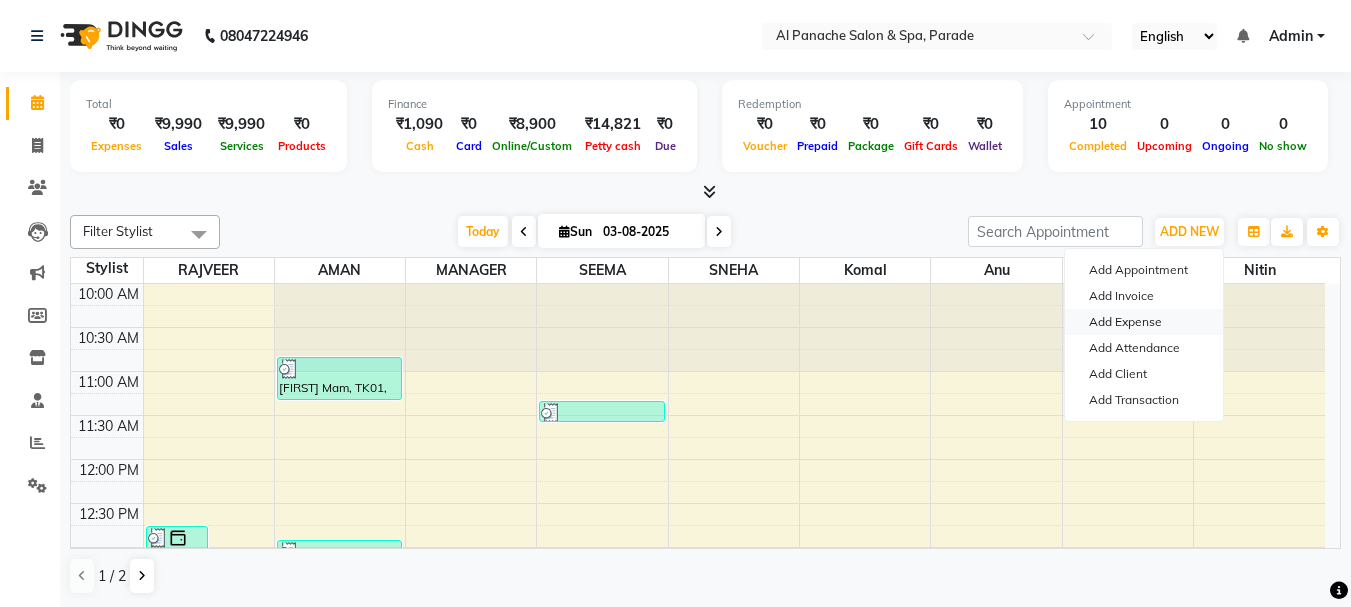 click on "Add Expense" at bounding box center (1144, 322) 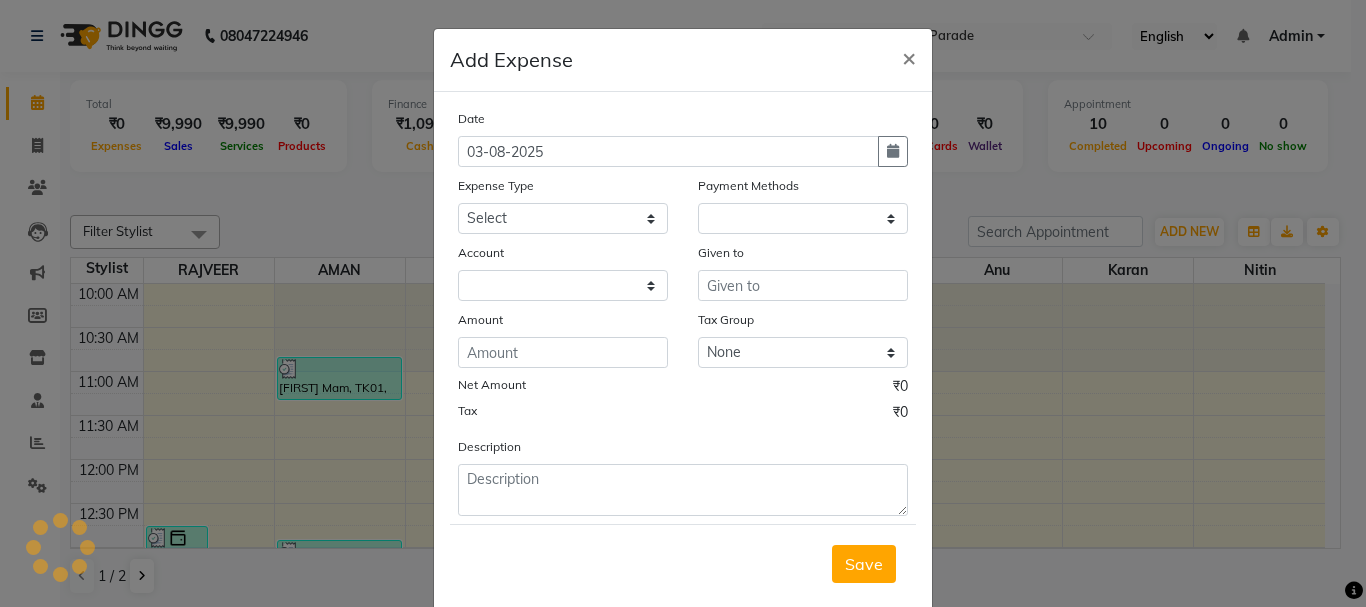 select on "1" 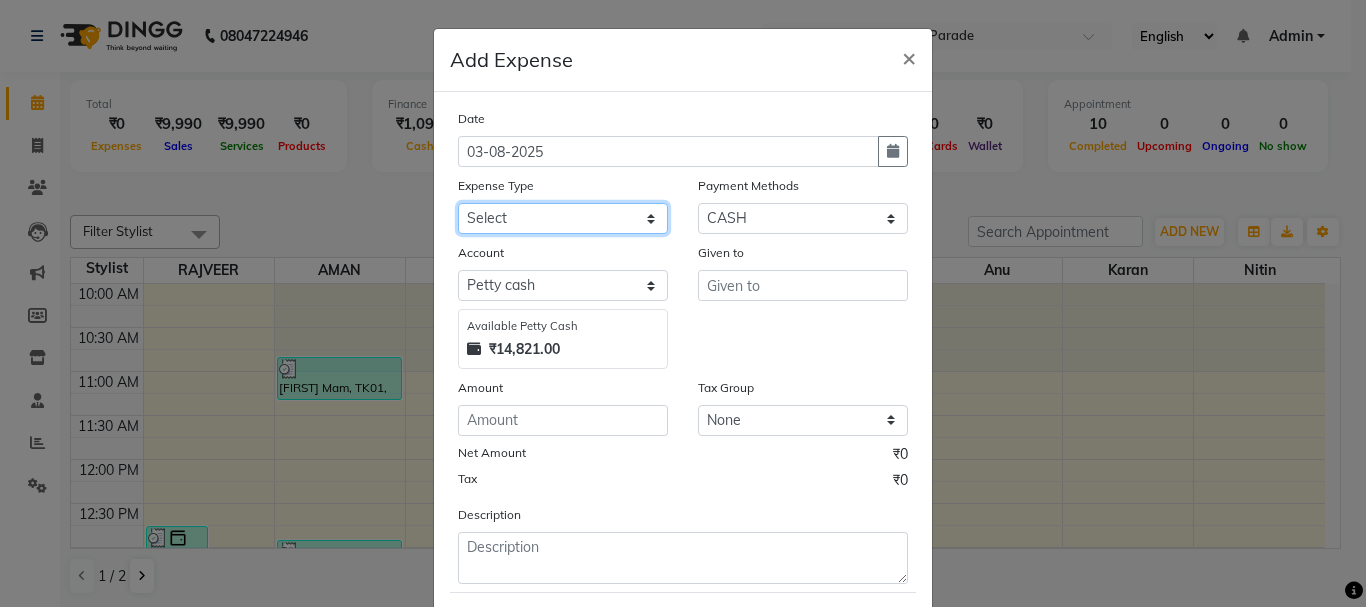 click on "Select Advance Salary Bank charges Car maintenance  Cash transfer to bank Cash transfer to hub Client Snacks Equipment Fuel Govt fee Incentive Insurance International purchase Loan Repayment Maintenance Marketing Miscellaneous MRA Other Pantry Payment Pooja Box Product Rent Salary Staff Snacks Tax Tea & Refreshment Utilities water bottle Wipes" 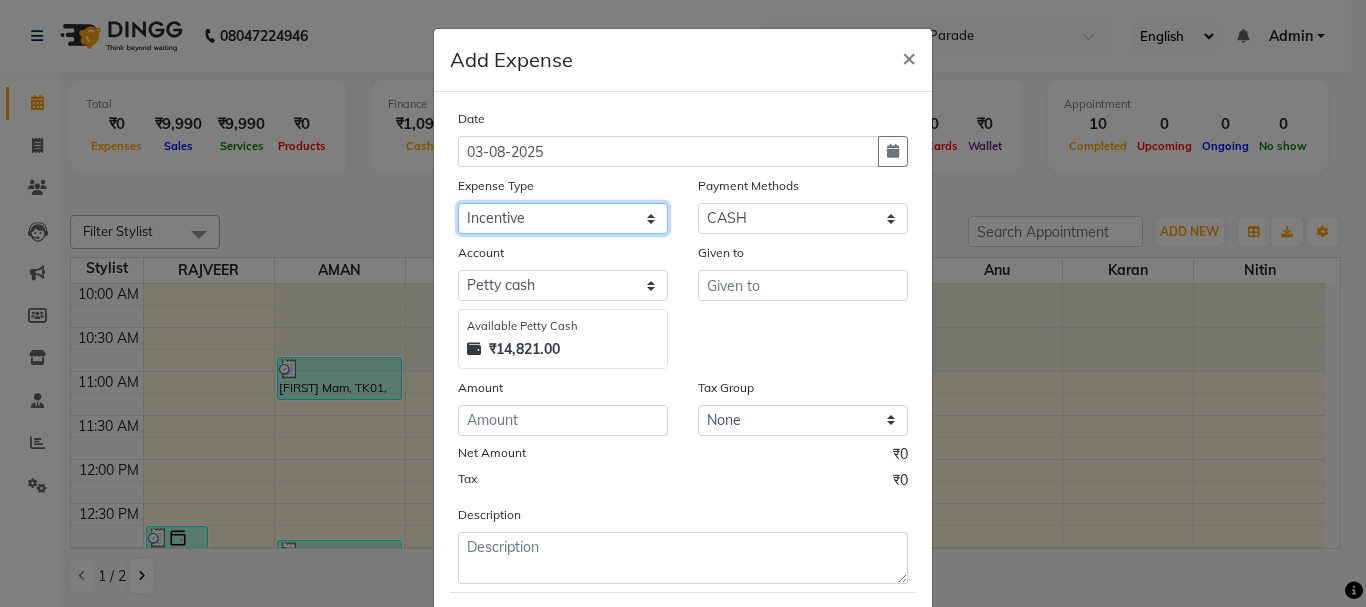 click on "Select Advance Salary Bank charges Car maintenance  Cash transfer to bank Cash transfer to hub Client Snacks Equipment Fuel Govt fee Incentive Insurance International purchase Loan Repayment Maintenance Marketing Miscellaneous MRA Other Pantry Payment Pooja Box Product Rent Salary Staff Snacks Tax Tea & Refreshment Utilities water bottle Wipes" 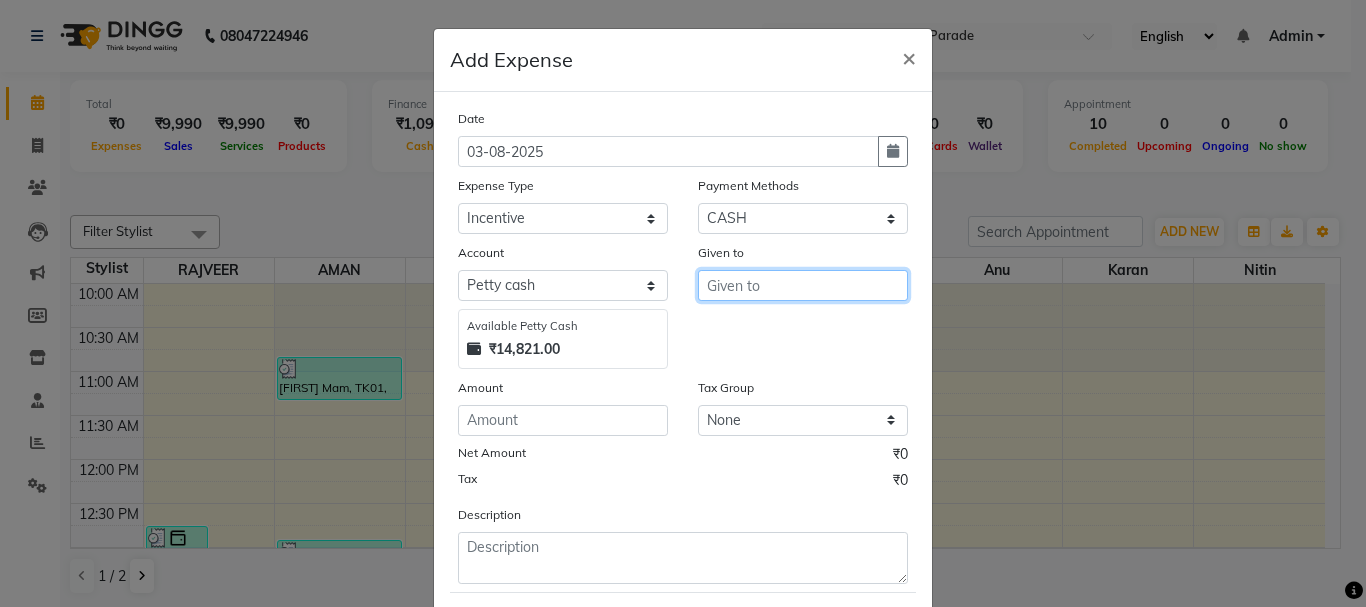 click at bounding box center [803, 285] 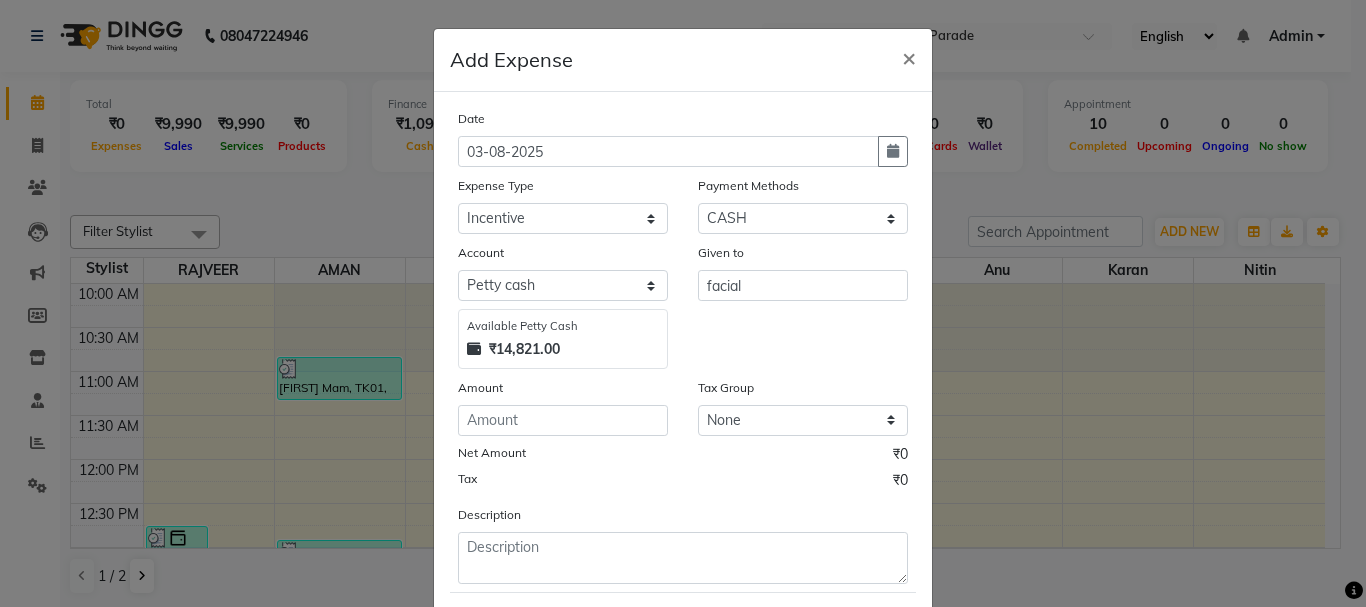 click on "Given to" 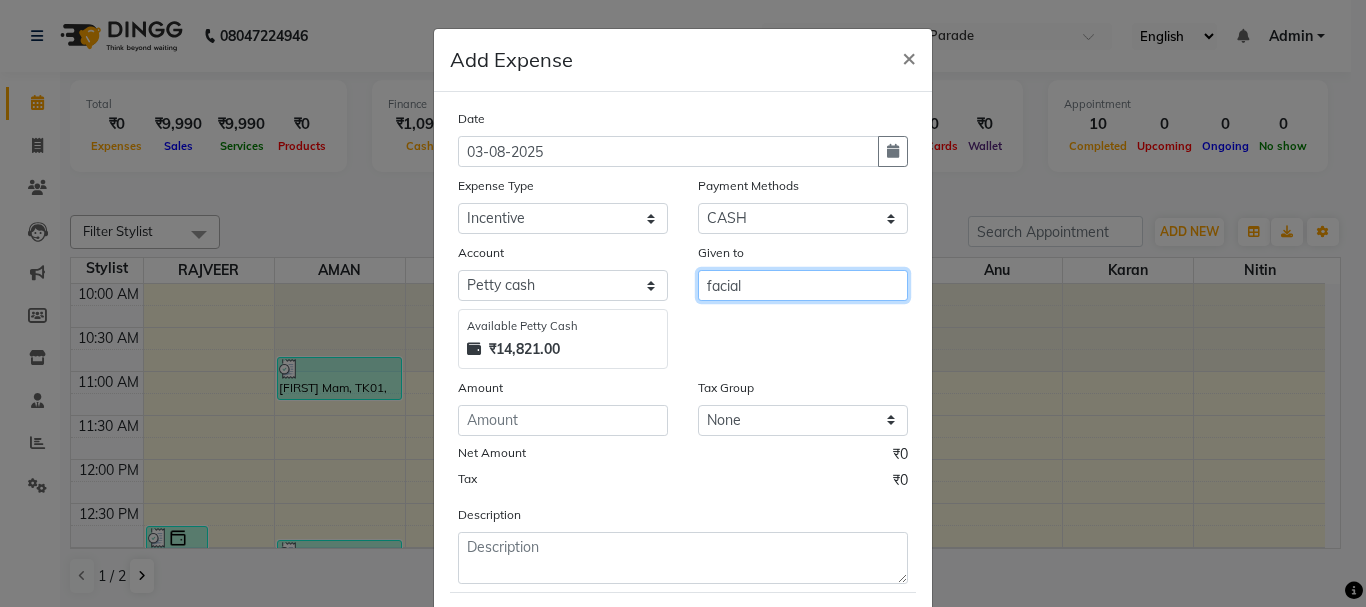 click on "facial" at bounding box center [803, 285] 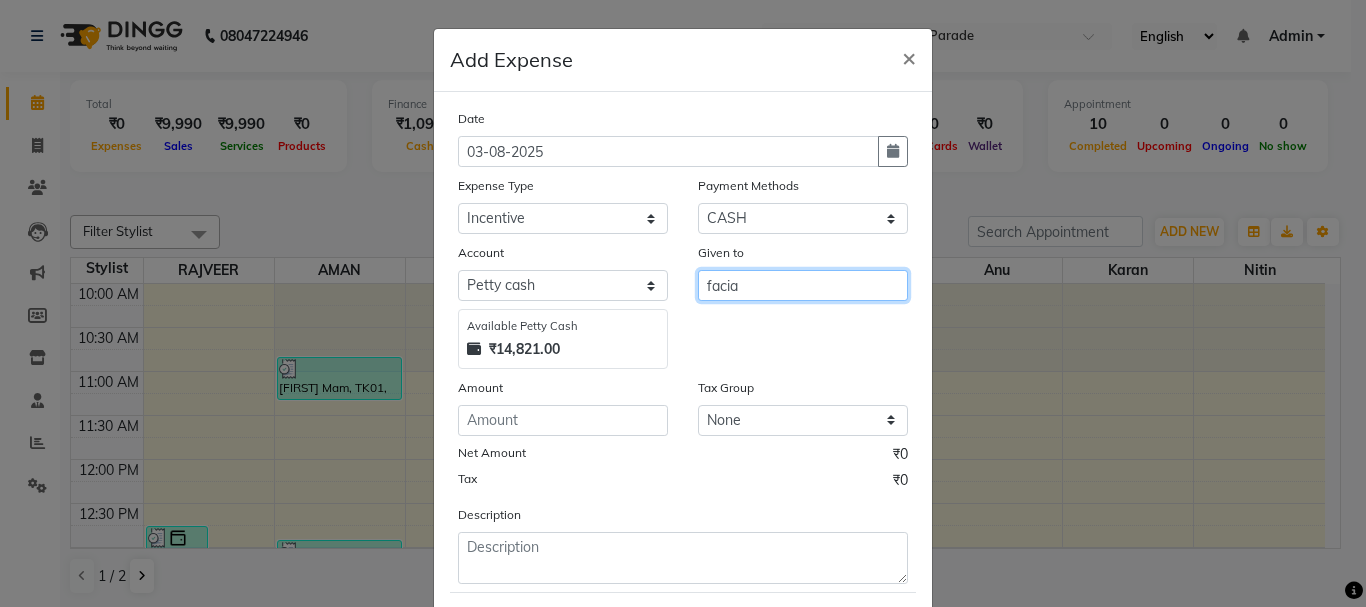 type on "facial" 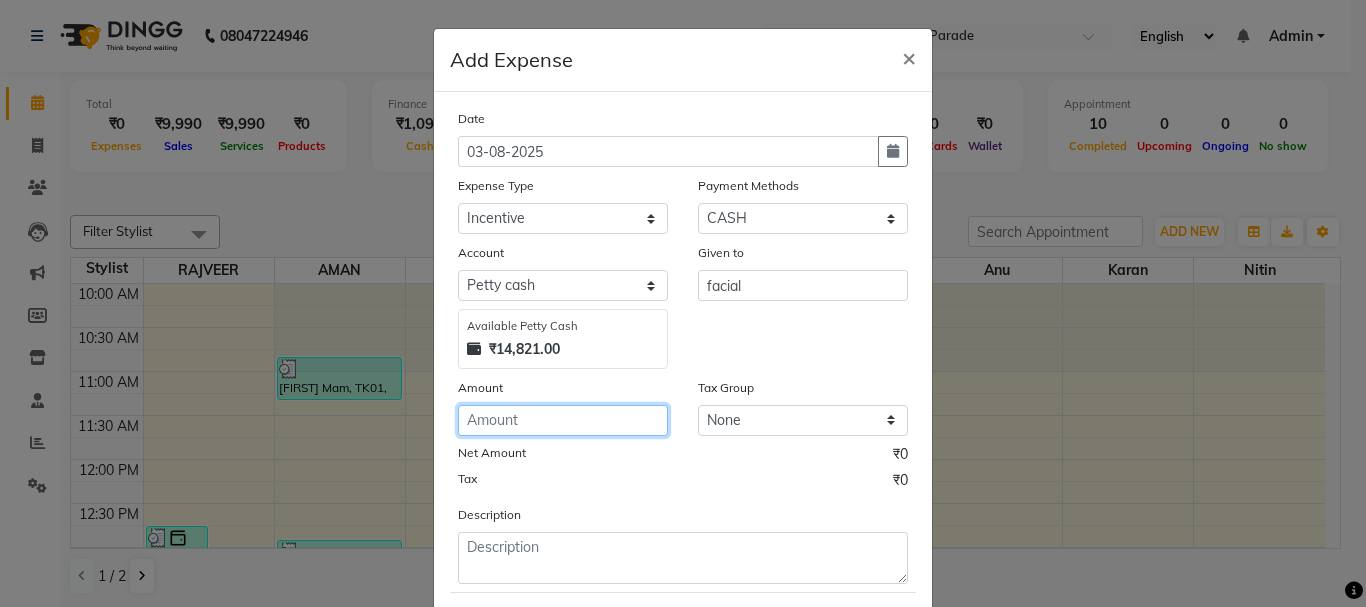 click 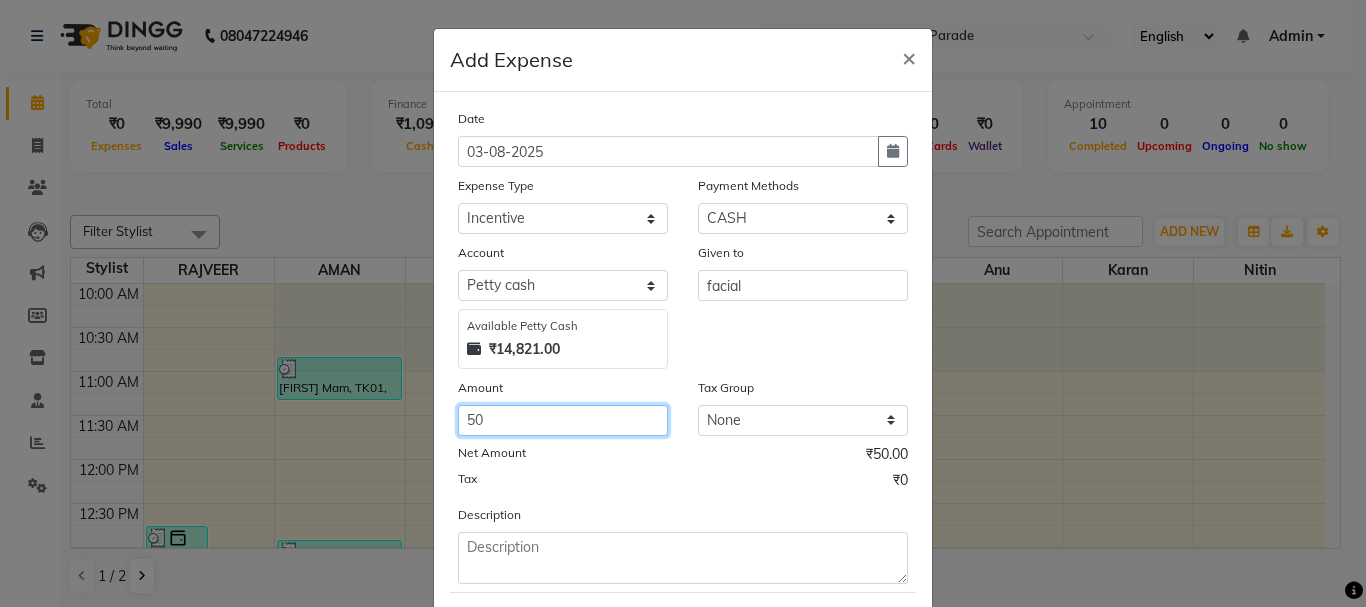 type on "50" 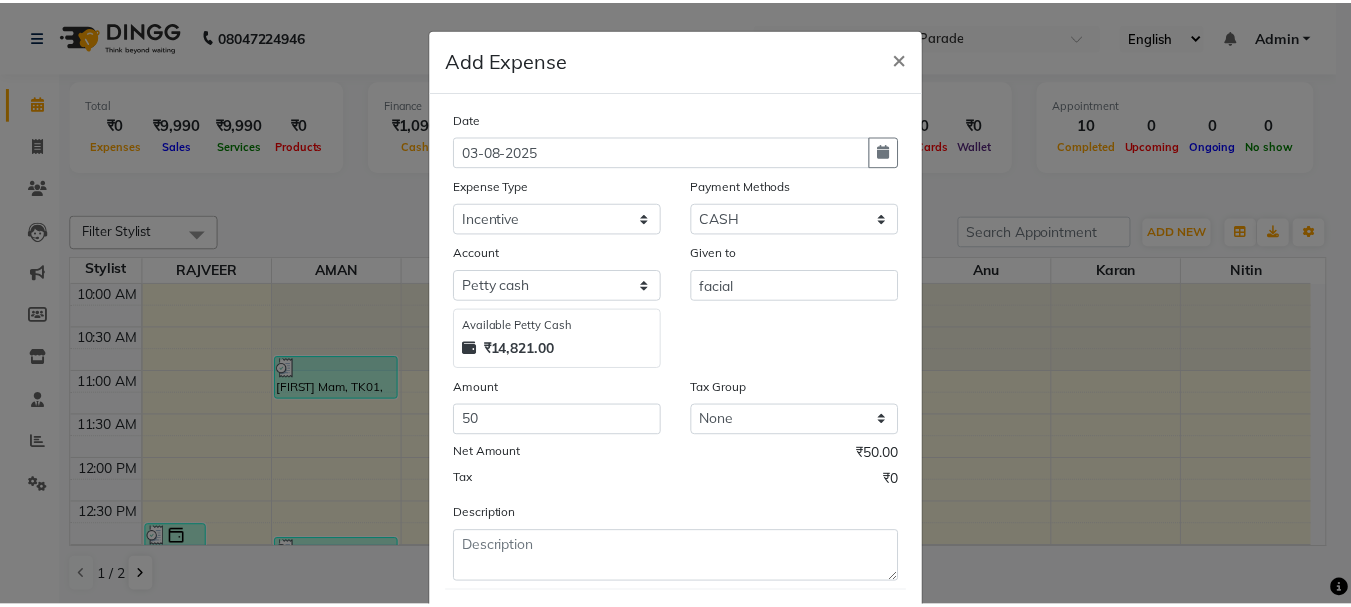scroll, scrollTop: 109, scrollLeft: 0, axis: vertical 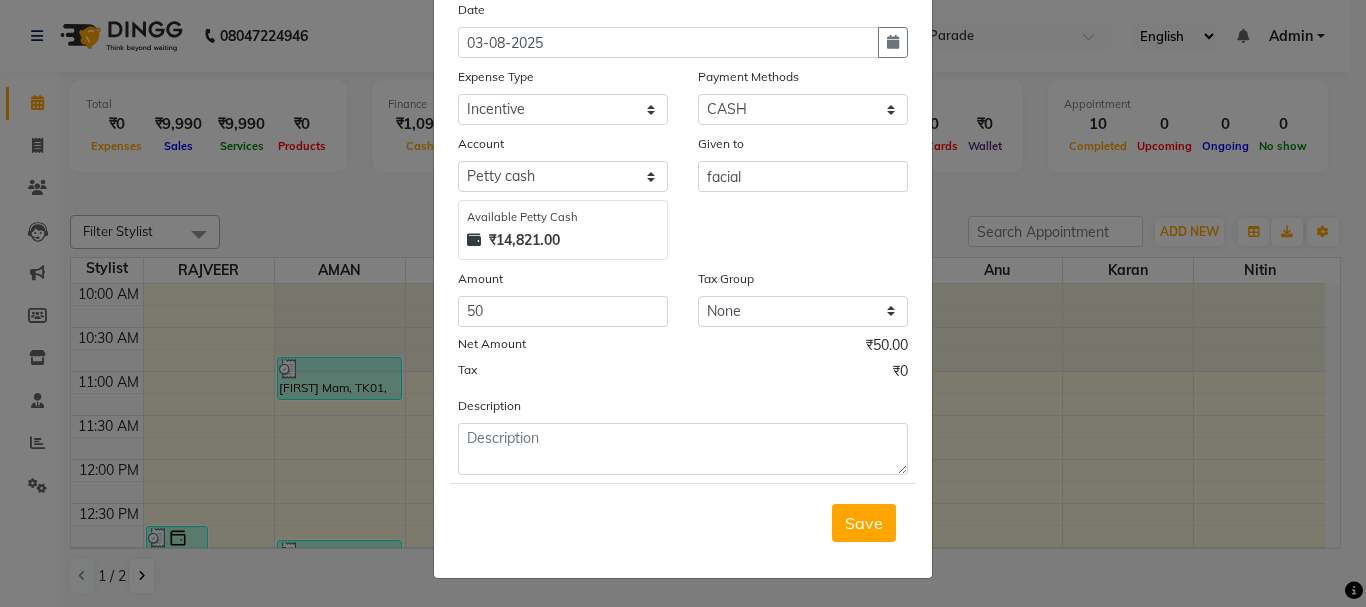 click on "Save" 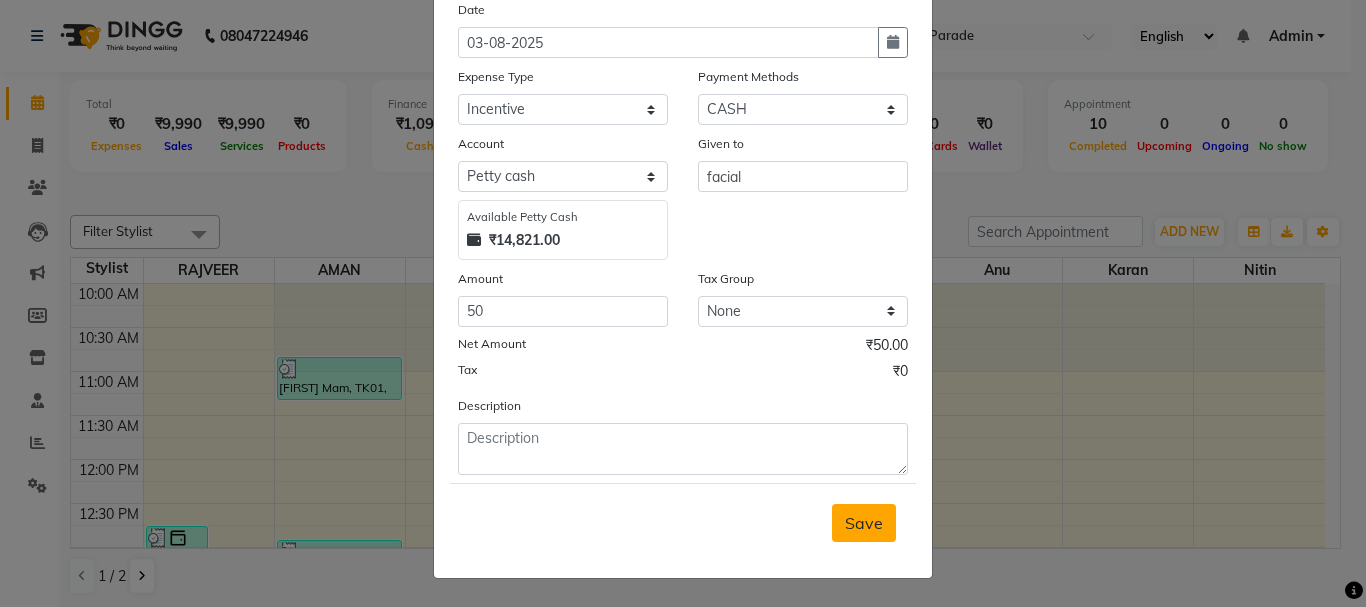 click on "Save" at bounding box center [864, 523] 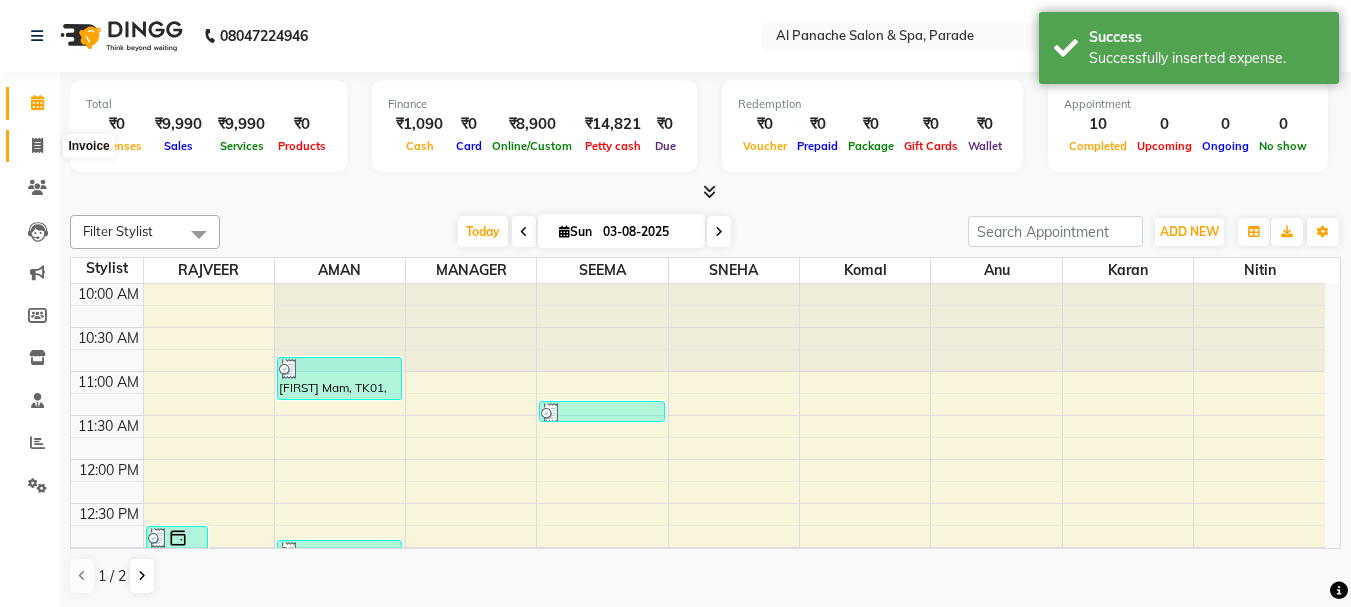 click 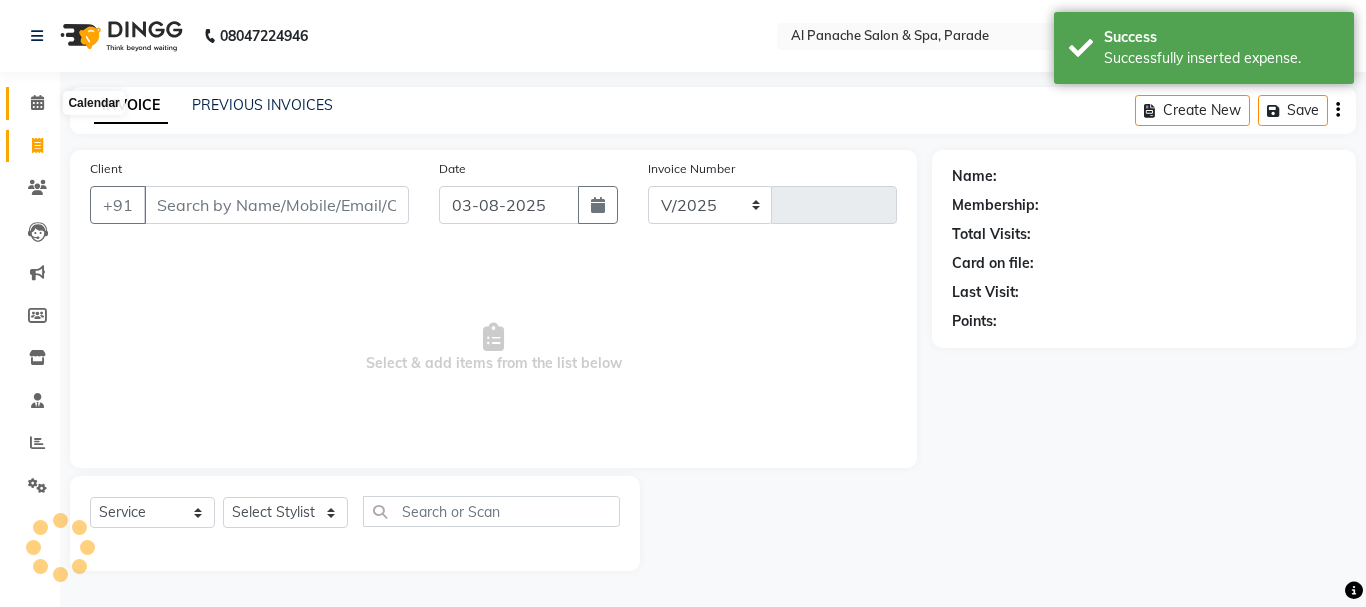 select on "463" 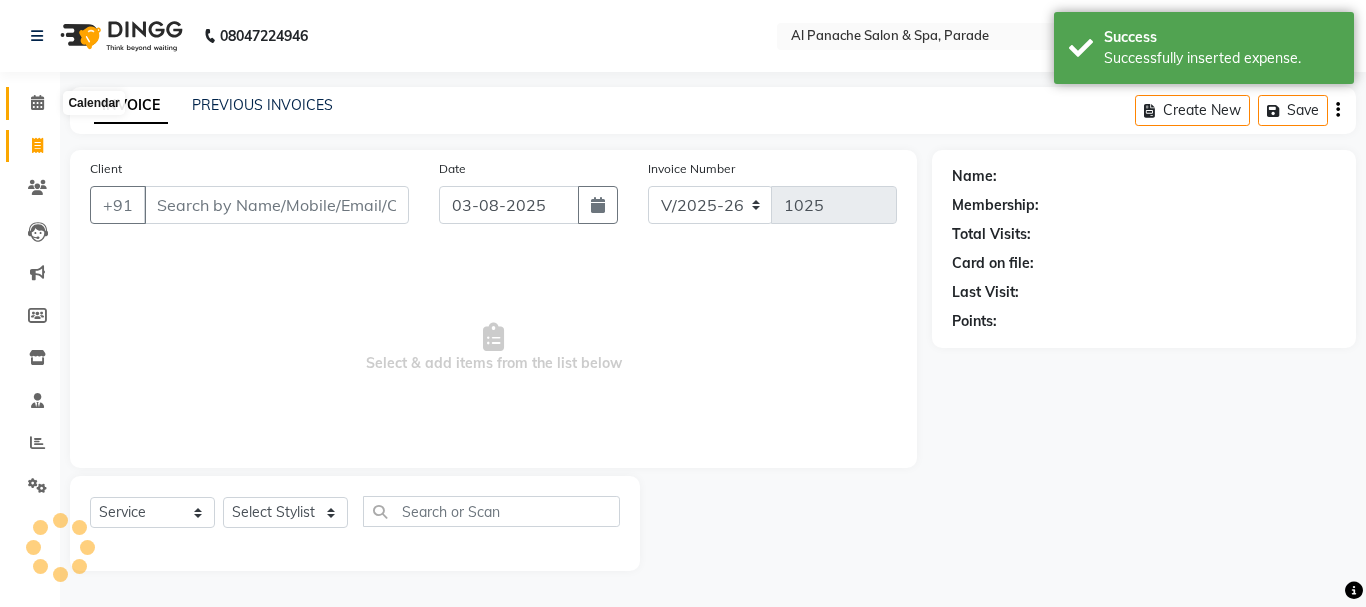 click 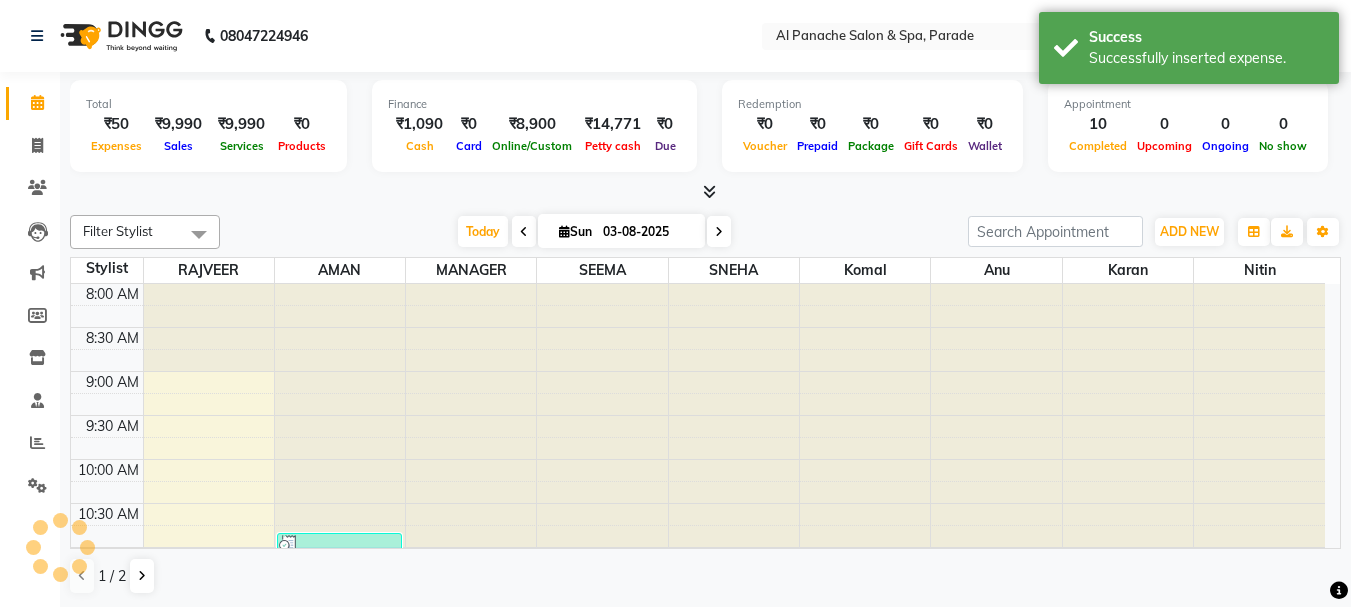 scroll, scrollTop: 0, scrollLeft: 0, axis: both 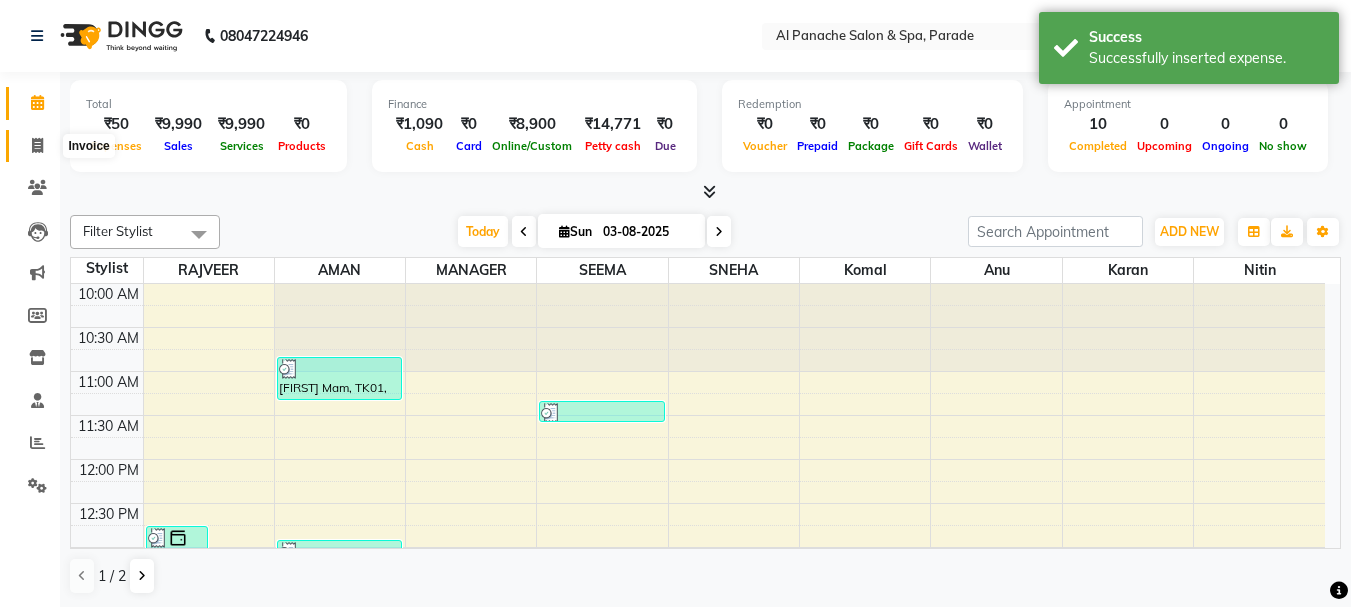 click 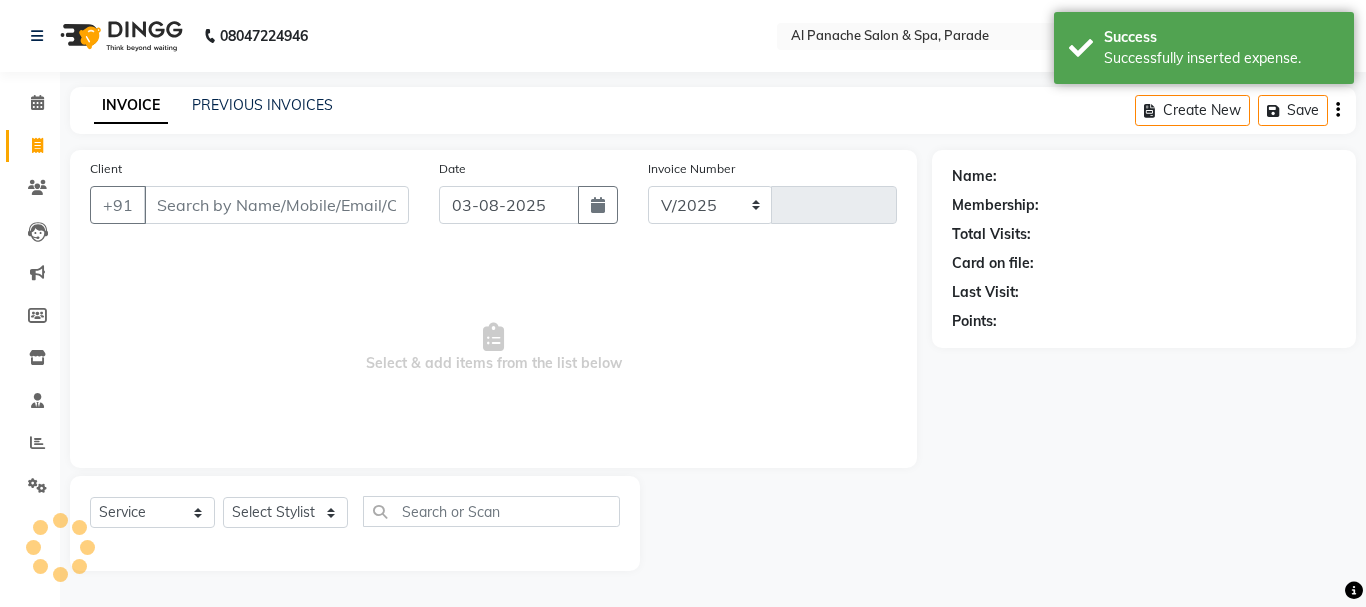 select on "463" 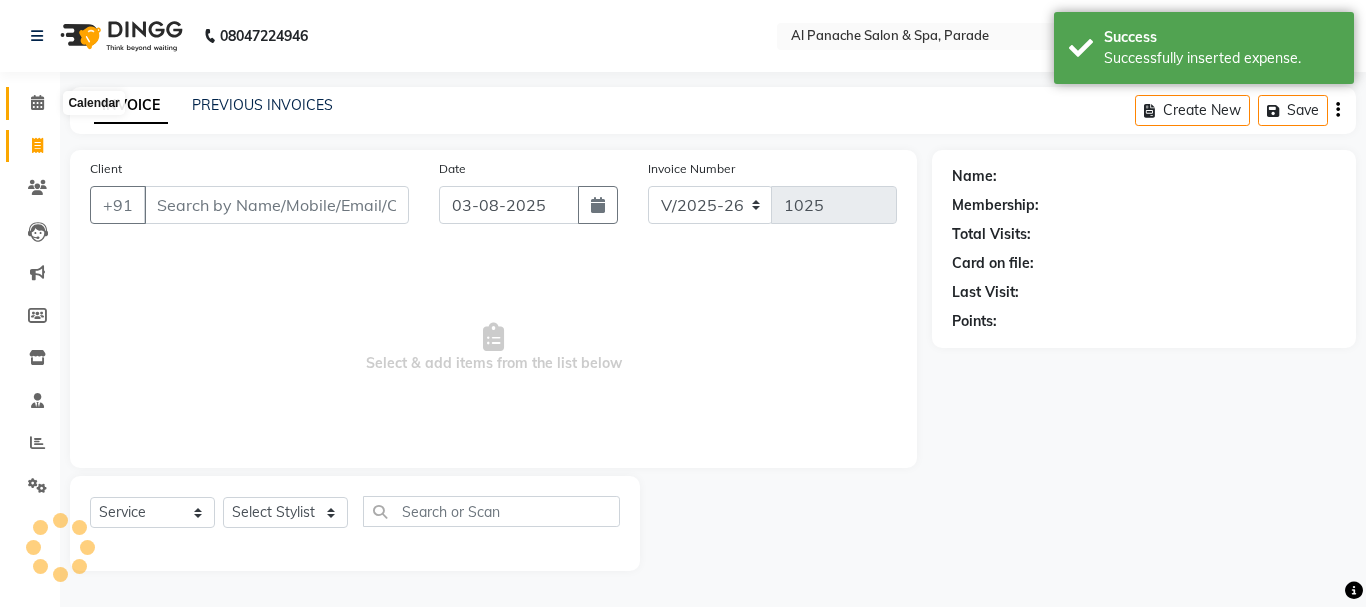 click 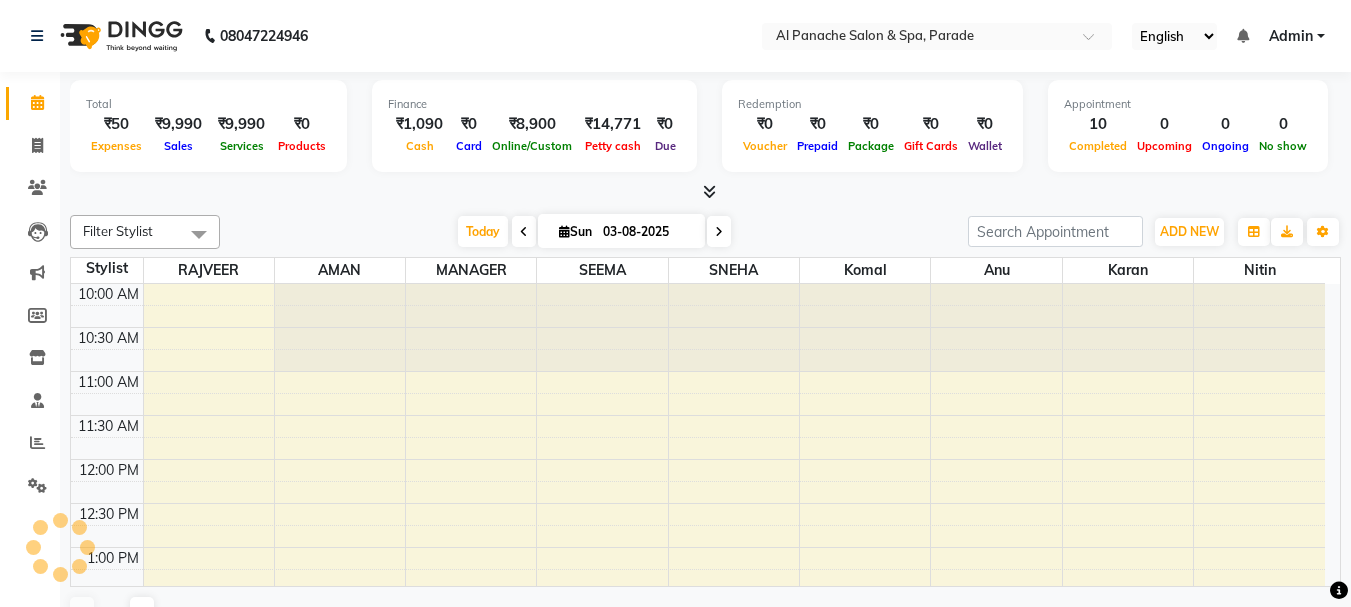 scroll, scrollTop: 0, scrollLeft: 0, axis: both 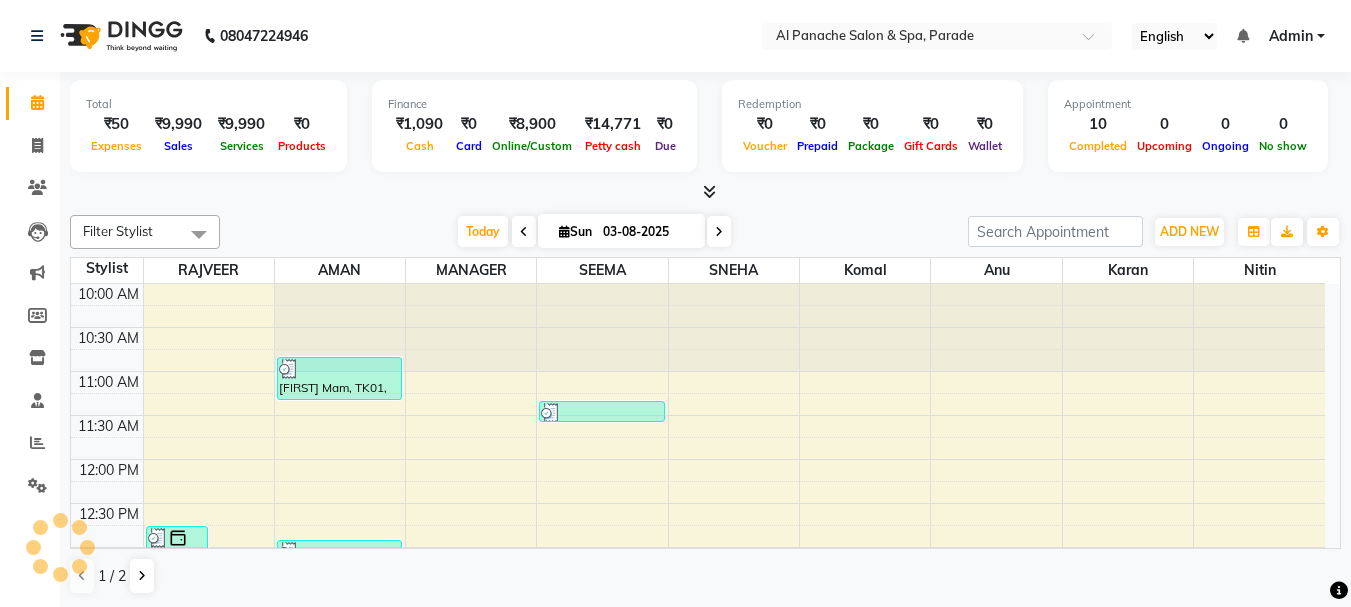 click at bounding box center (709, 191) 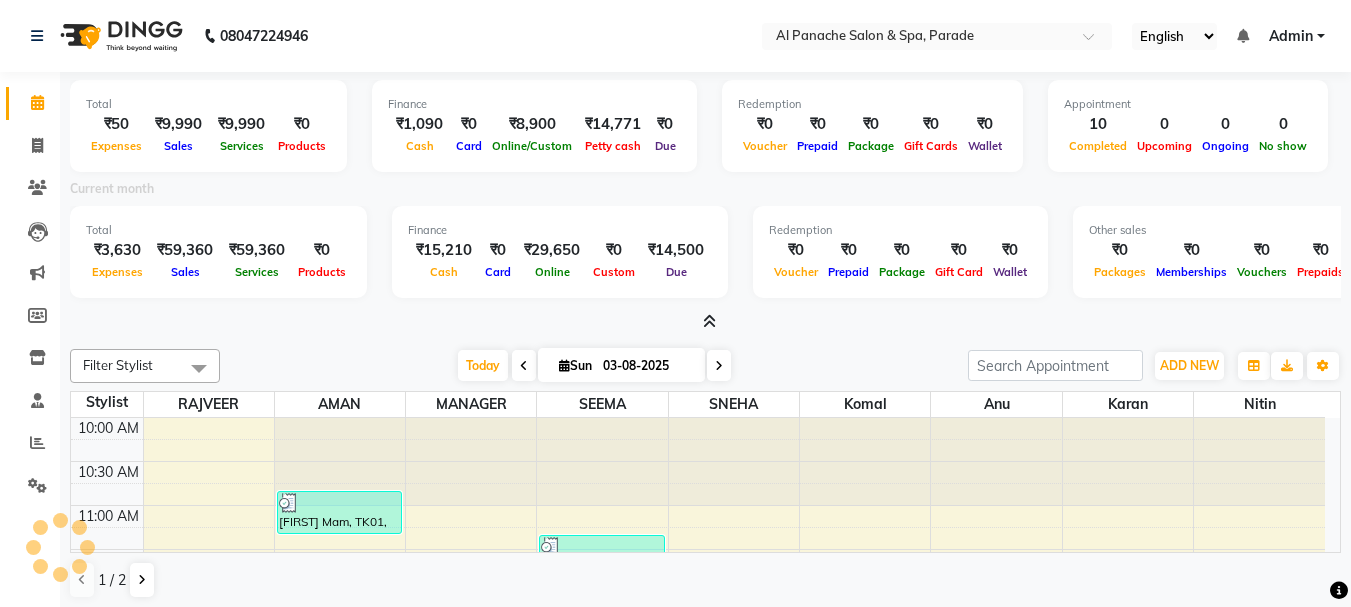 scroll, scrollTop: 703, scrollLeft: 0, axis: vertical 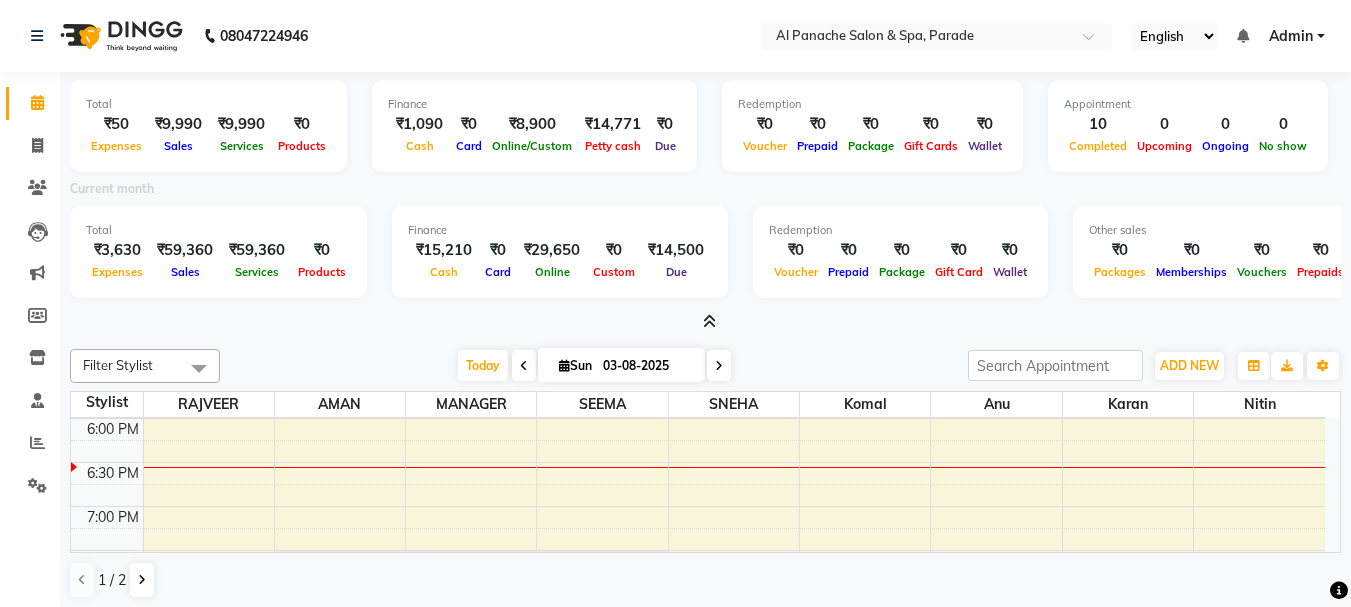 click at bounding box center [709, 321] 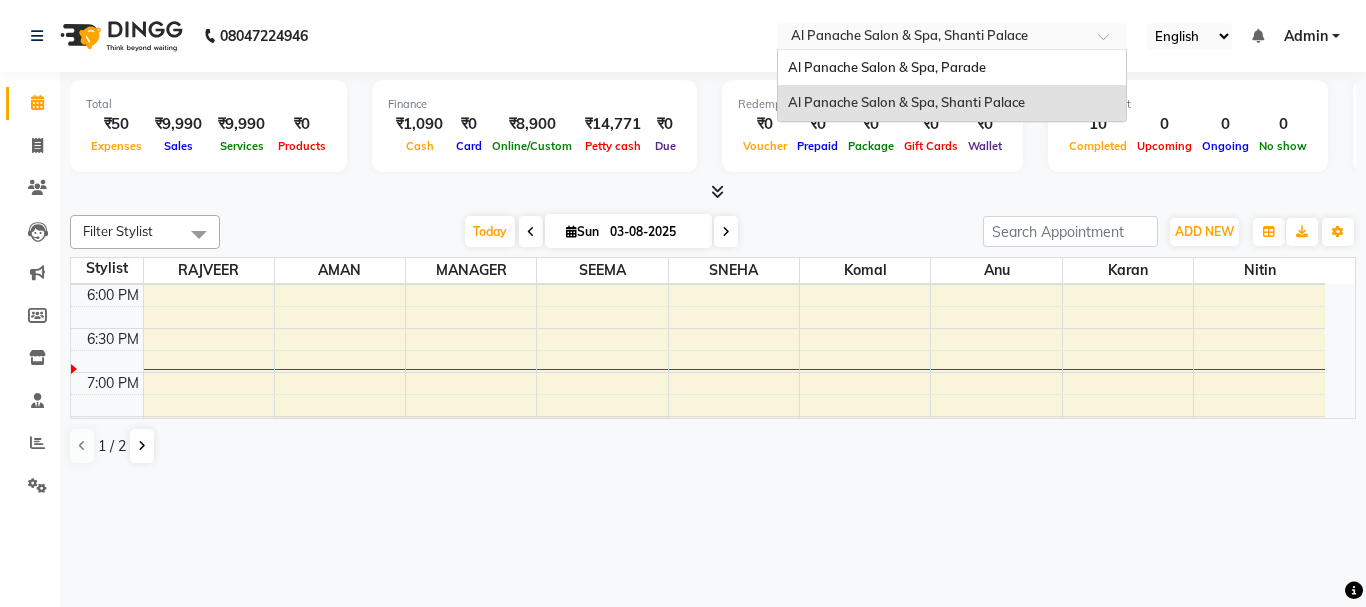 click at bounding box center [932, 38] 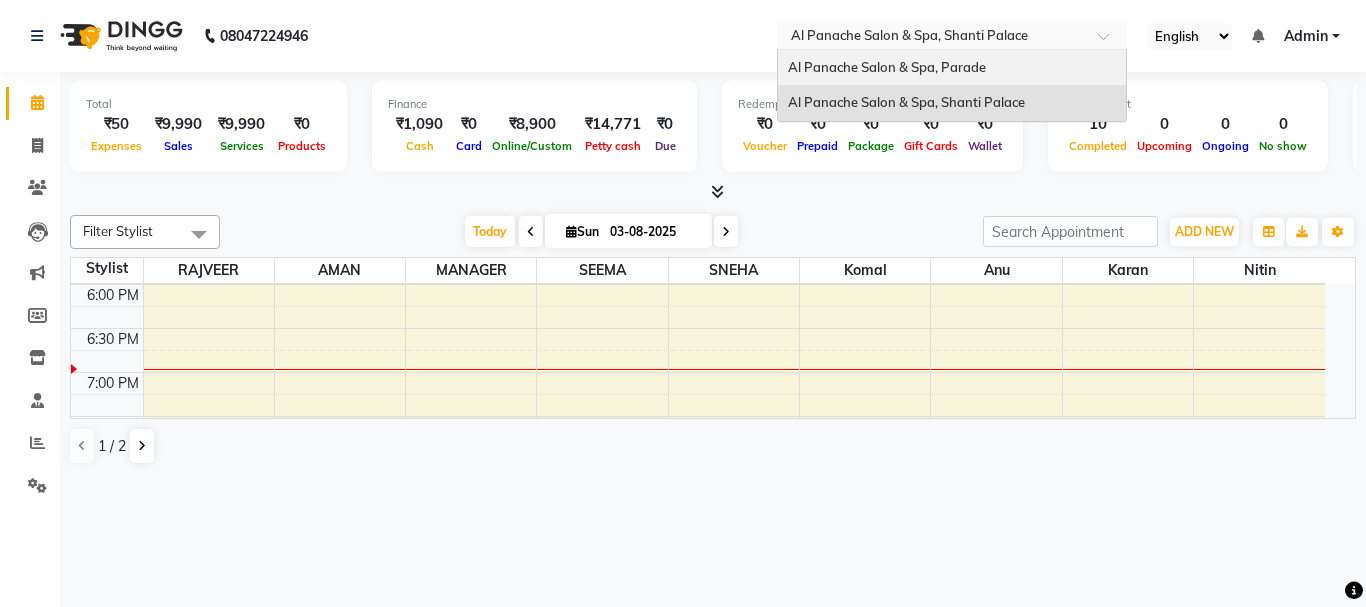 click on "Al Panache Salon & Spa, Parade" at bounding box center (887, 67) 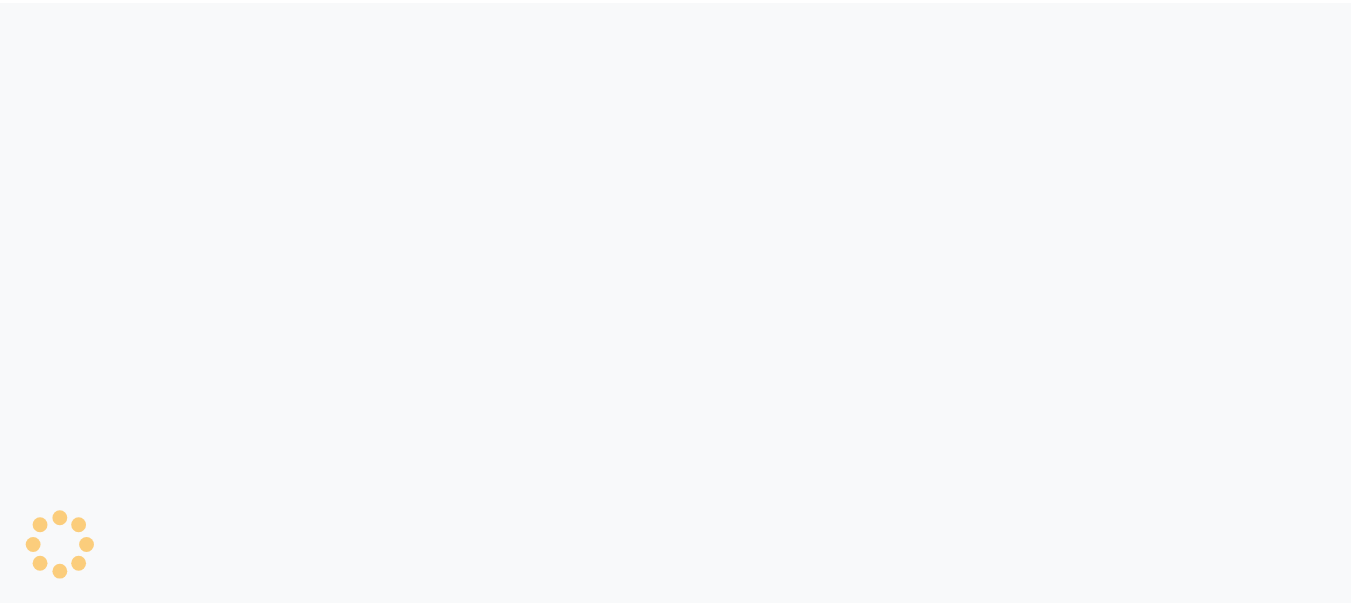 scroll, scrollTop: 0, scrollLeft: 0, axis: both 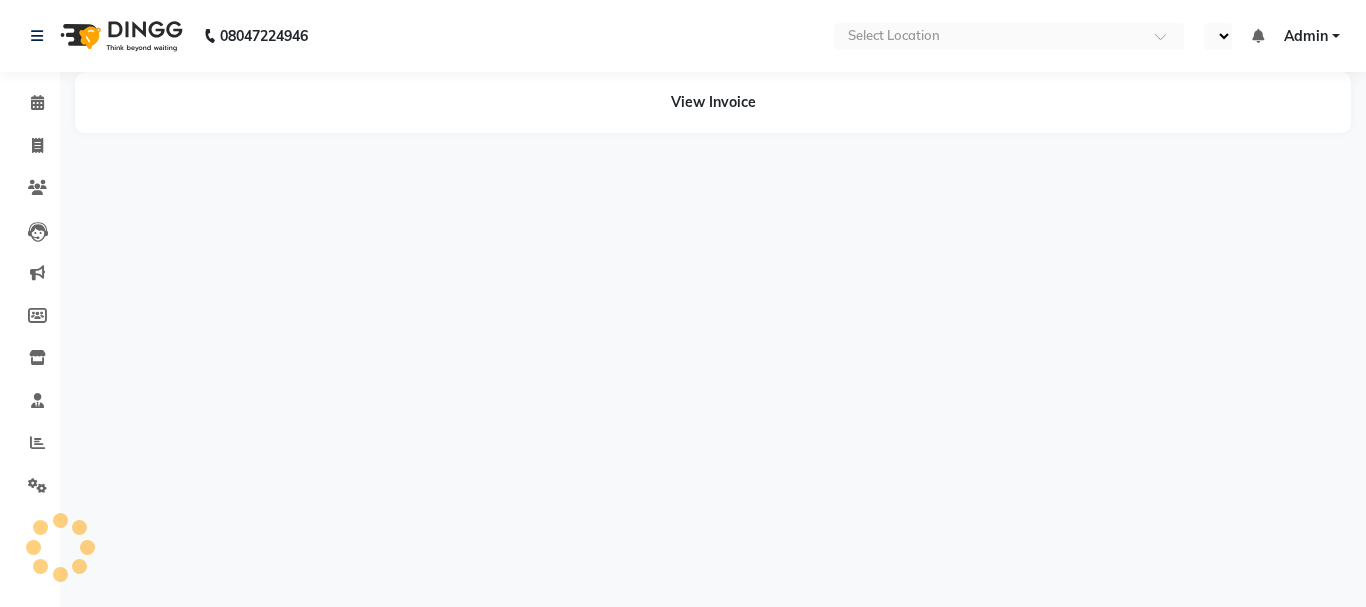 select on "en" 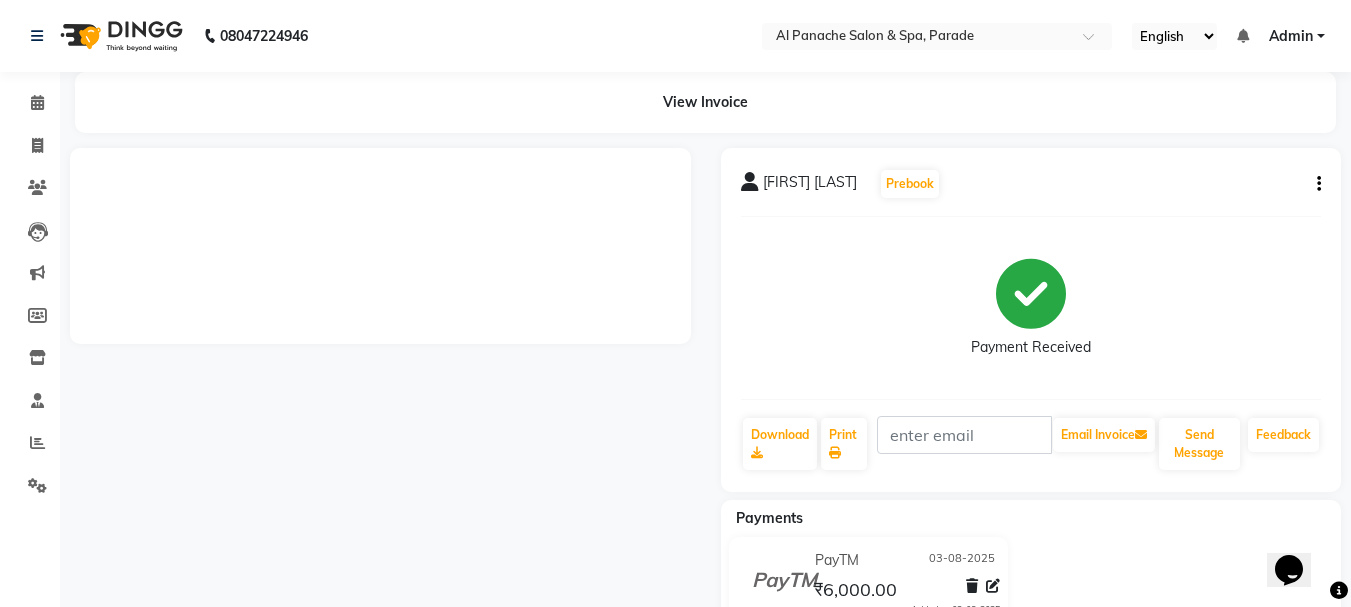 scroll, scrollTop: 0, scrollLeft: 0, axis: both 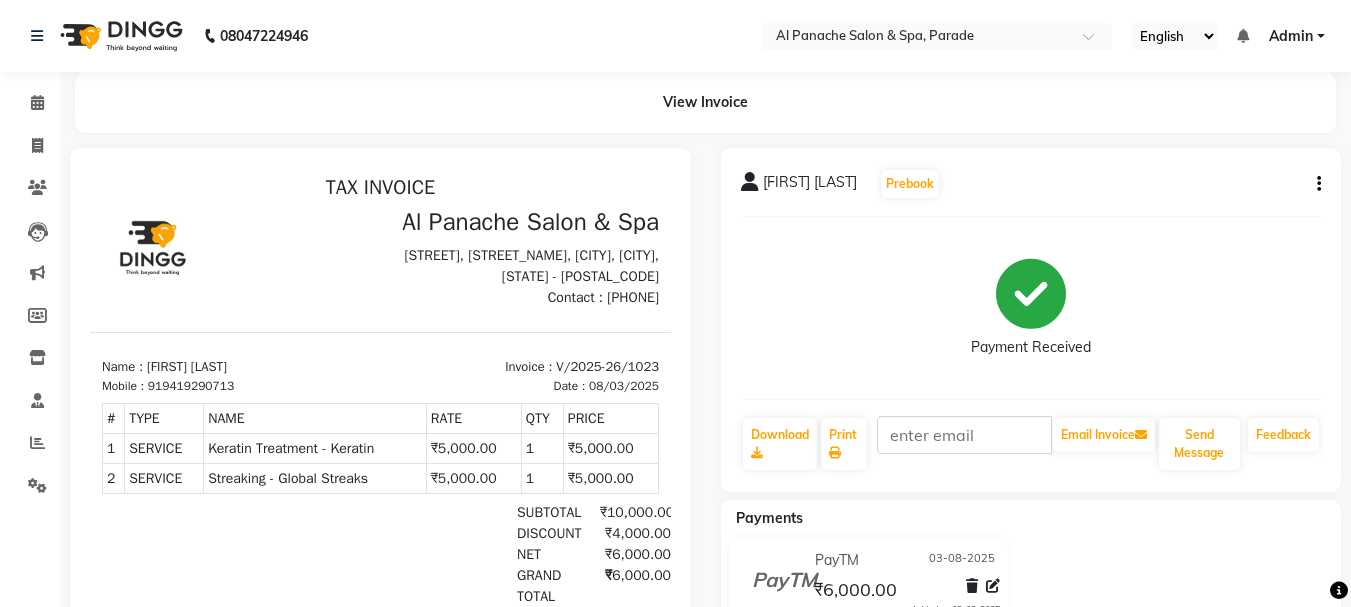 click 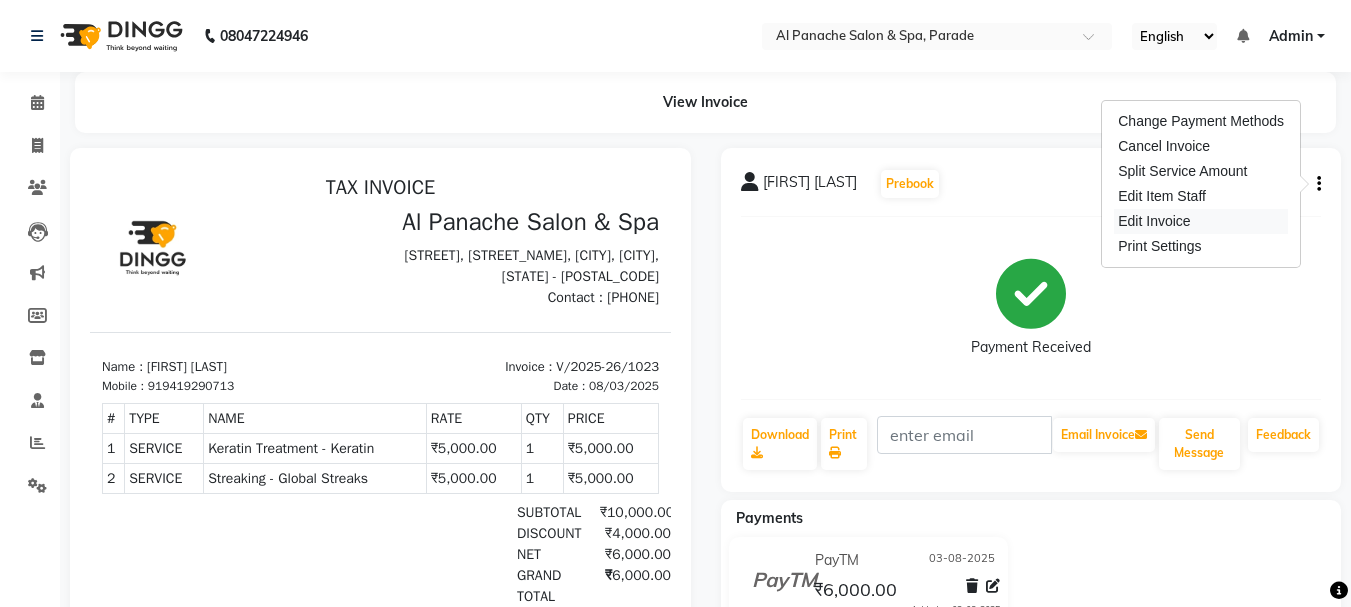 click on "Edit Invoice" at bounding box center [1201, 221] 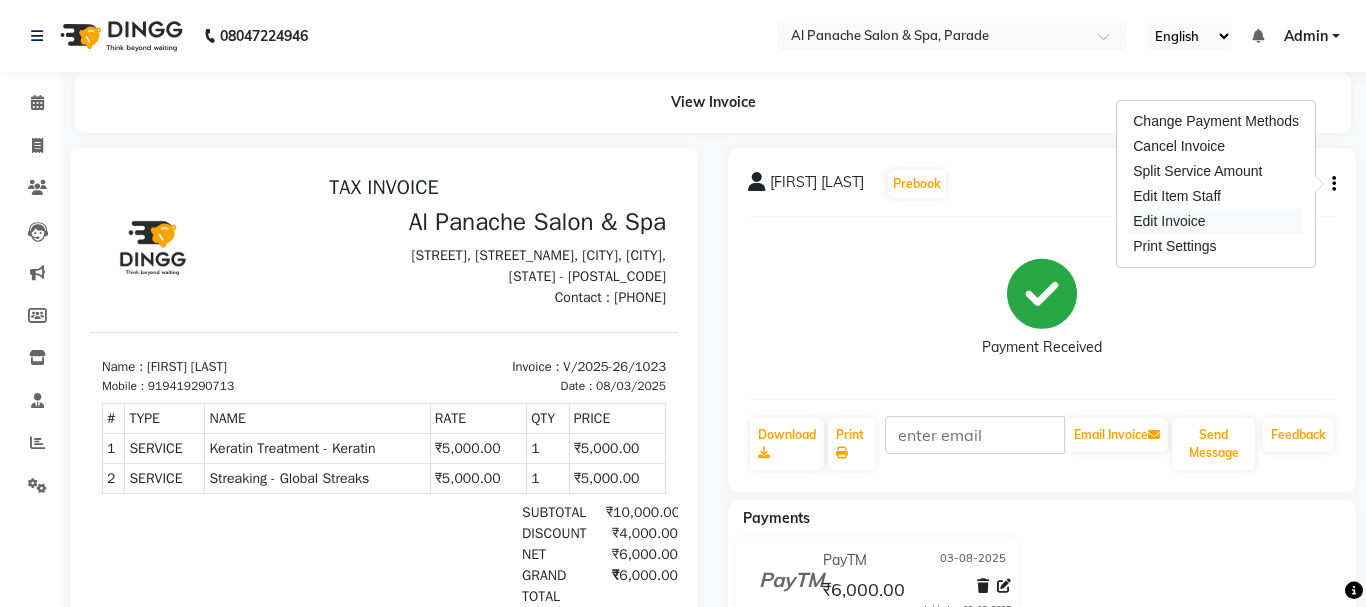 select on "service" 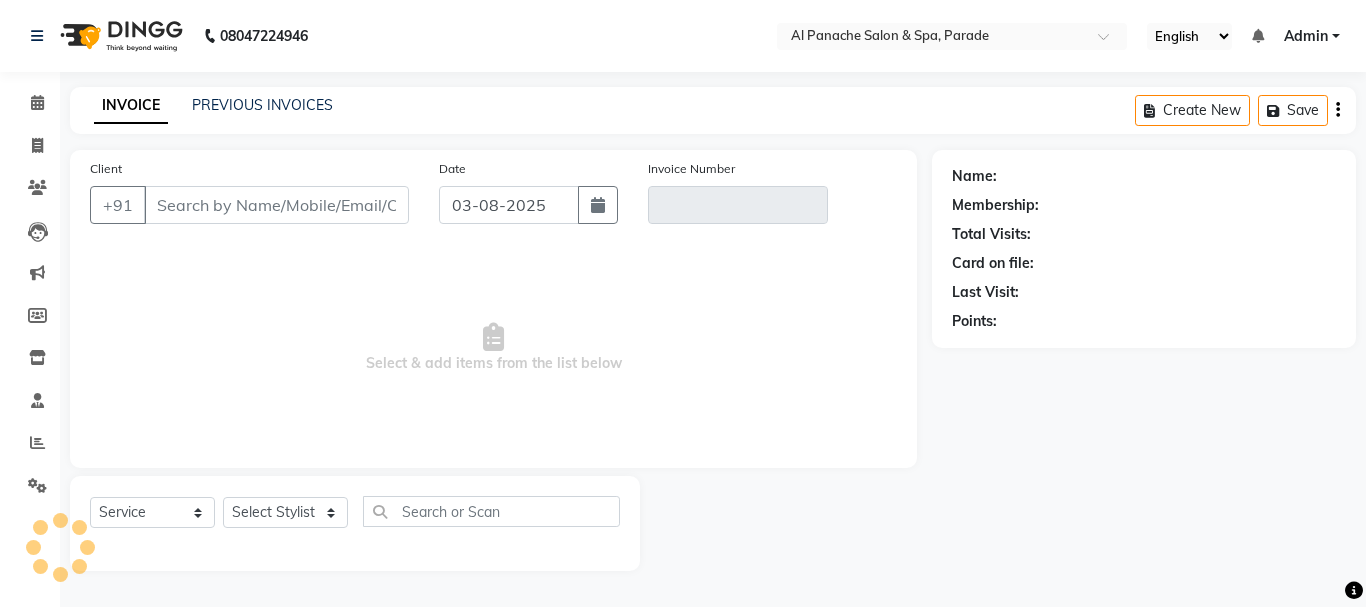 type on "9419290713" 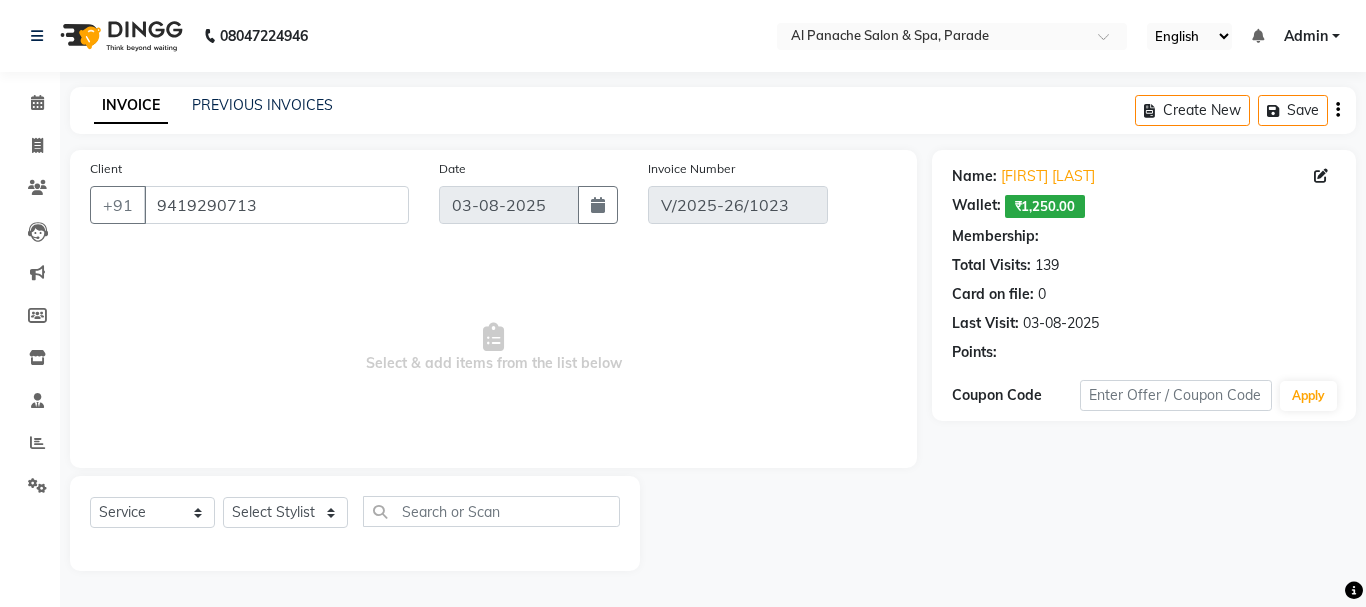 select on "select" 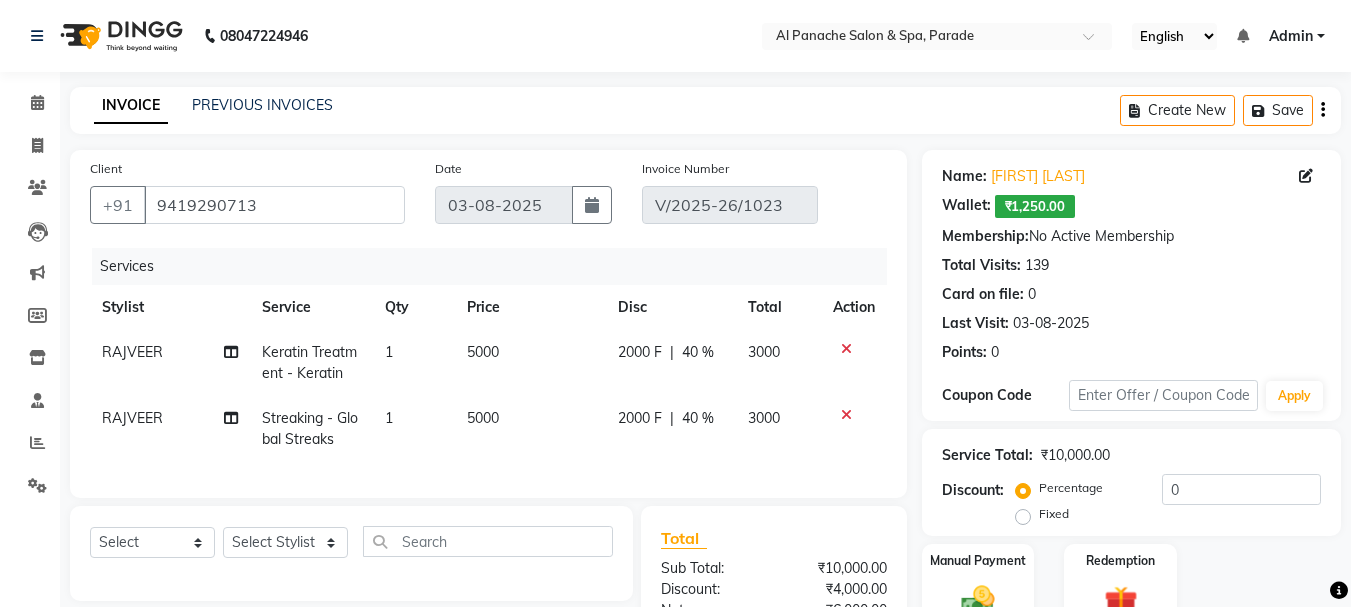 click 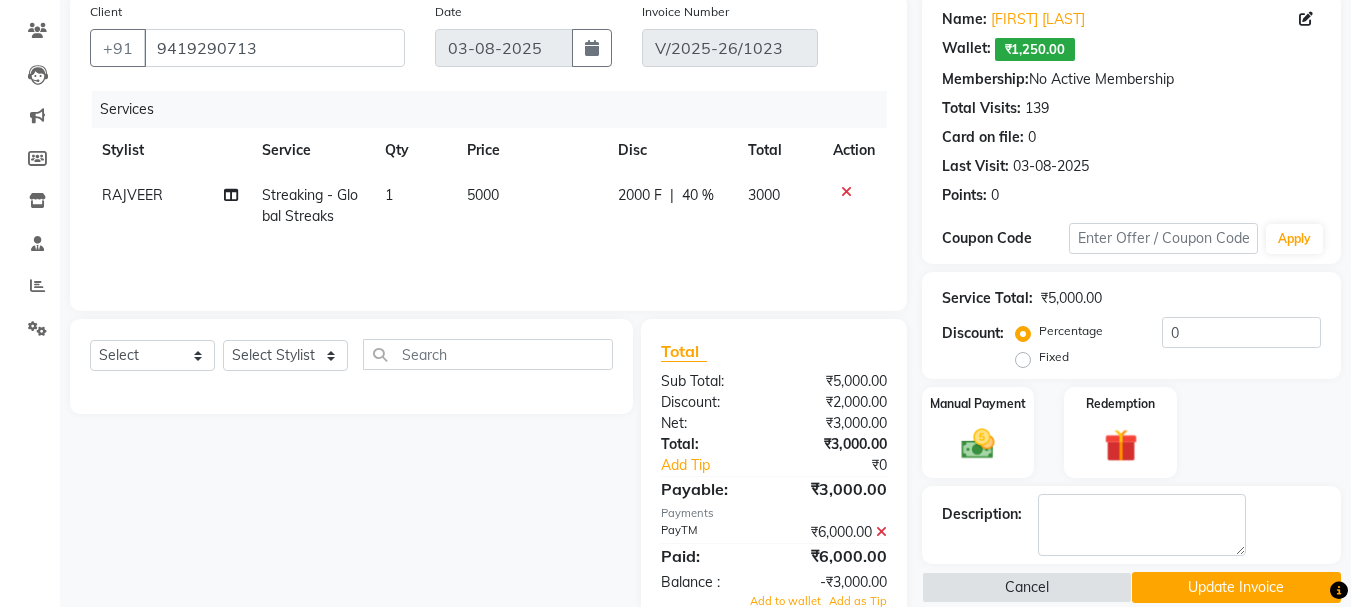 scroll, scrollTop: 203, scrollLeft: 0, axis: vertical 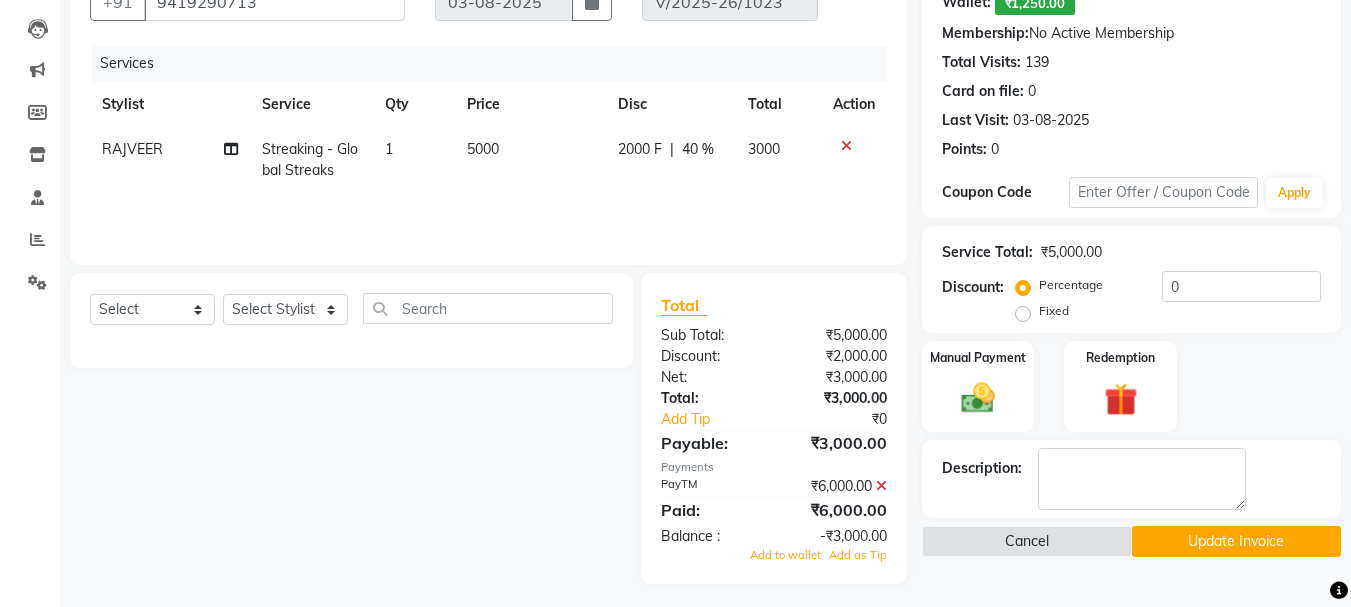 click 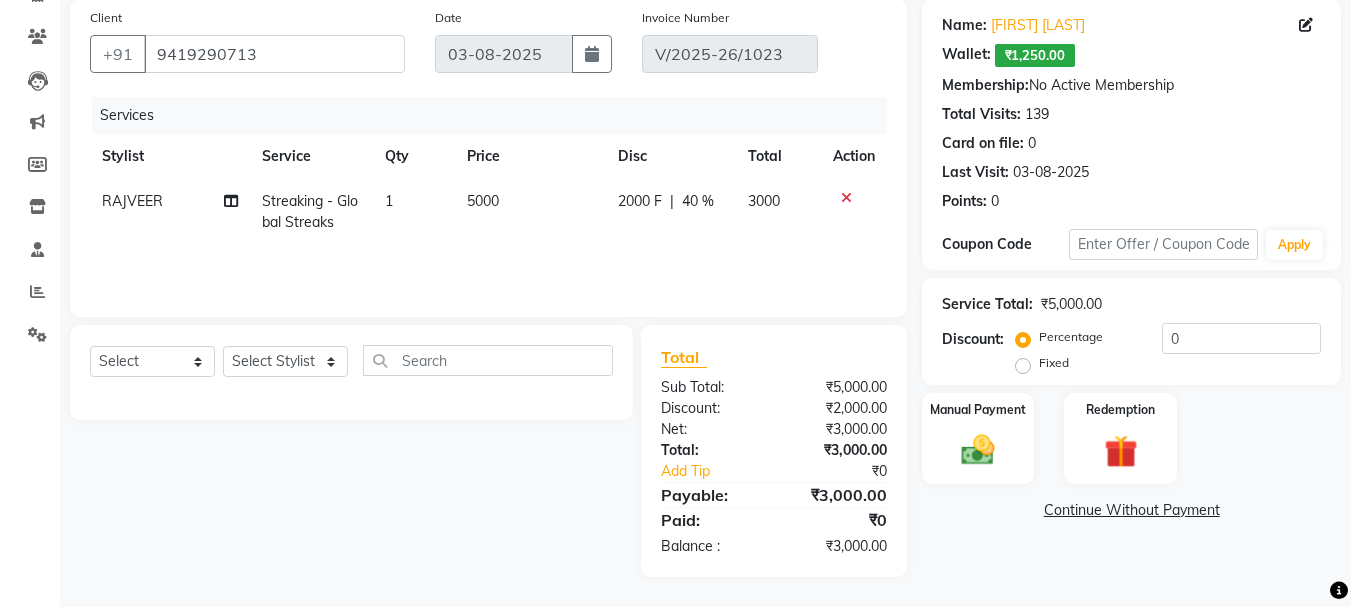 scroll, scrollTop: 151, scrollLeft: 0, axis: vertical 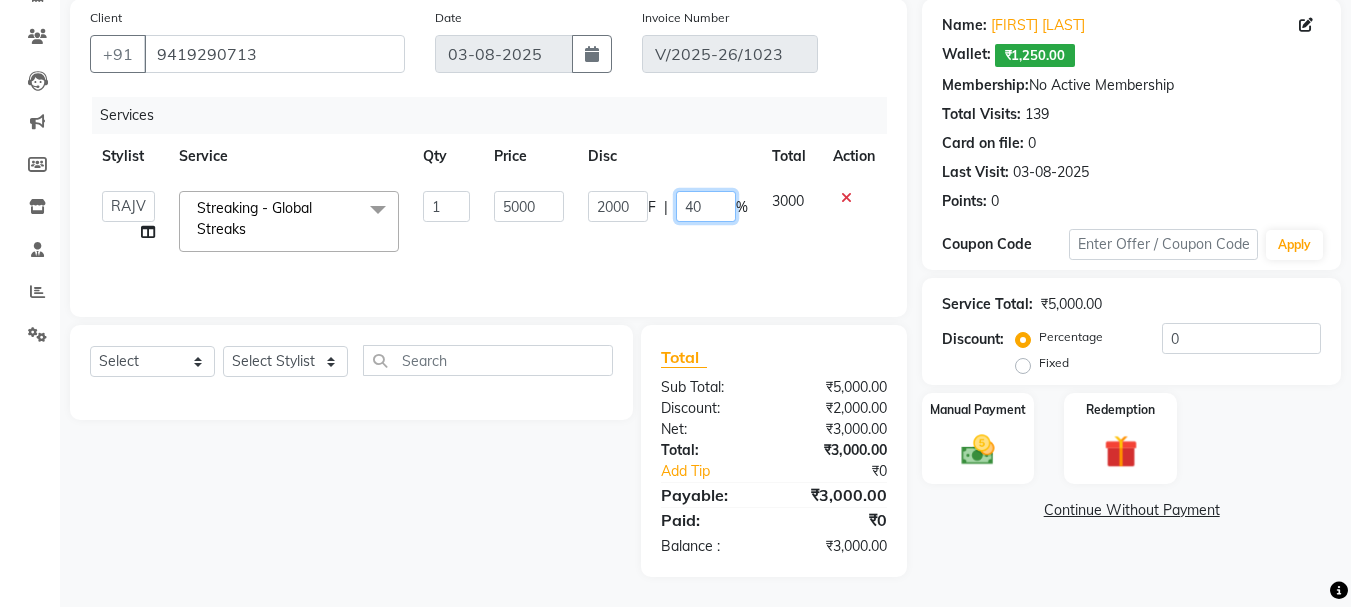 click on "40" 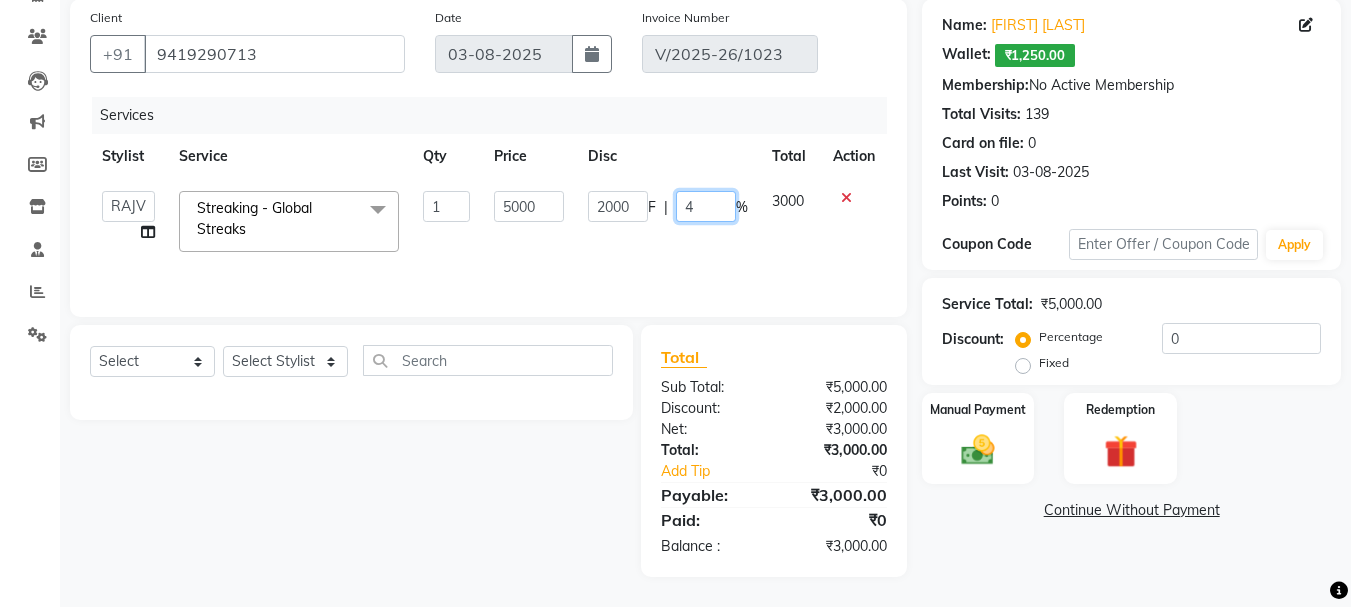 type 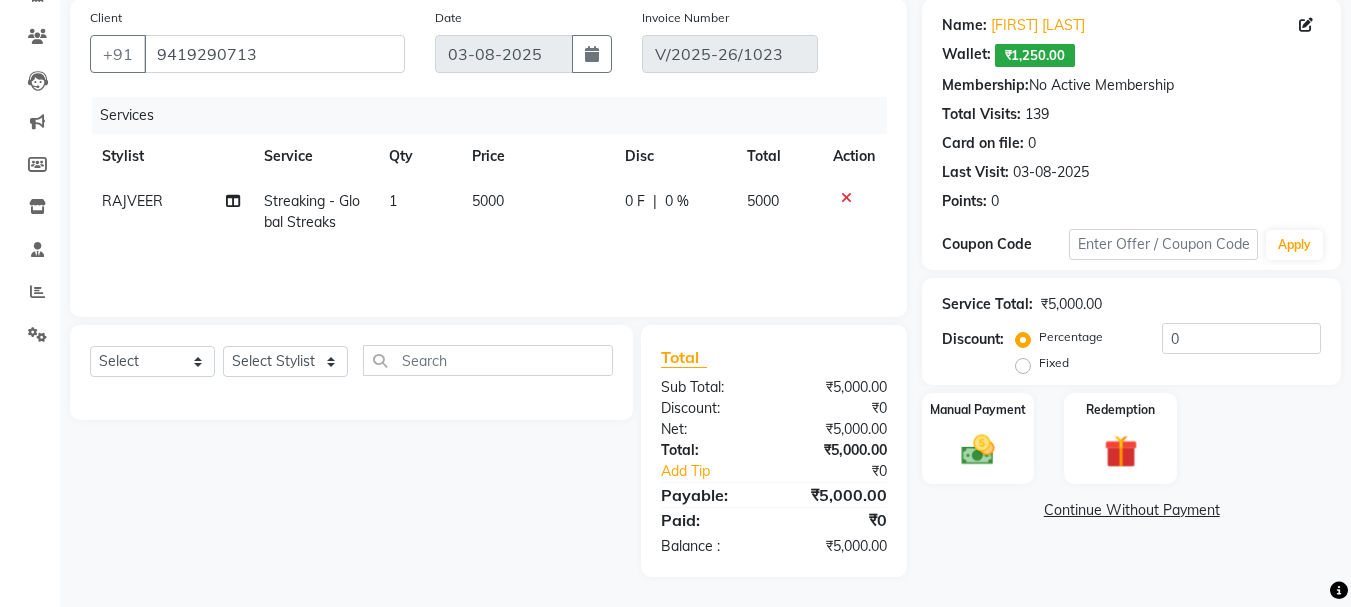 click on "Services Stylist Service Qty Price Disc Total Action RAJVEER  Streaking - Global Streaks 1 5000 0 F | 0 % 5000" 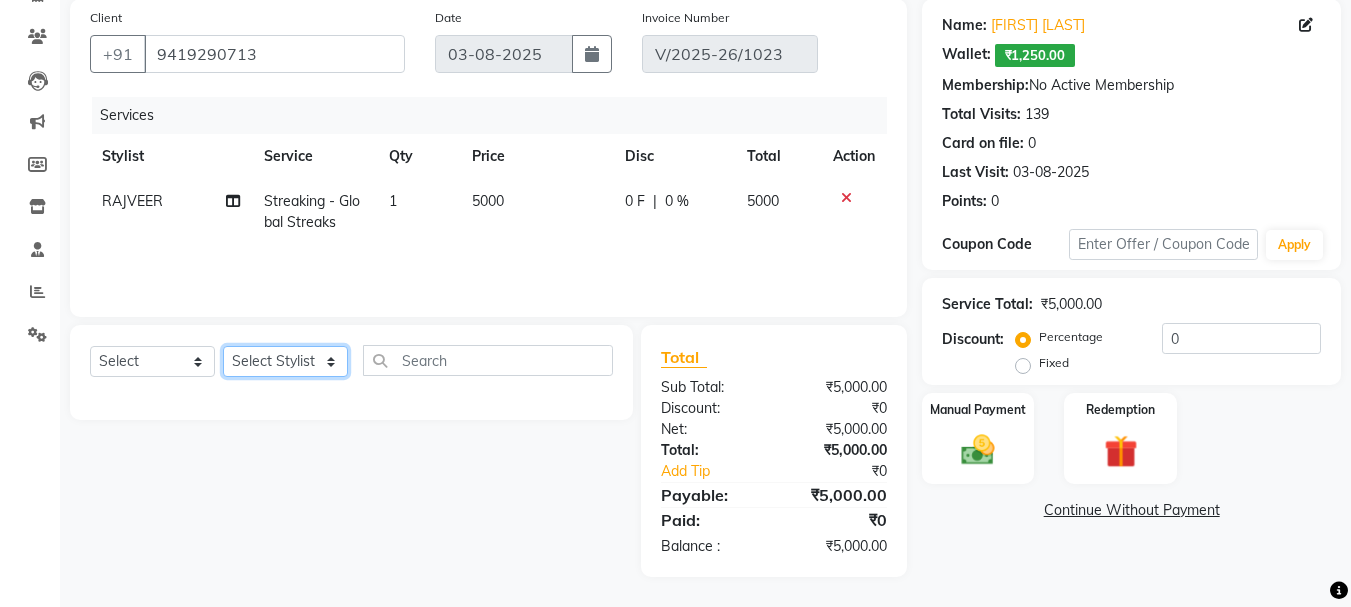 click on "Select Stylist AMAN Anu Karan Komal  MANAGER Nitin RAJVEER  SEEMA SNEHA Sunakshi" 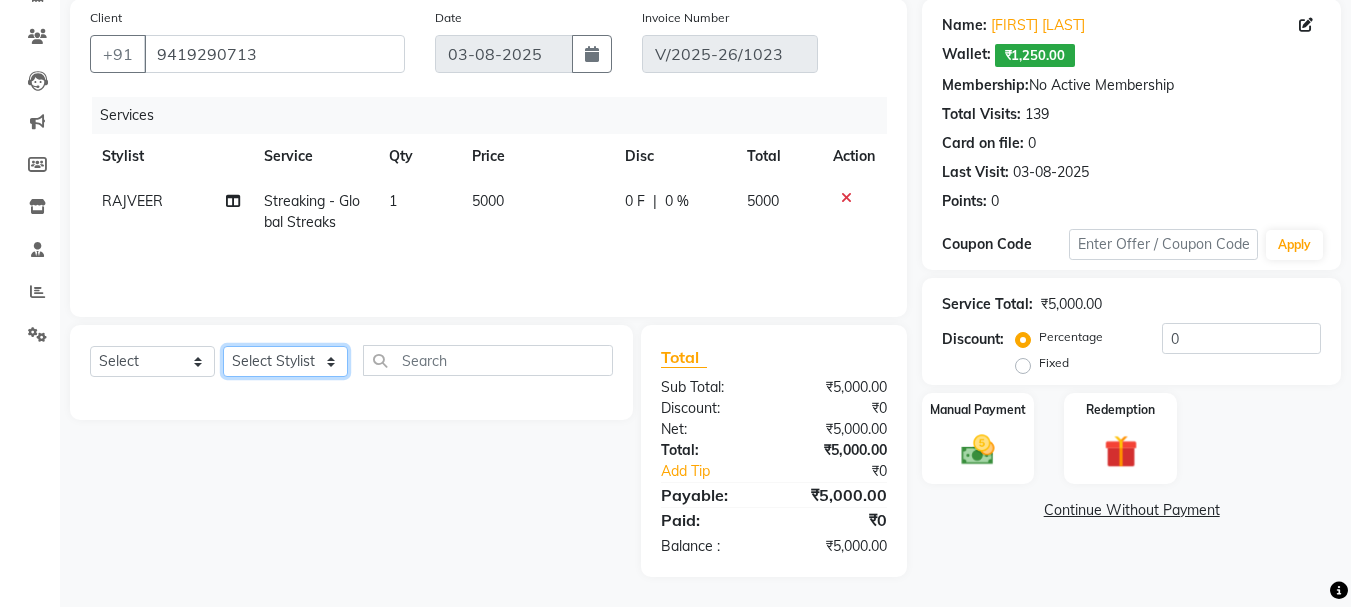 select on "48206" 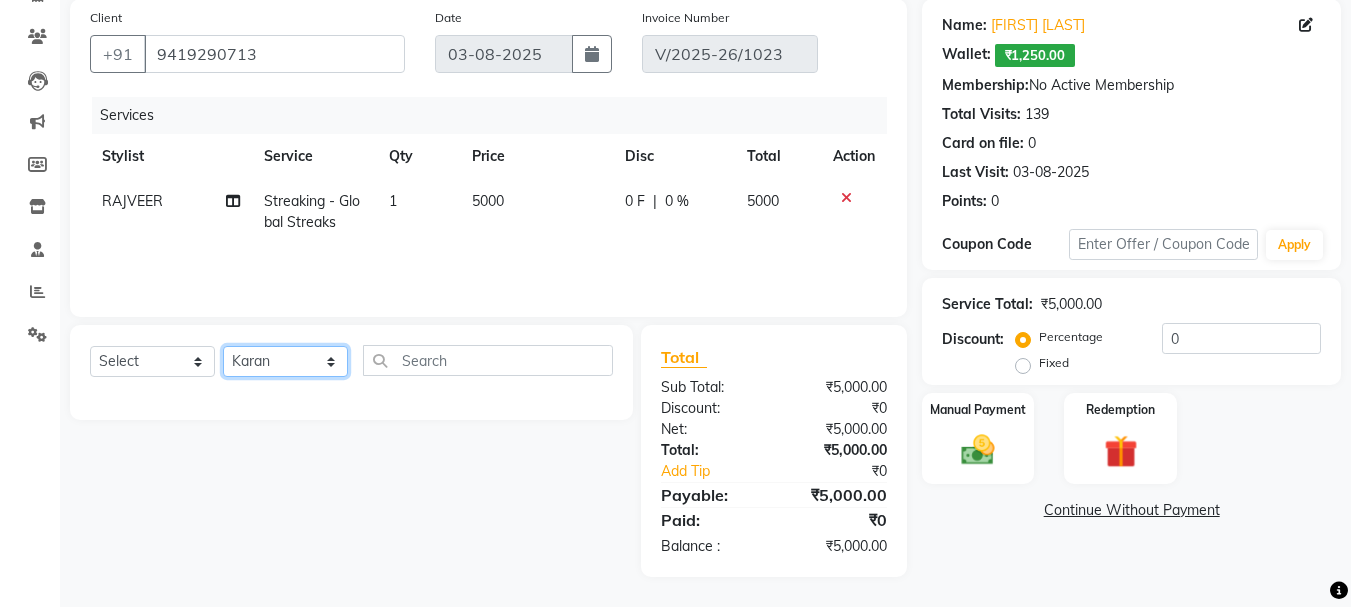 click on "Select Stylist AMAN Anu Karan Komal  MANAGER Nitin RAJVEER  SEEMA SNEHA Sunakshi" 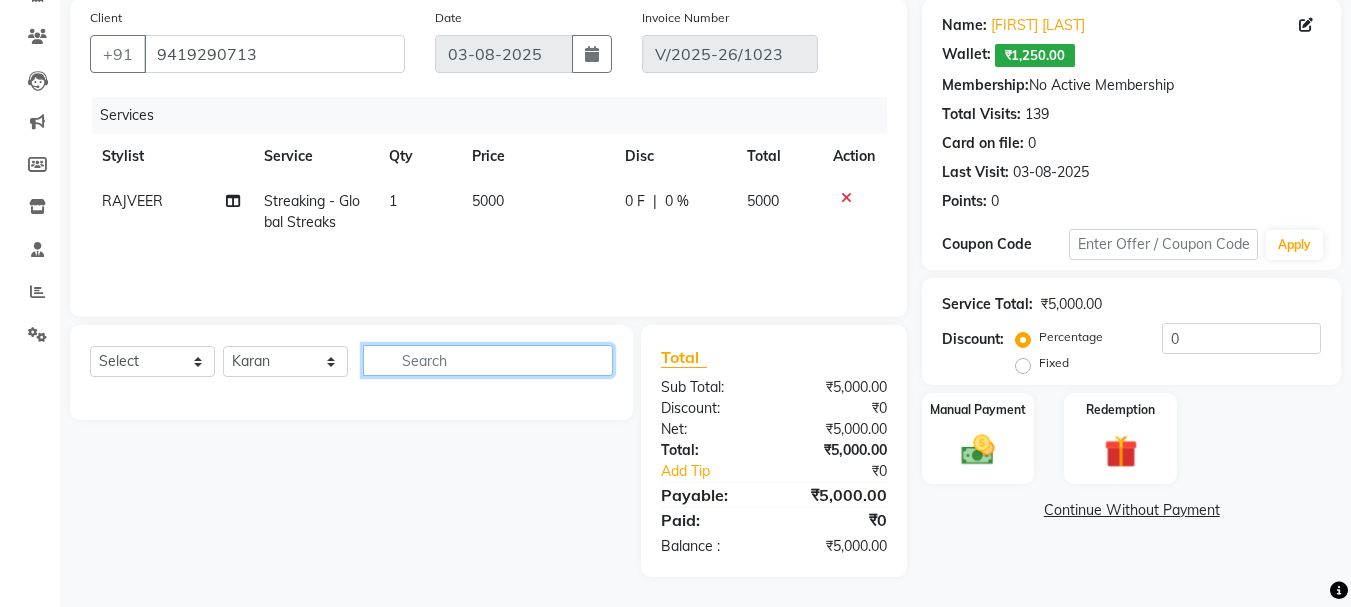 click 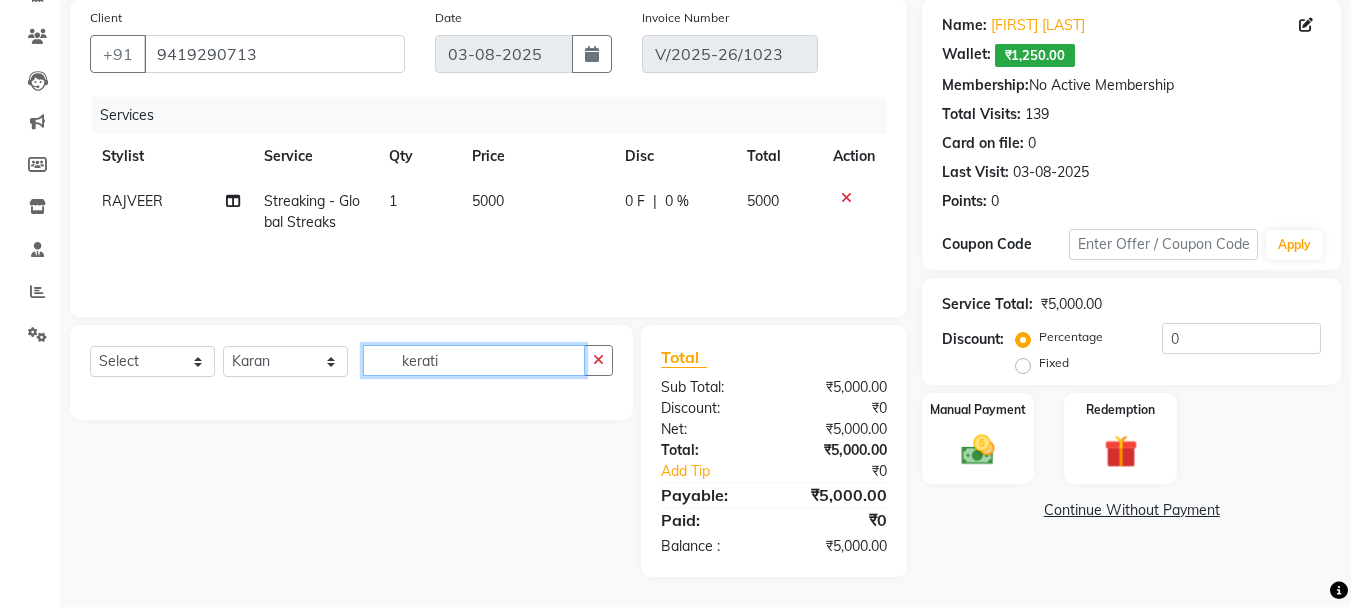 type on "kerati" 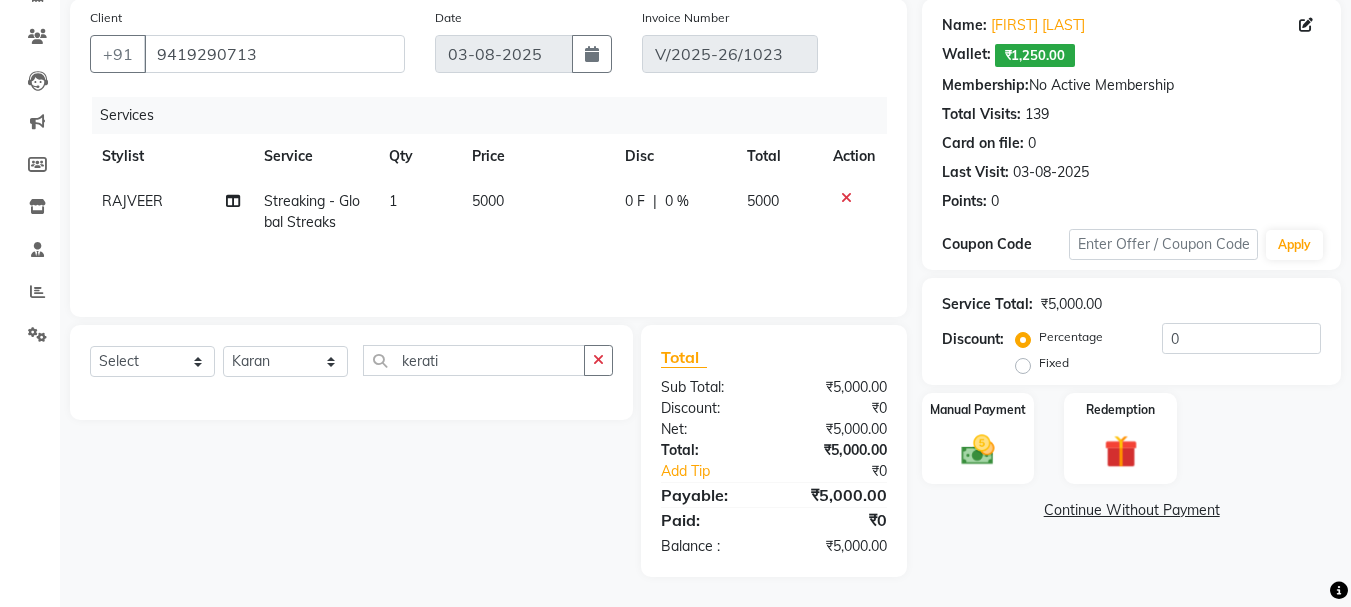 click on "Select  Service  Product  Membership  Package Voucher Prepaid Gift Card  Select Stylist AMAN Anu Karan Komal  MANAGER Nitin RAJVEER  SEEMA SNEHA Sunakshi kerati" 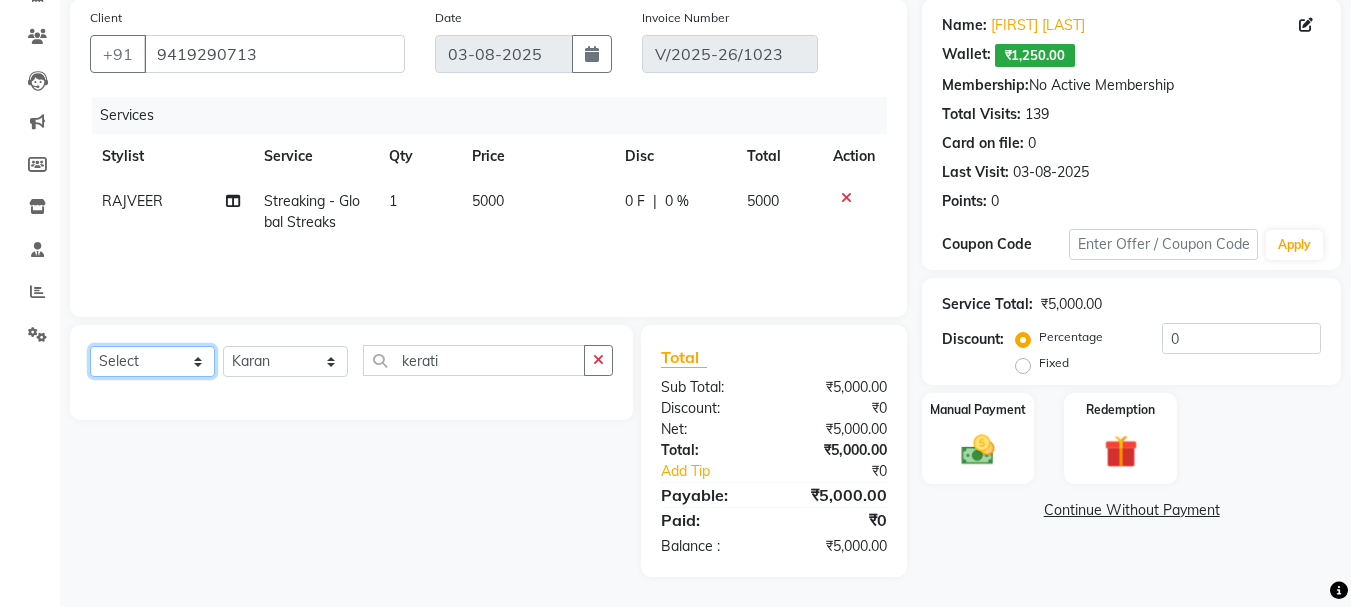 click on "Select  Service  Product  Membership  Package Voucher Prepaid Gift Card" 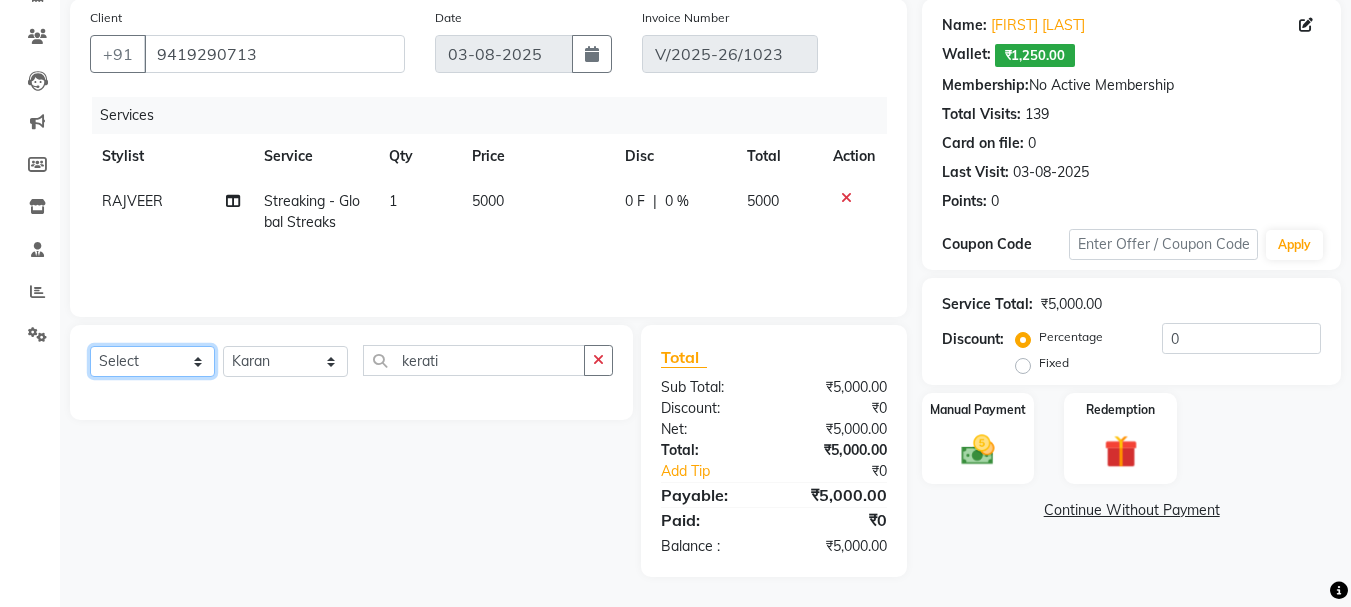 select on "service" 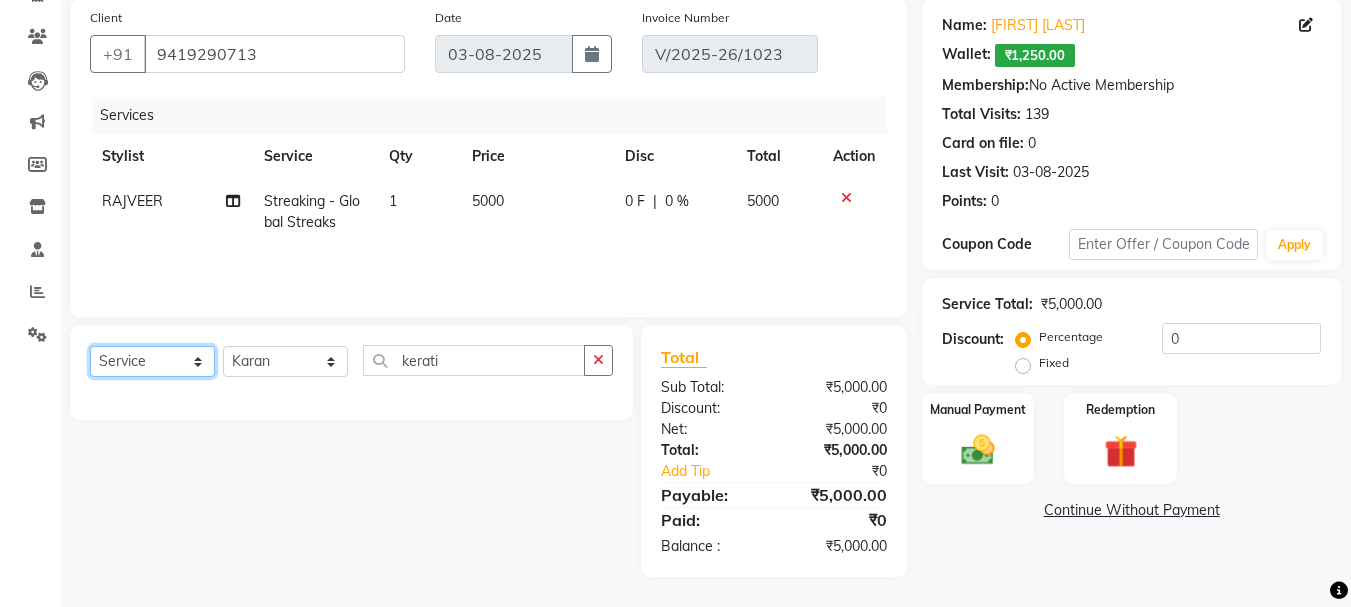 click on "Select  Service  Product  Membership  Package Voucher Prepaid Gift Card" 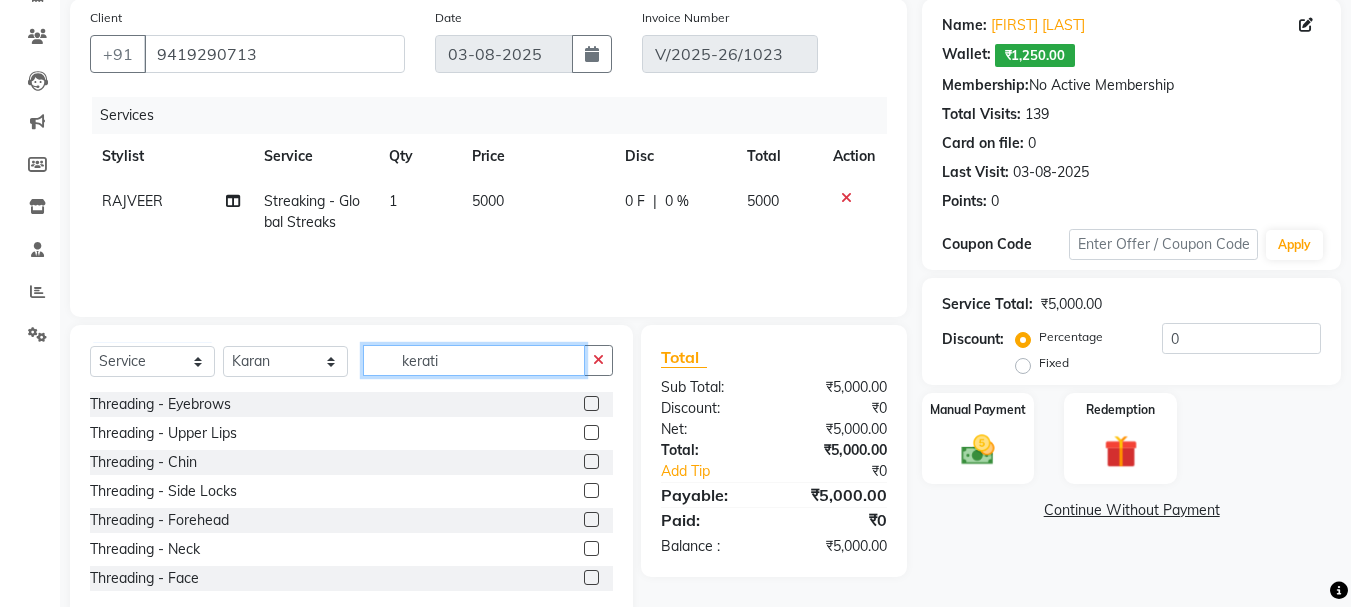 click on "kerati" 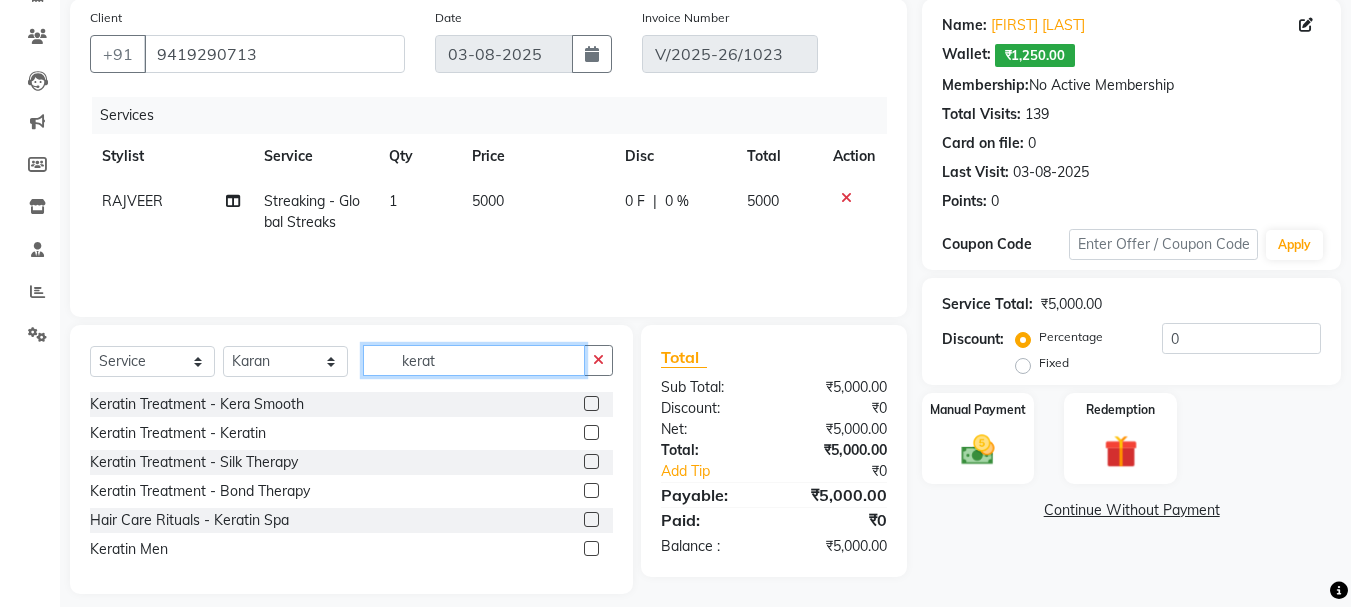 type on "kerat" 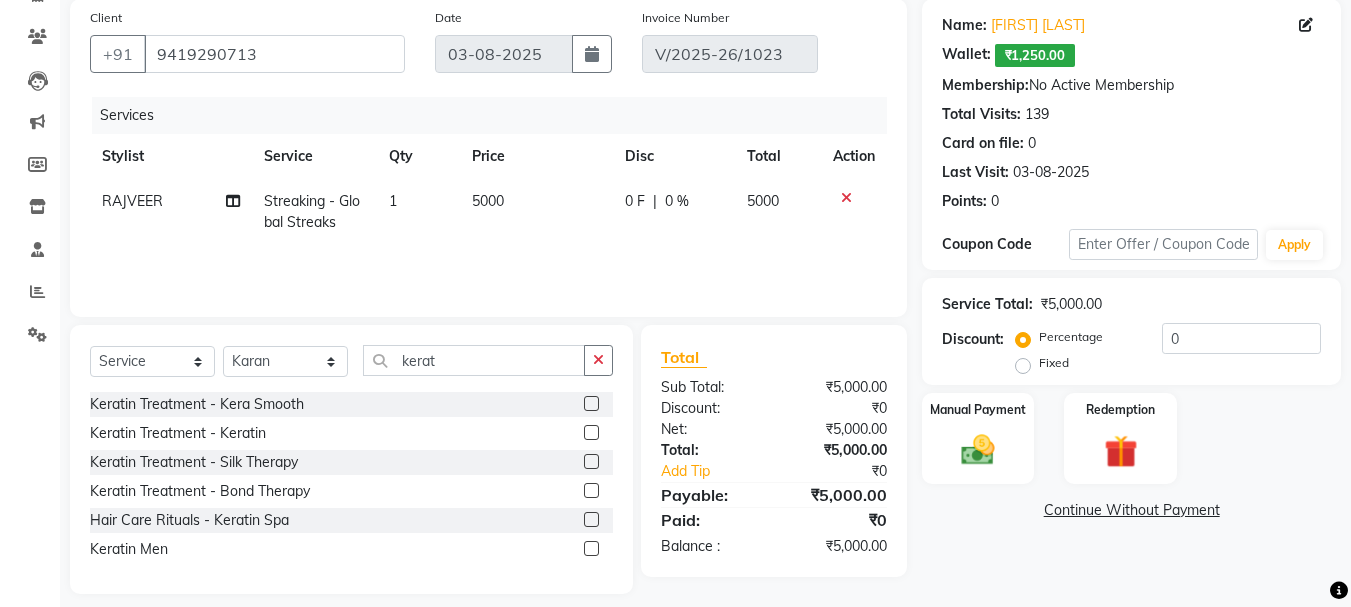 click 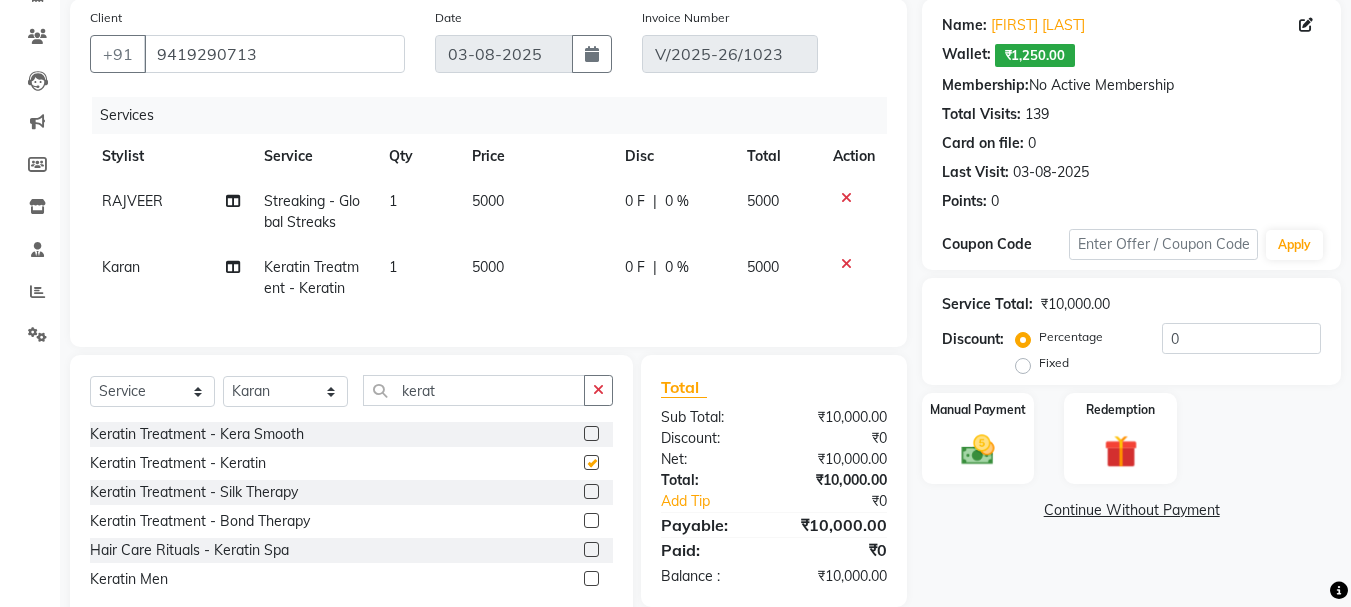 checkbox on "false" 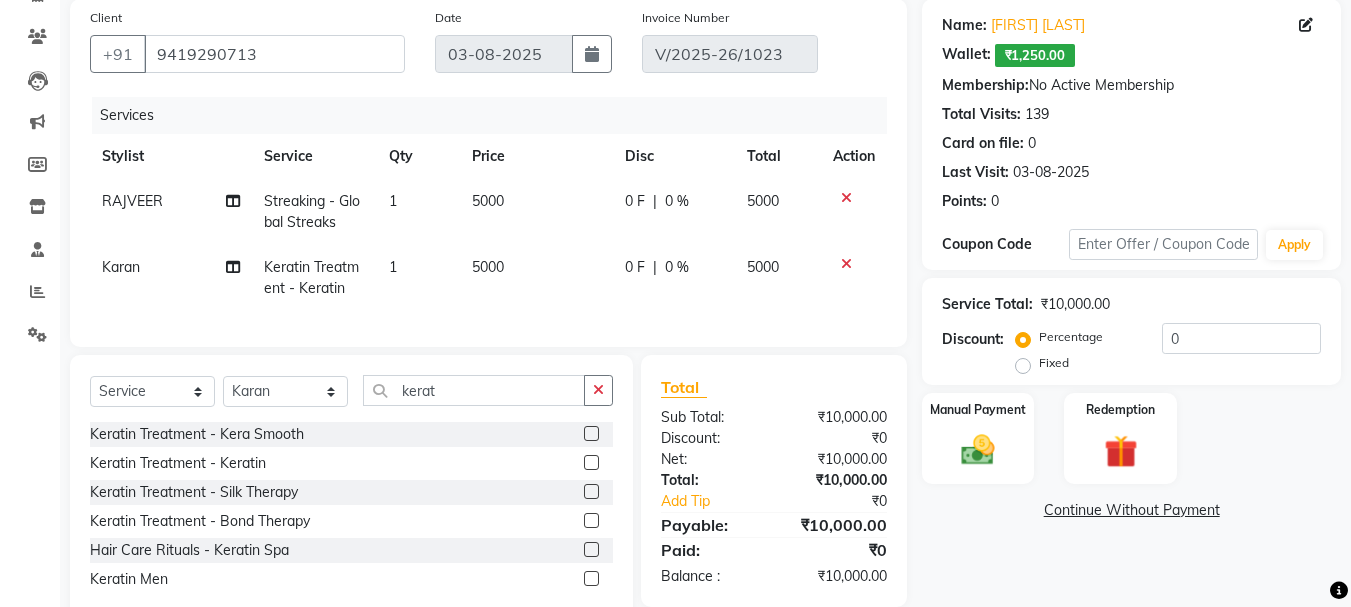 click on "Fixed" 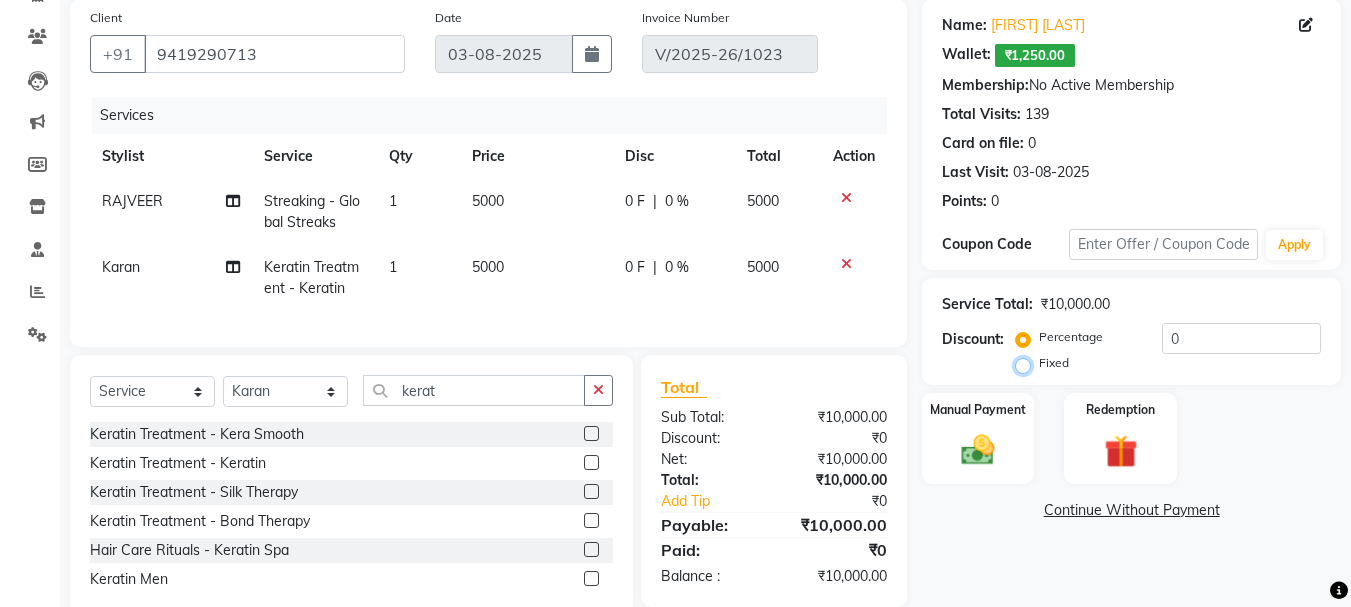 click on "Fixed" at bounding box center (1027, 363) 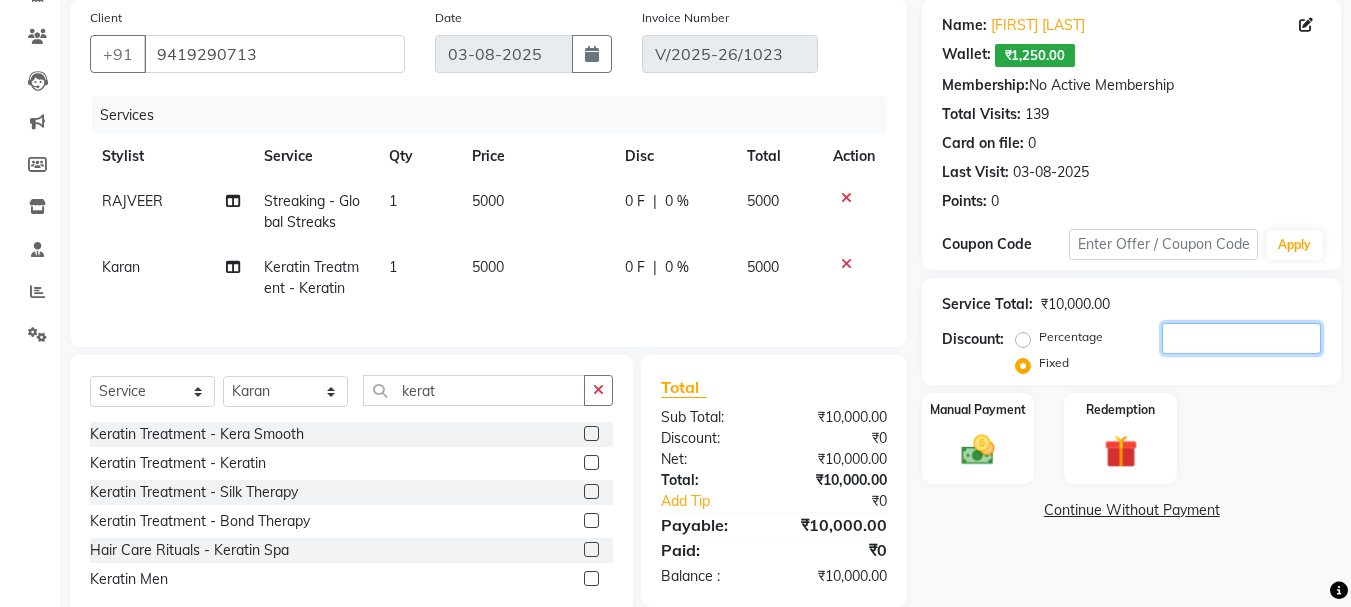 click 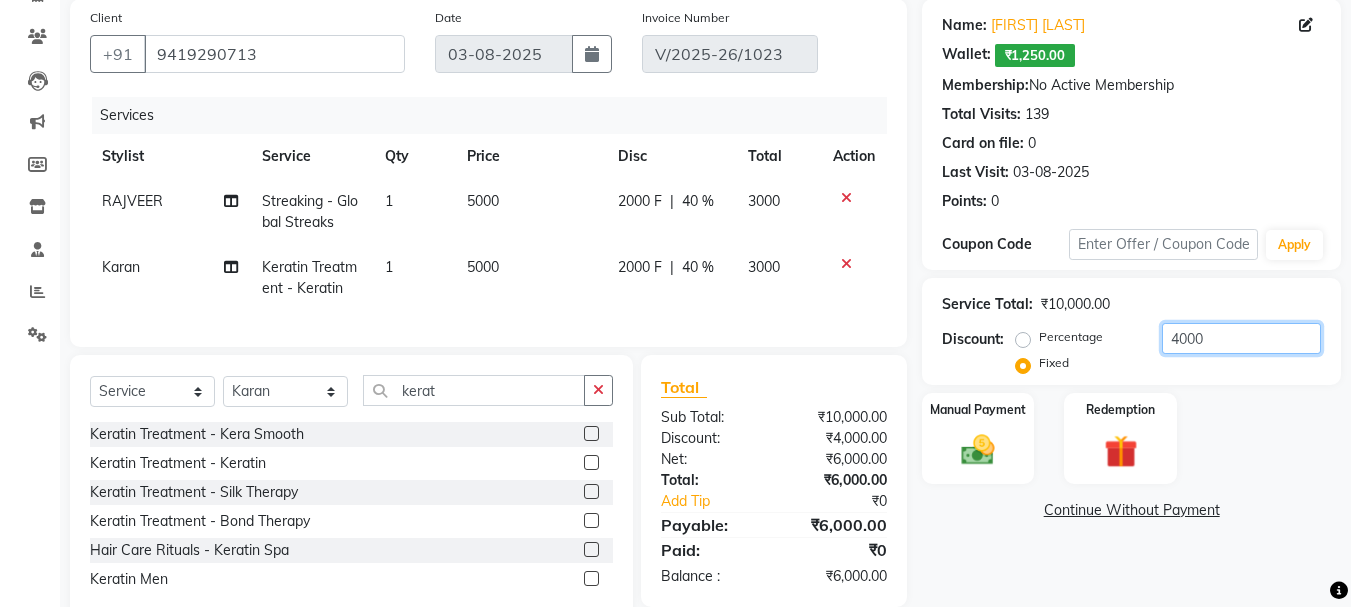 type on "4000" 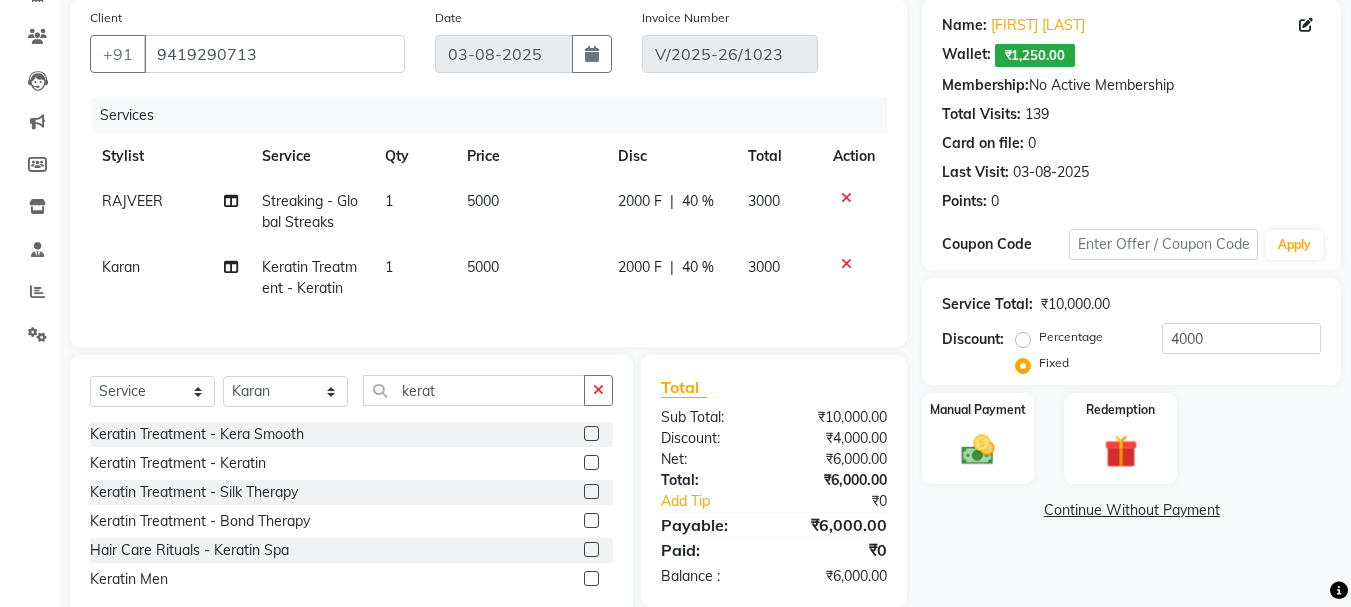 click on "Manual Payment Redemption" 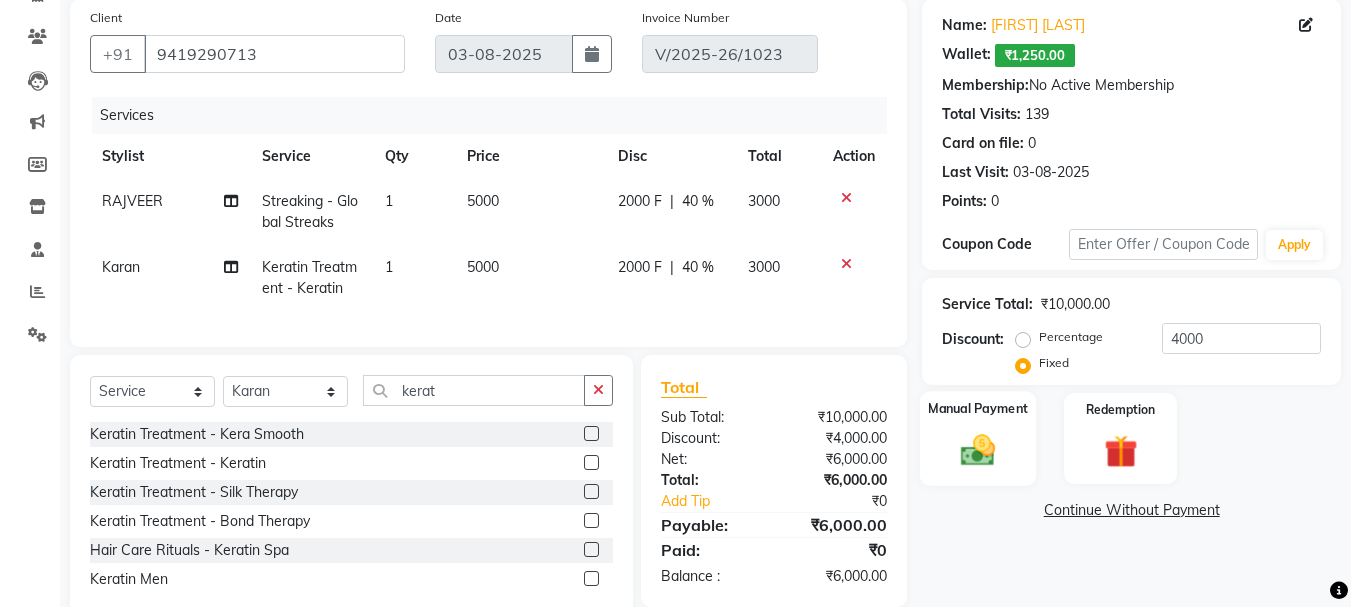 click on "Manual Payment" 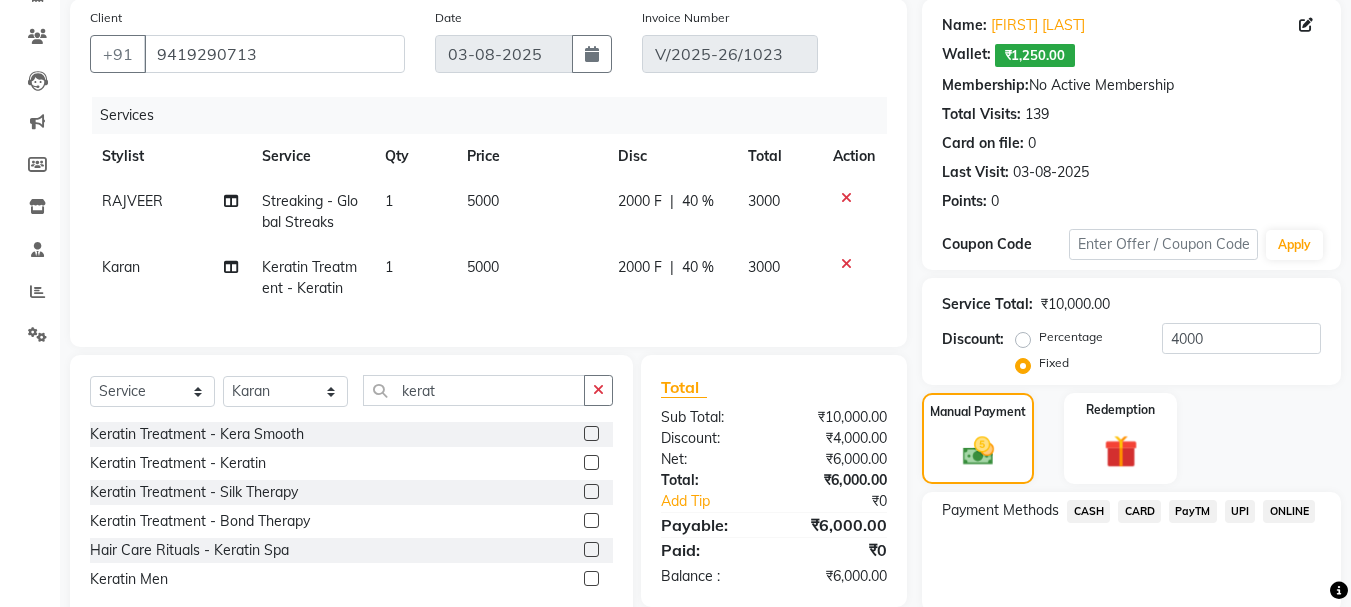 click on "PayTM" 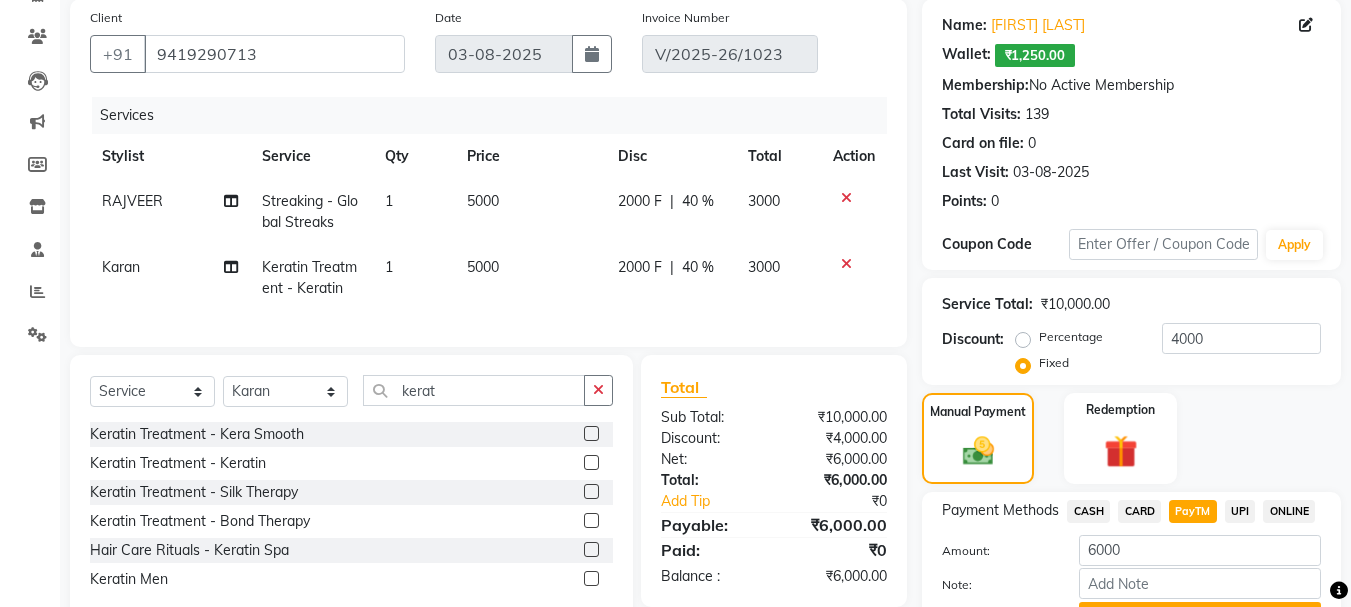 scroll, scrollTop: 256, scrollLeft: 0, axis: vertical 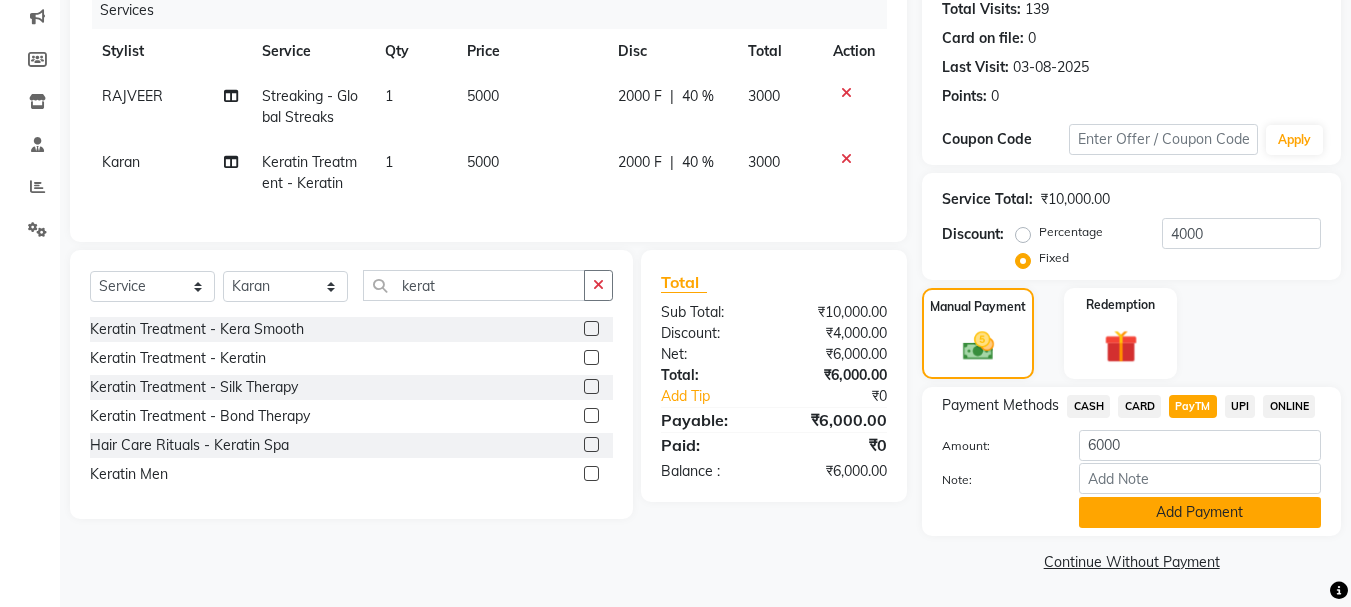 click on "Add Payment" 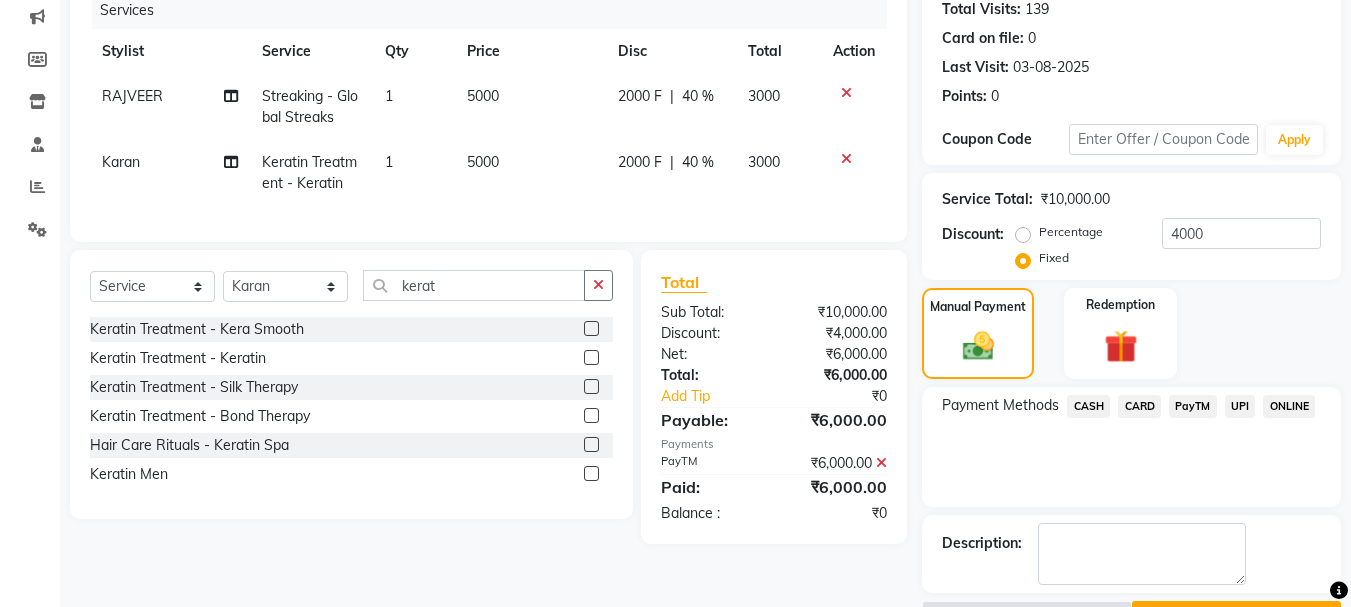 scroll, scrollTop: 311, scrollLeft: 0, axis: vertical 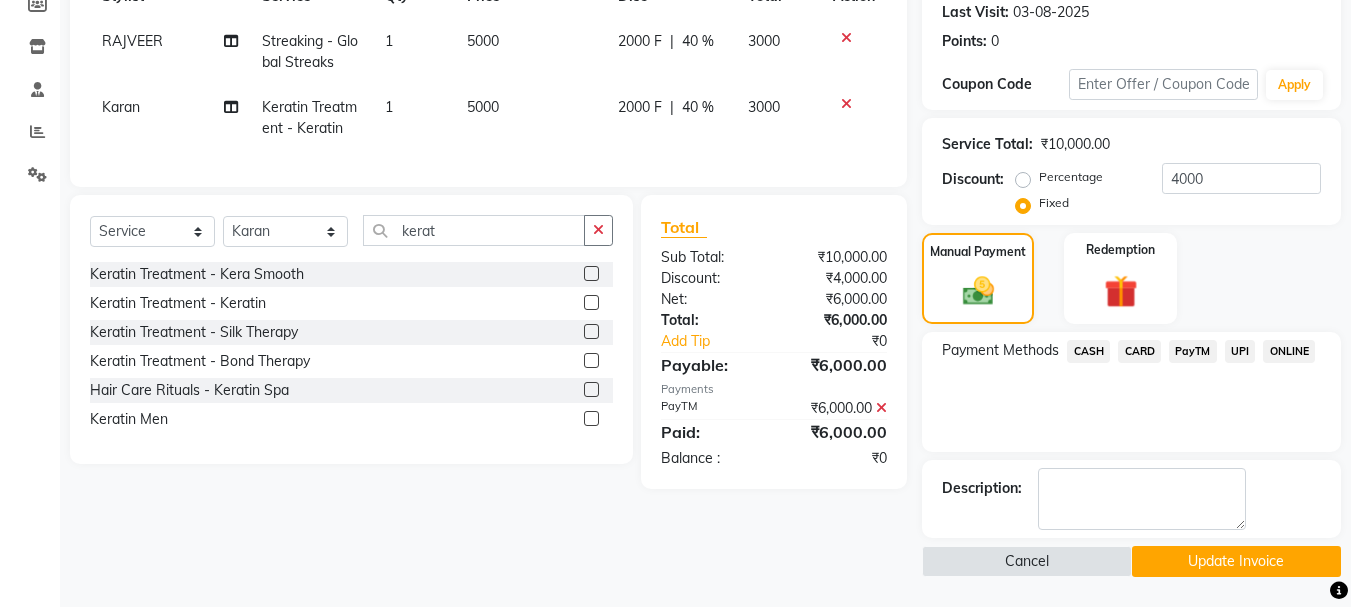 click on "Update Invoice" 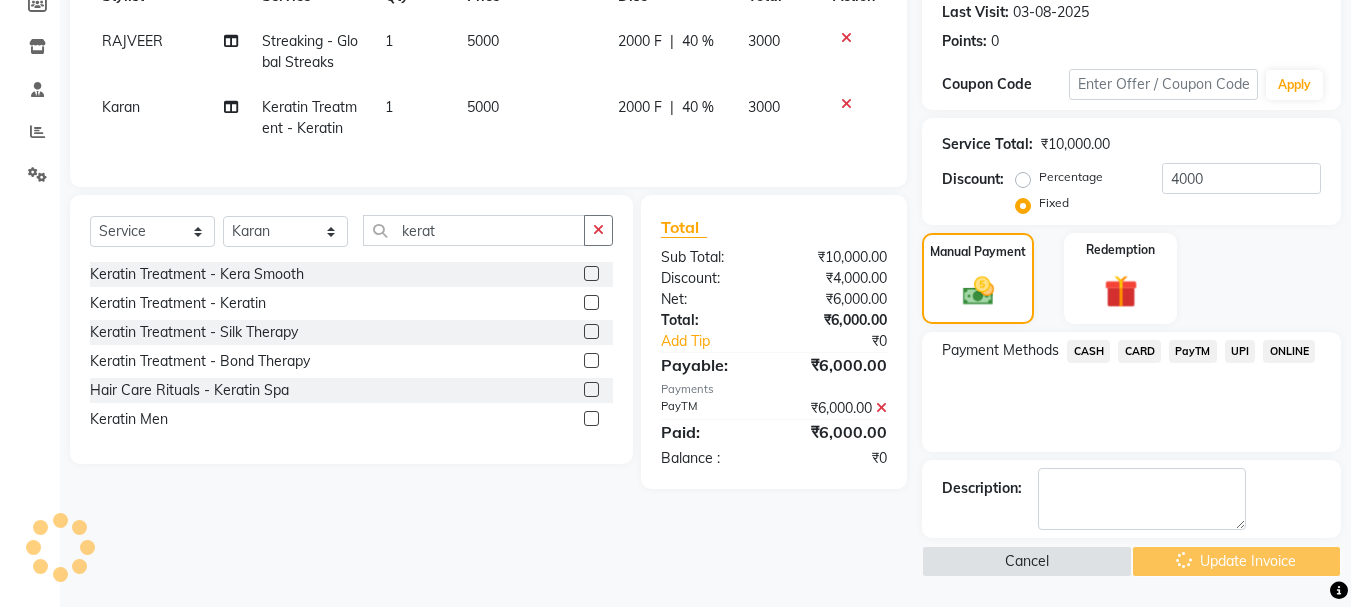 scroll, scrollTop: 0, scrollLeft: 0, axis: both 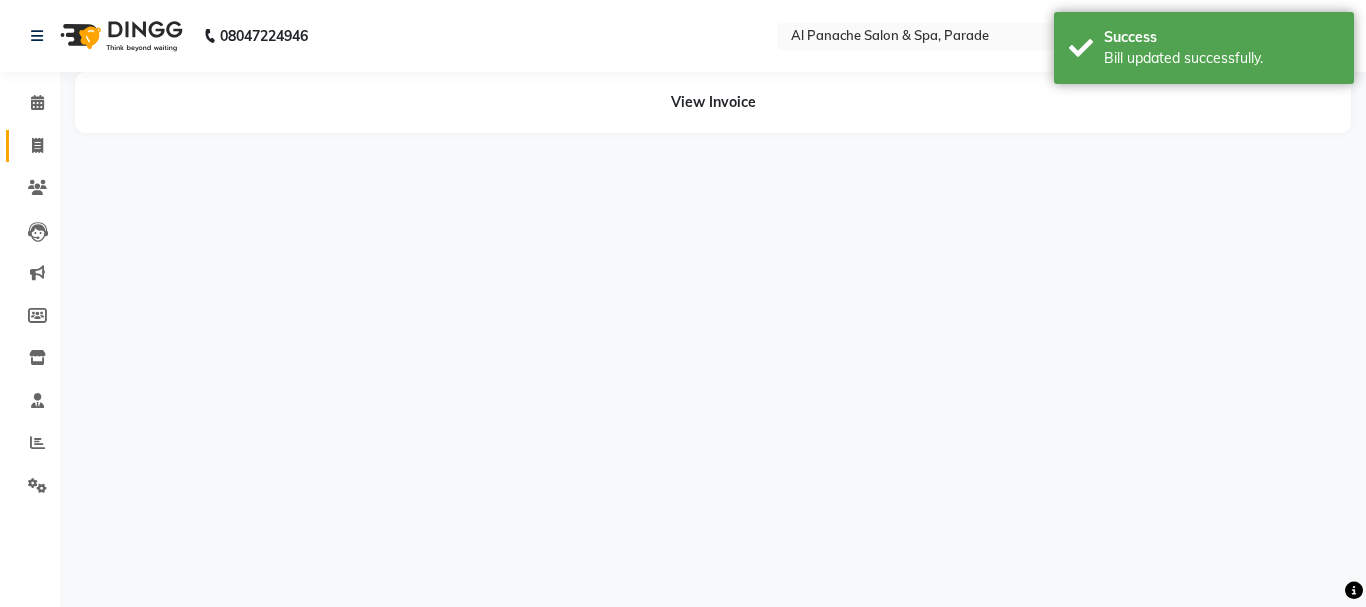 click on "Invoice" 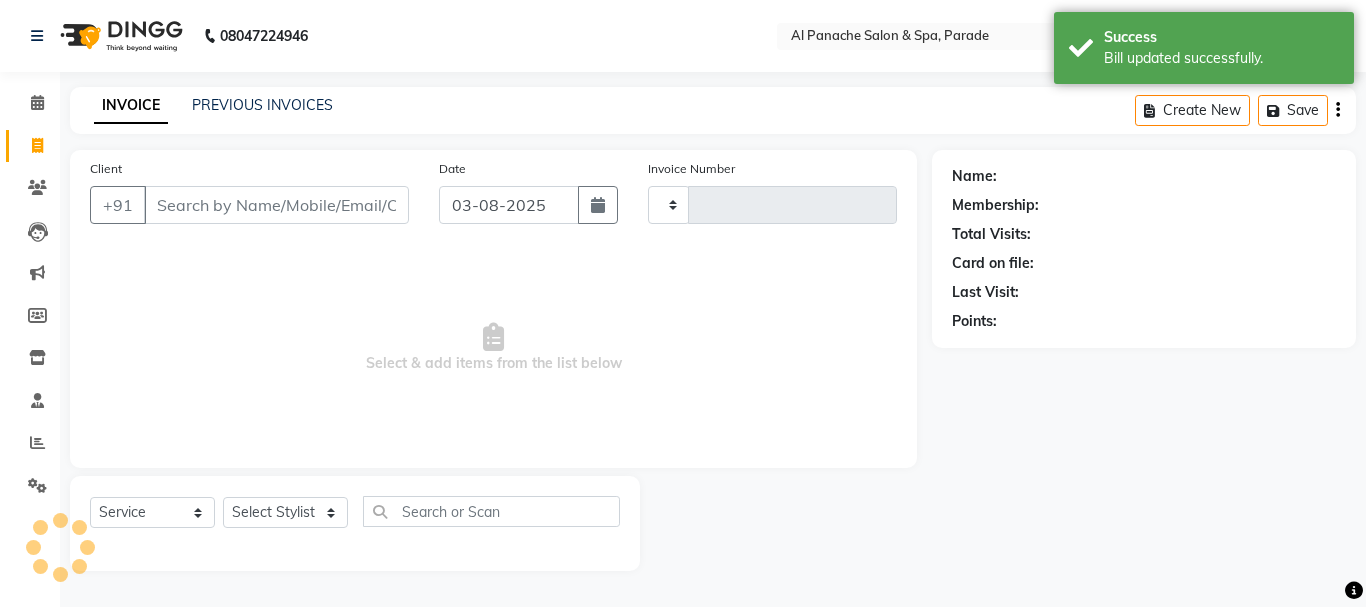 type on "1025" 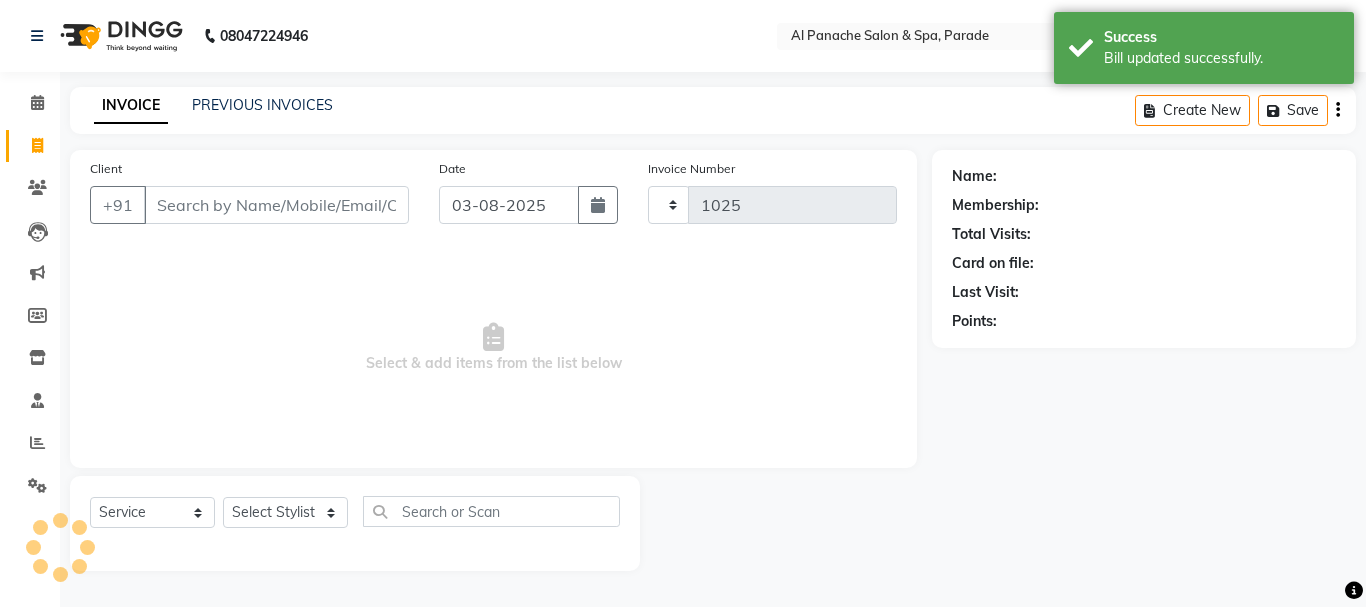 select on "463" 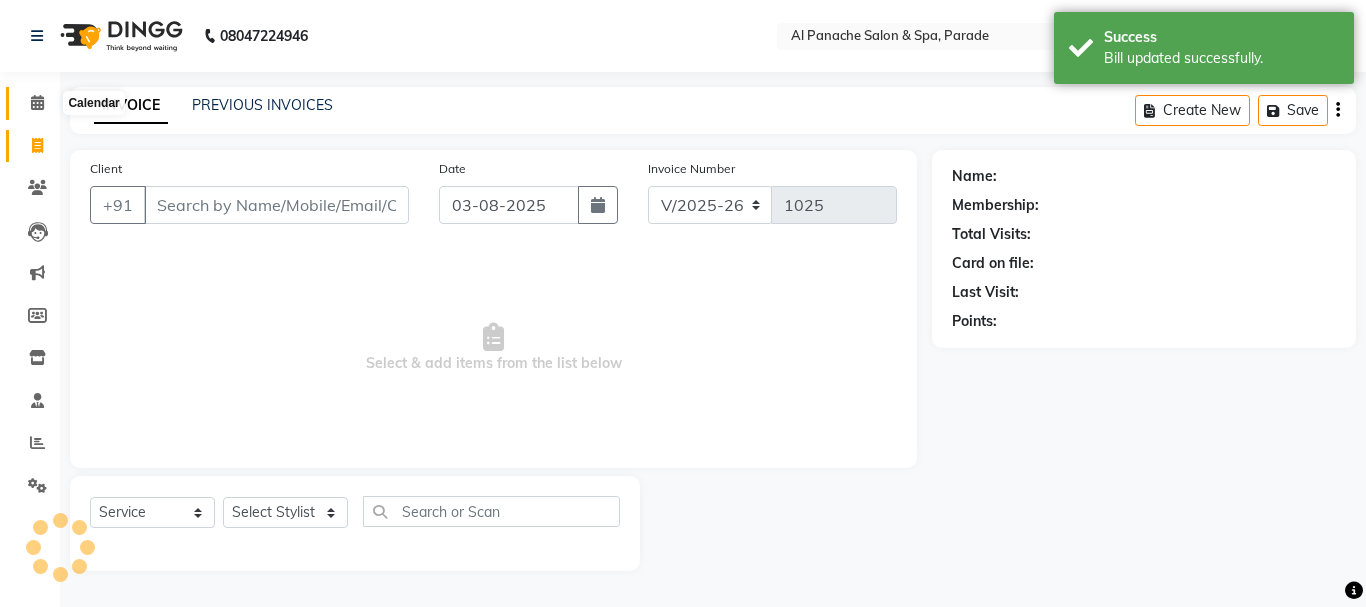 click 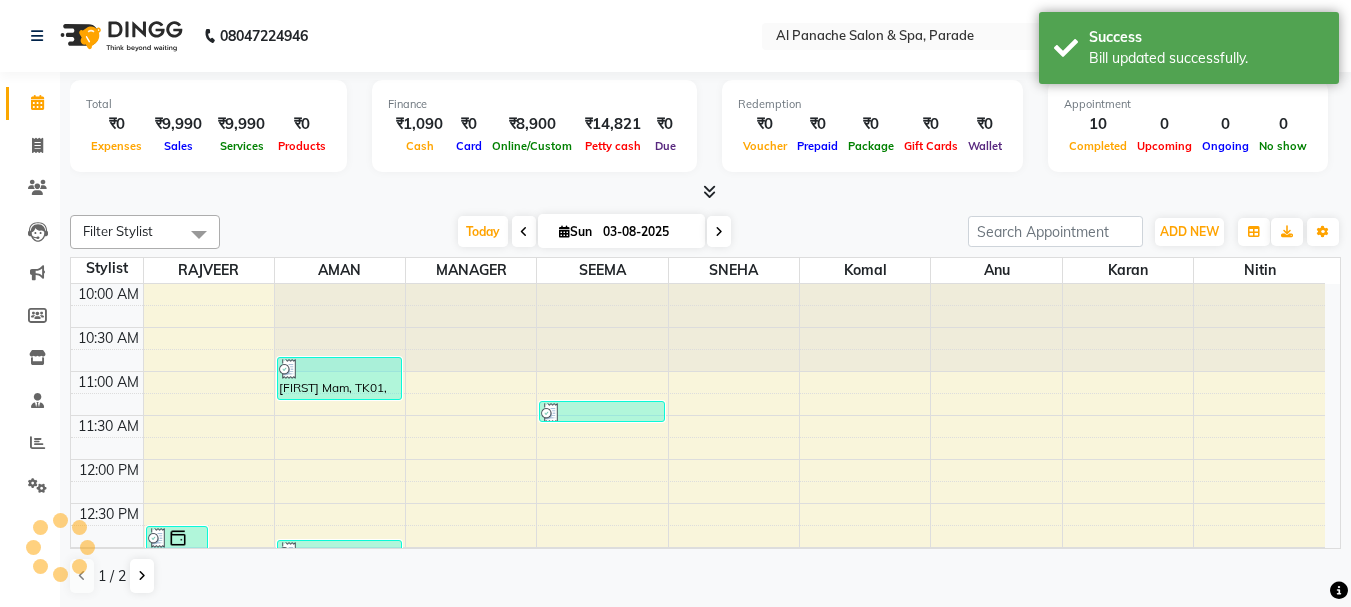 scroll, scrollTop: 0, scrollLeft: 0, axis: both 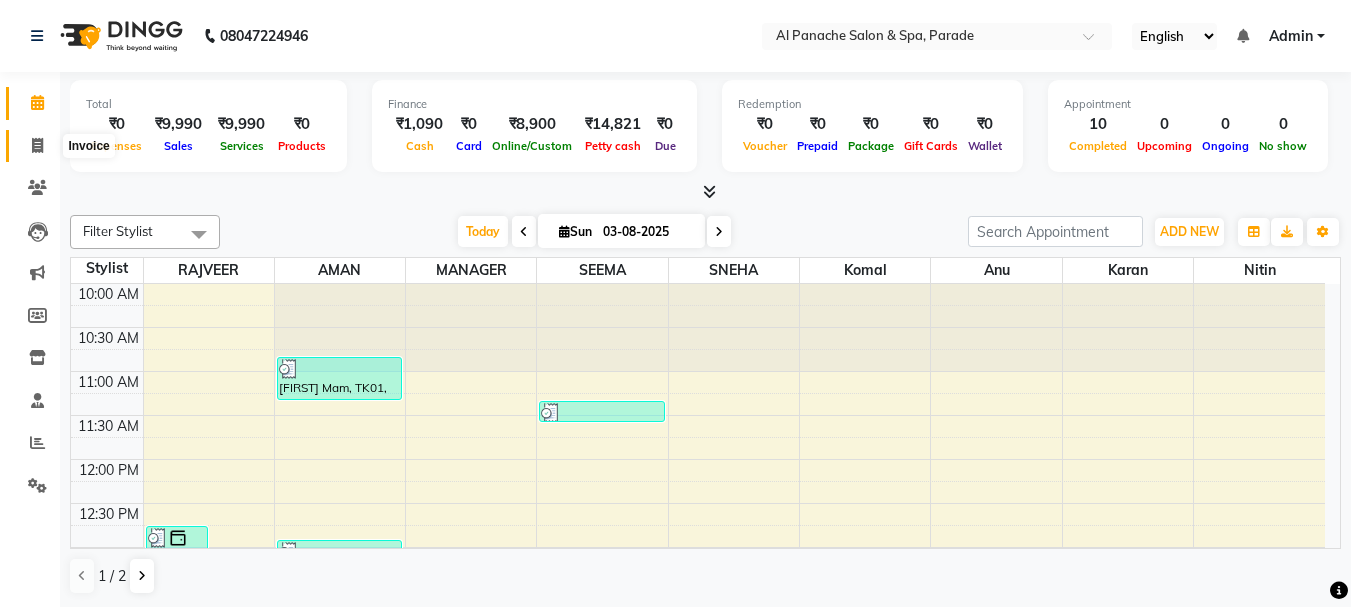 click 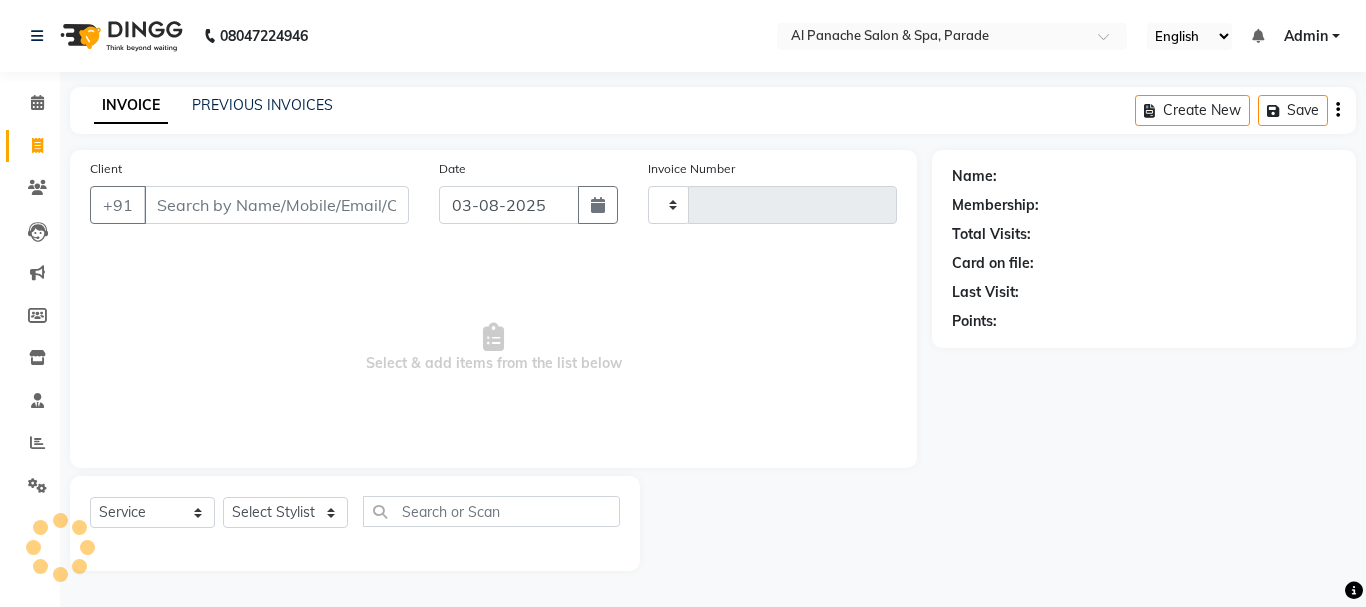 type on "1025" 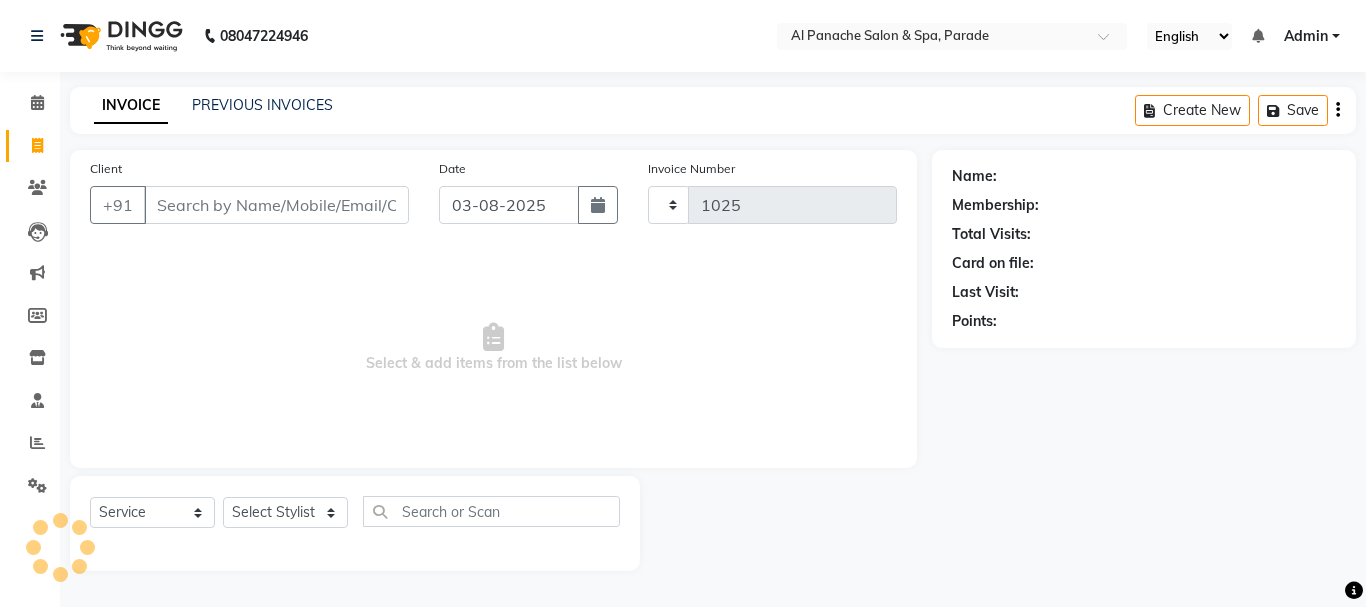 select on "463" 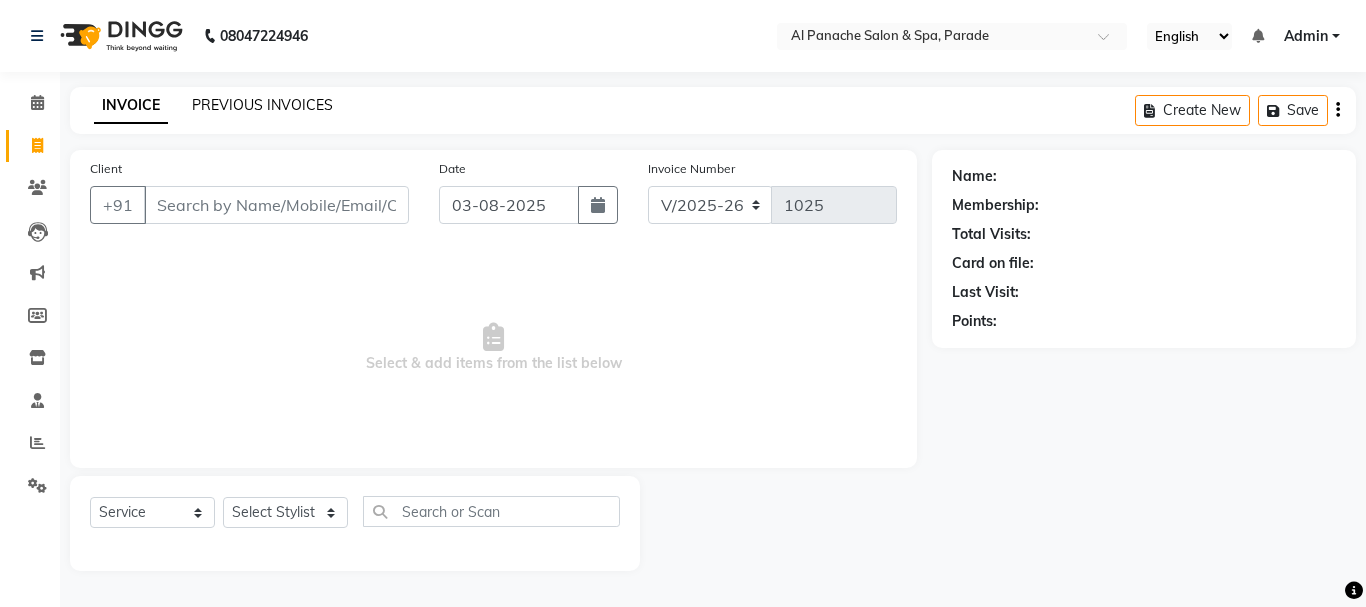 click on "PREVIOUS INVOICES" 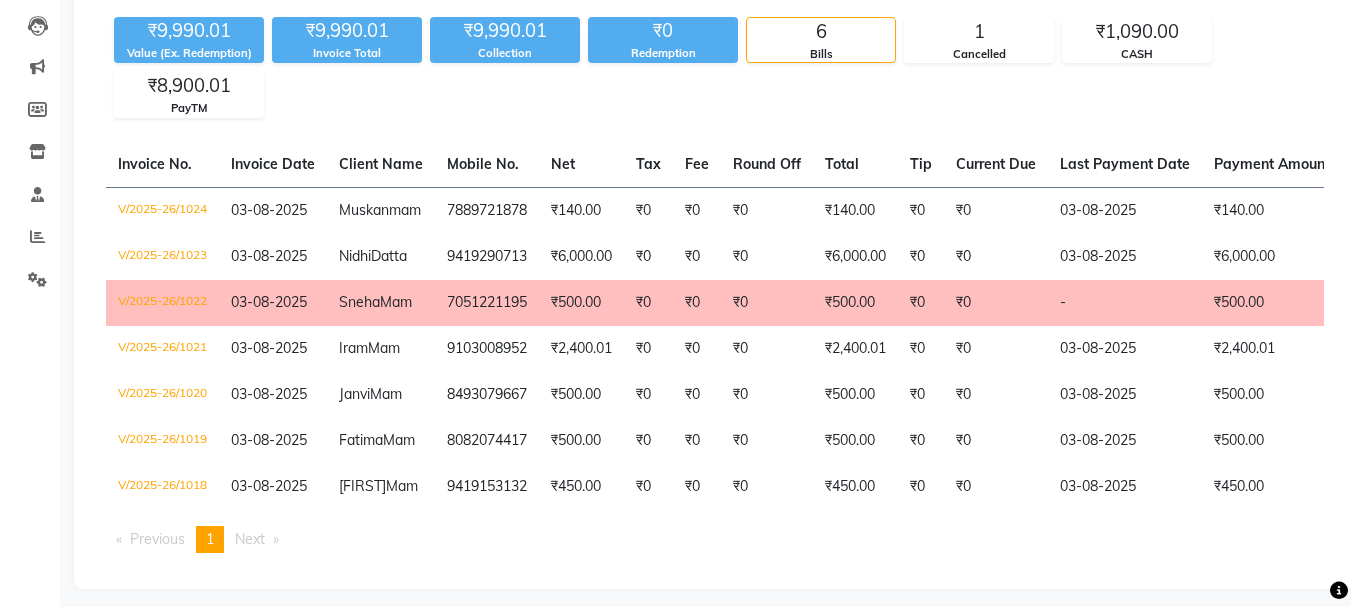 scroll, scrollTop: 214, scrollLeft: 0, axis: vertical 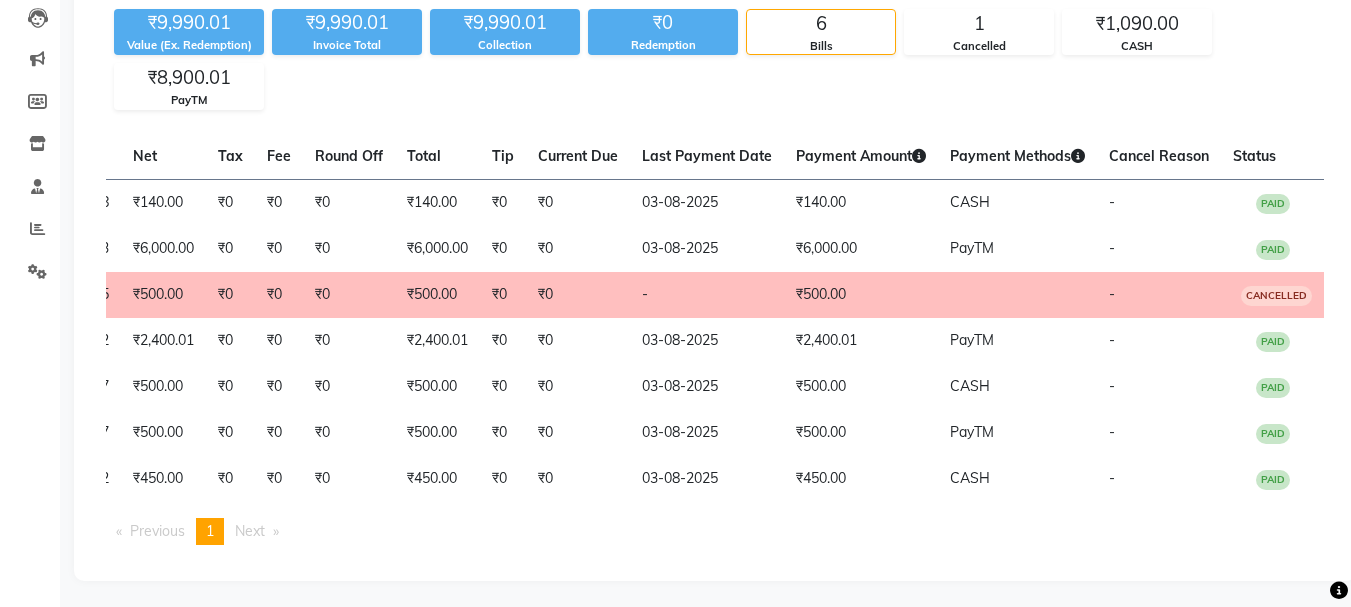 click on "Invoice No.   Invoice Date   Client Name   Mobile No.   Net   Tax   Fee   Round Off   Total   Tip   Current Due   Last Payment Date   Payment Amount   Payment Methods   Cancel Reason   Status   V/2025-26/1024  03-08-2025 Muskan  mam 7889721878 ₹140.00 ₹0  ₹0  ₹0 ₹140.00 ₹0 ₹0 03-08-2025 ₹140.00  CASH - PAID  V/2025-26/1023  03-08-2025 Nidhi  Datta 9419290713 ₹6,000.00 ₹0  ₹0  ₹0 ₹6,000.00 ₹0 ₹0 03-08-2025 ₹6,000.00  PayTM - PAID  V/2025-26/1022  03-08-2025 Sneha  Mam 7051221195 ₹500.00 ₹0  ₹0  ₹0 ₹500.00 ₹0 ₹0 - ₹500.00  - CANCELLED  V/2025-26/1021  03-08-2025 Iram  Mam 9103008952 ₹2,400.01 ₹0  ₹0  ₹0 ₹2,400.01 ₹0 ₹0 03-08-2025 ₹2,400.01  PayTM - PAID  V/2025-26/1020  03-08-2025 Janvi  Mam 8493079667 ₹500.00 ₹0  ₹0  ₹0 ₹500.00 ₹0 ₹0 03-08-2025 ₹500.00  CASH - PAID  V/2025-26/1019  03-08-2025 Fatima  Mam 8082074417 ₹500.00 ₹0  ₹0  ₹0 ₹500.00 ₹0 ₹0 03-08-2025 ₹500.00  PayTM - PAID  V/2025-26/1018  03-08-2025 Bhanu -" 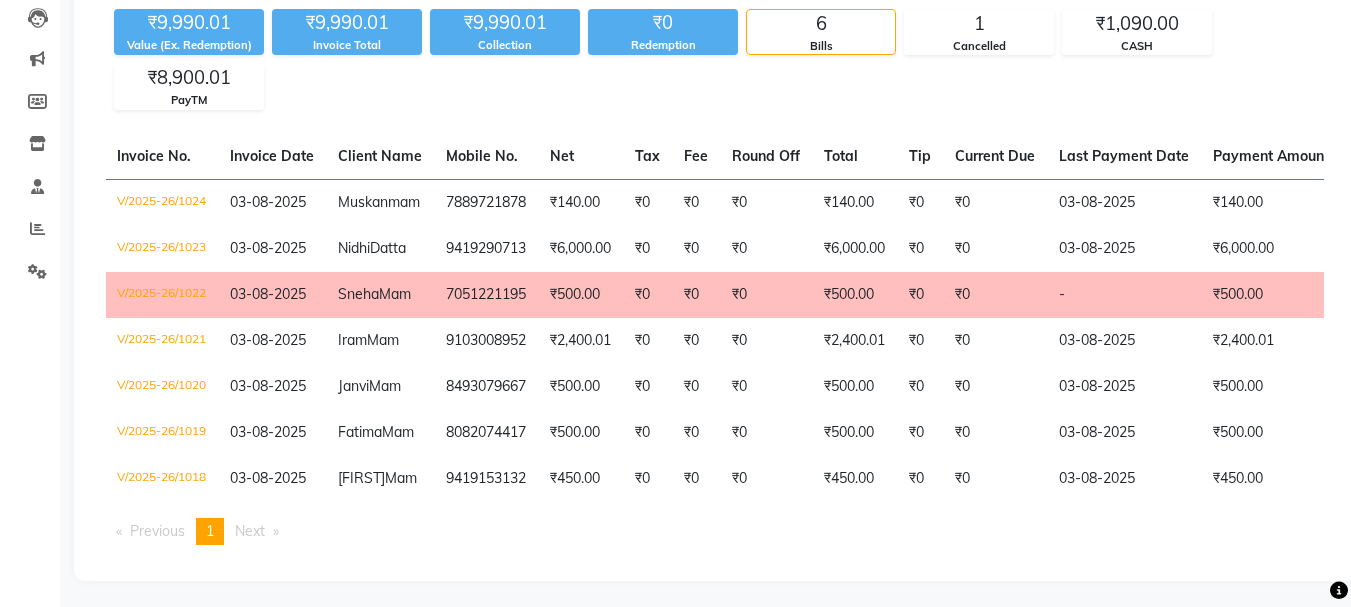 scroll, scrollTop: 0, scrollLeft: 0, axis: both 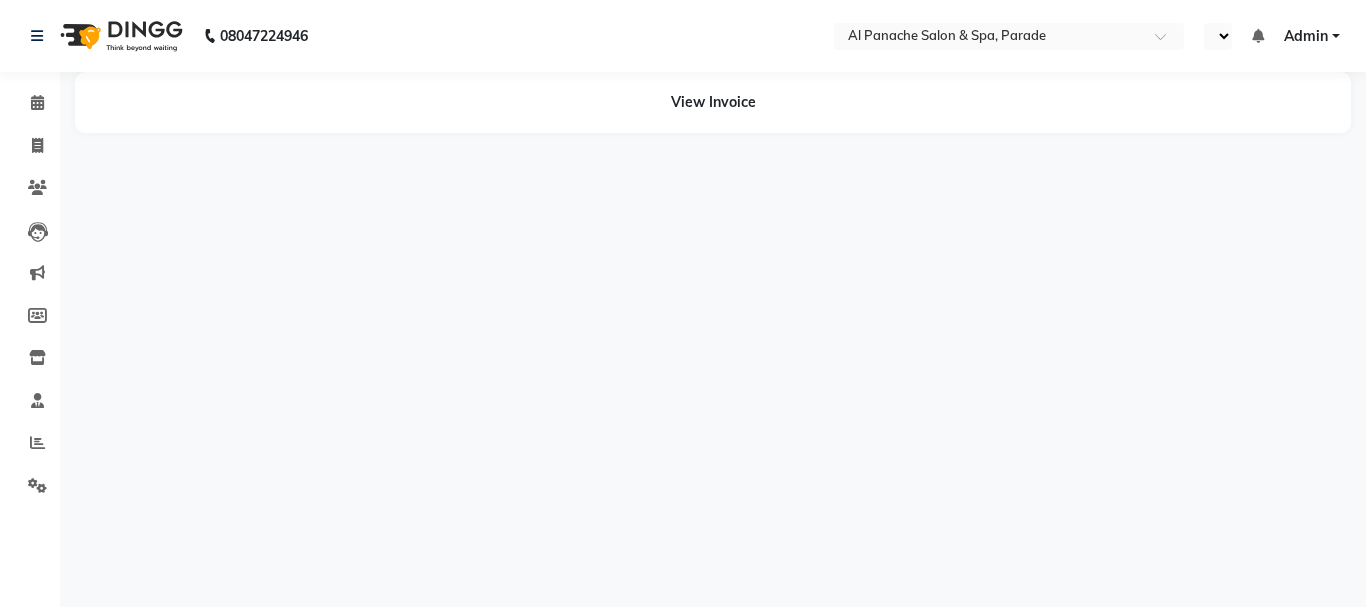 select on "en" 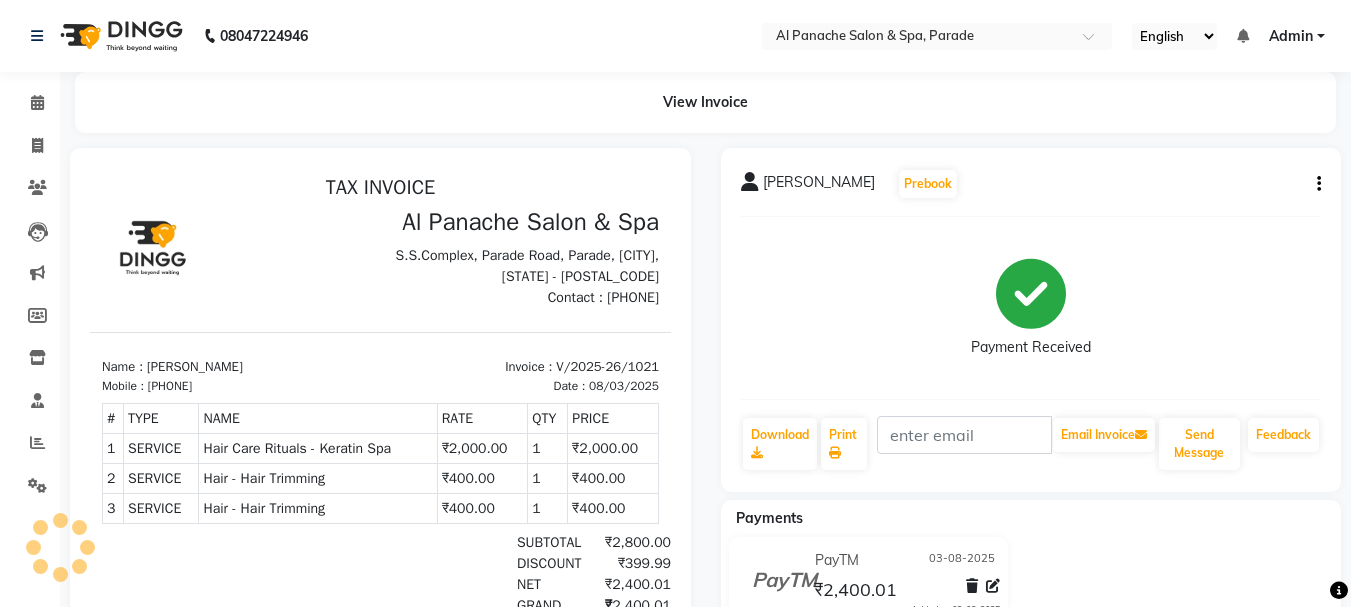 scroll, scrollTop: 0, scrollLeft: 0, axis: both 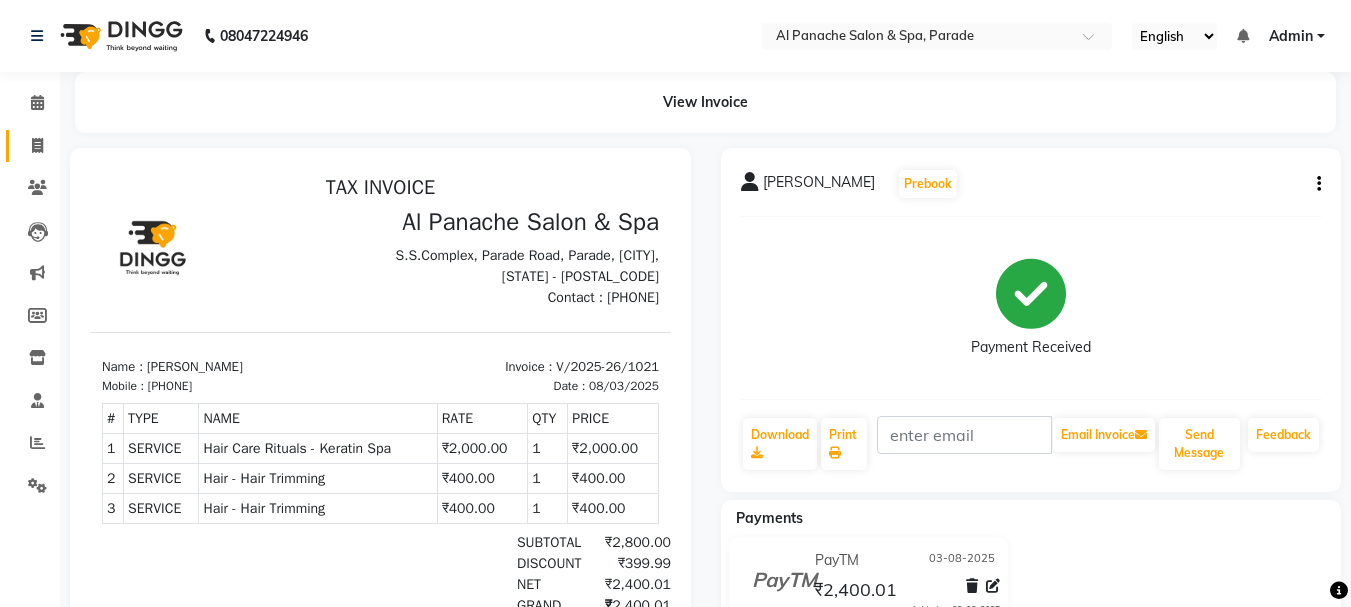 click on "Invoice" 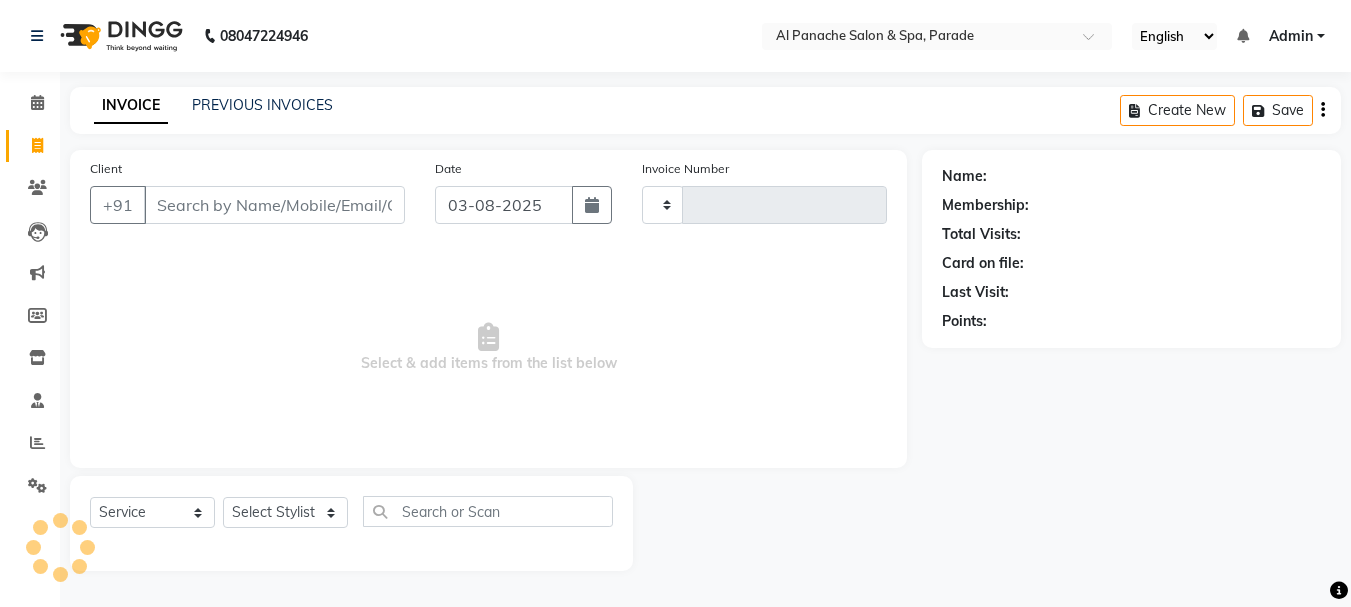 type on "1025" 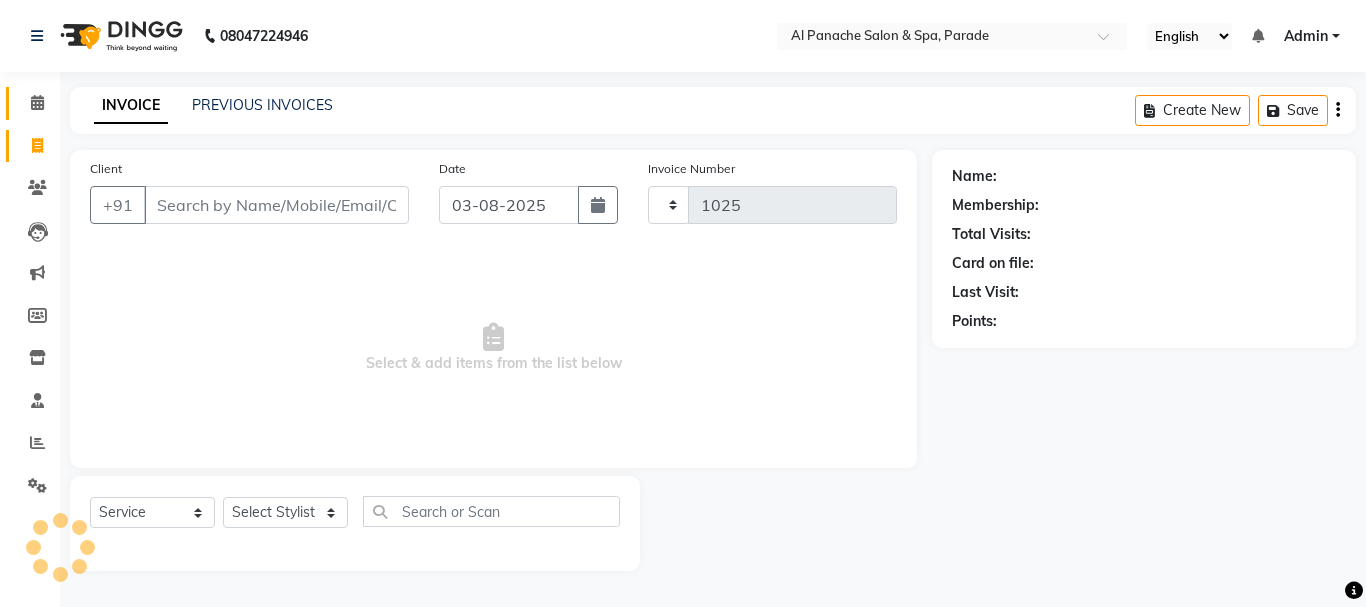 select on "463" 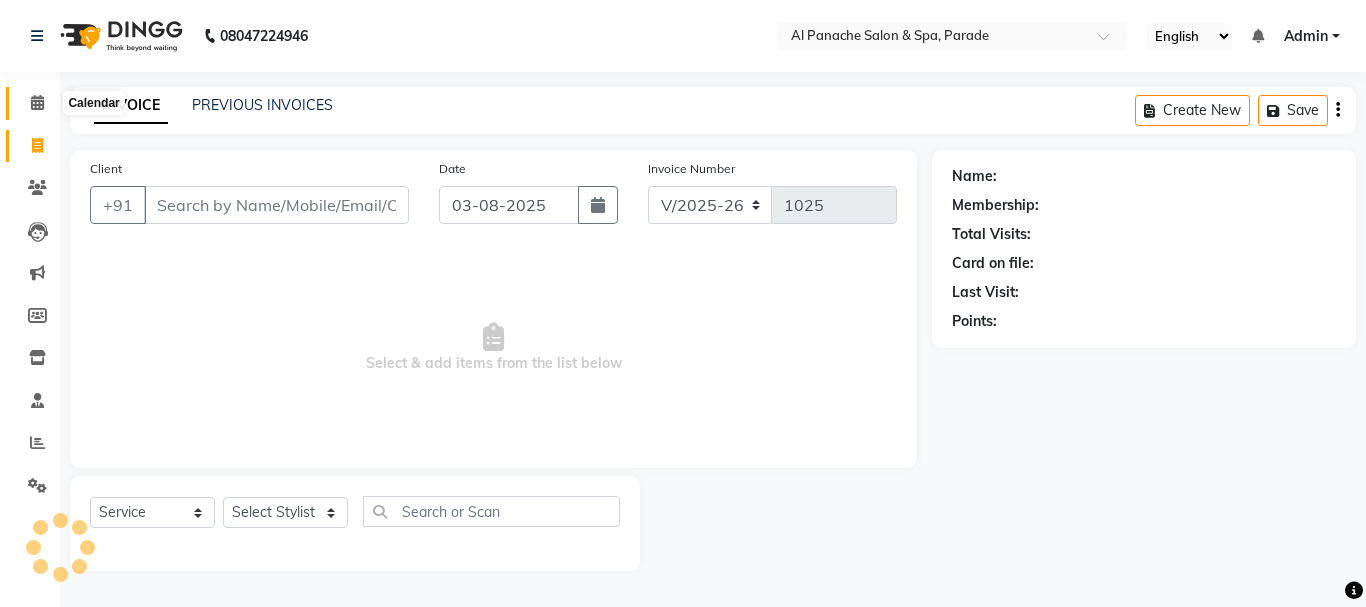 click 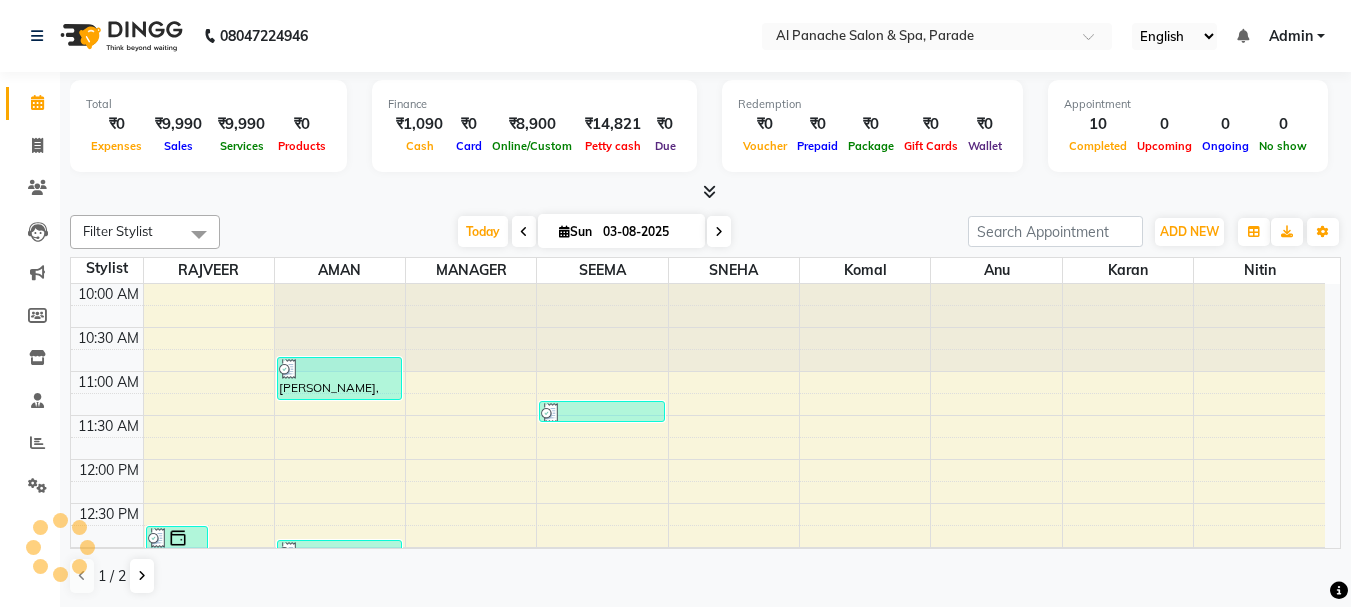 scroll, scrollTop: 0, scrollLeft: 0, axis: both 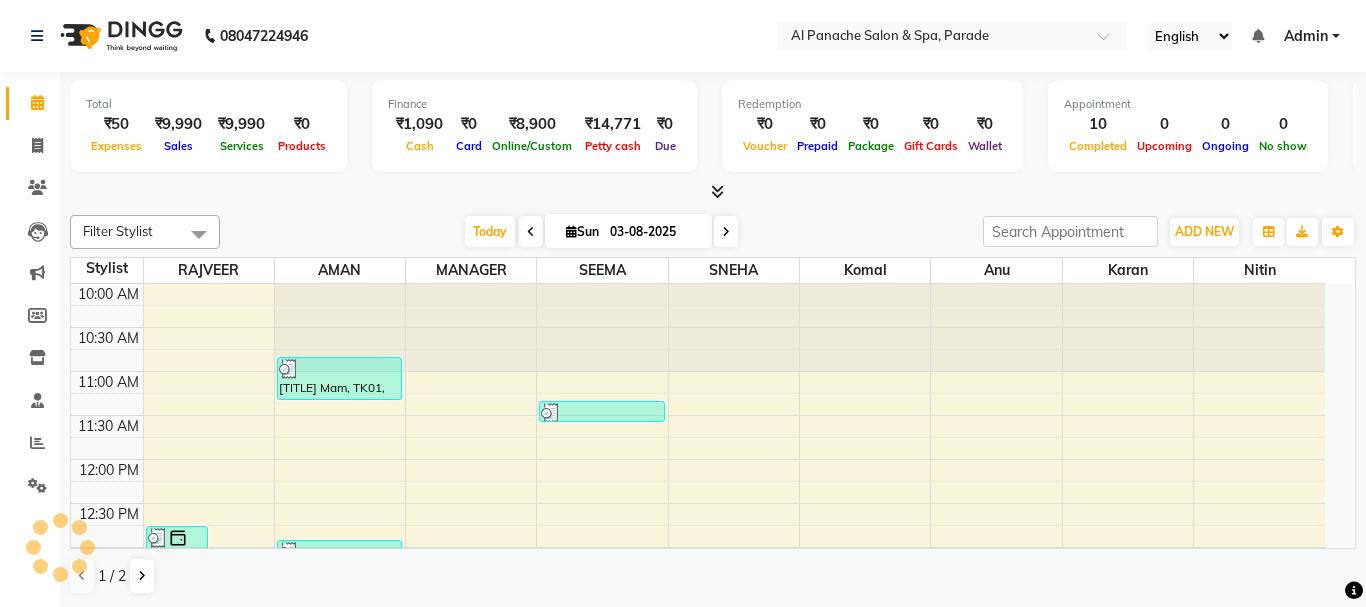 select on "en" 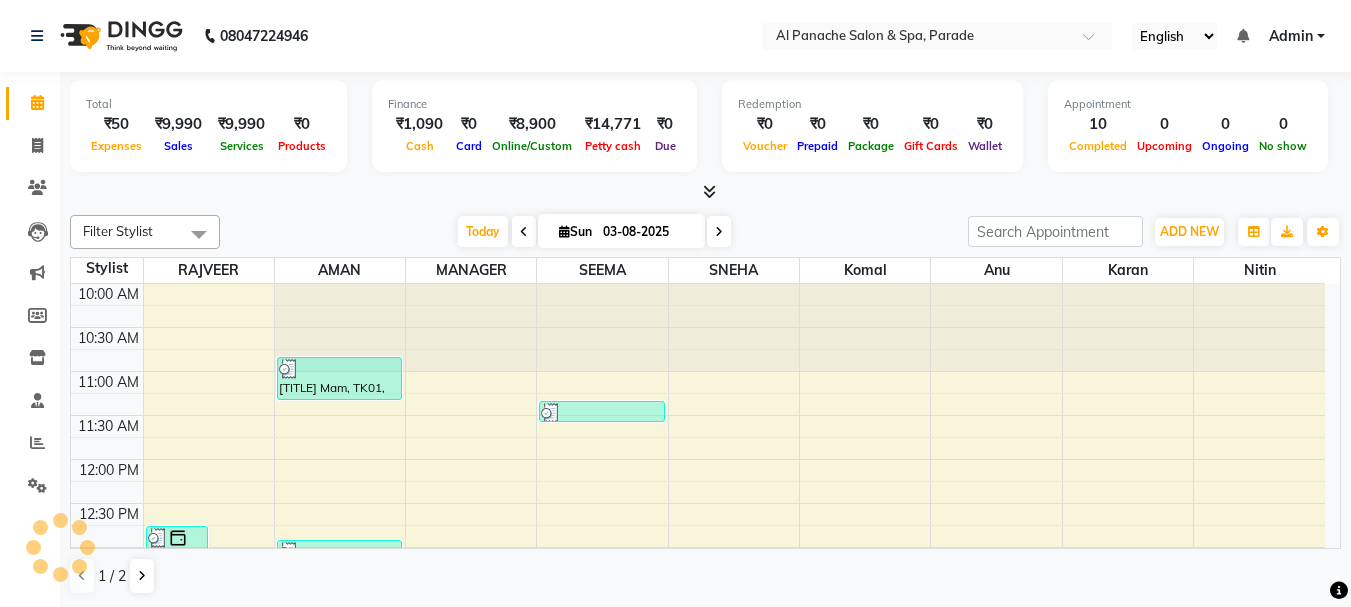 scroll, scrollTop: 0, scrollLeft: 0, axis: both 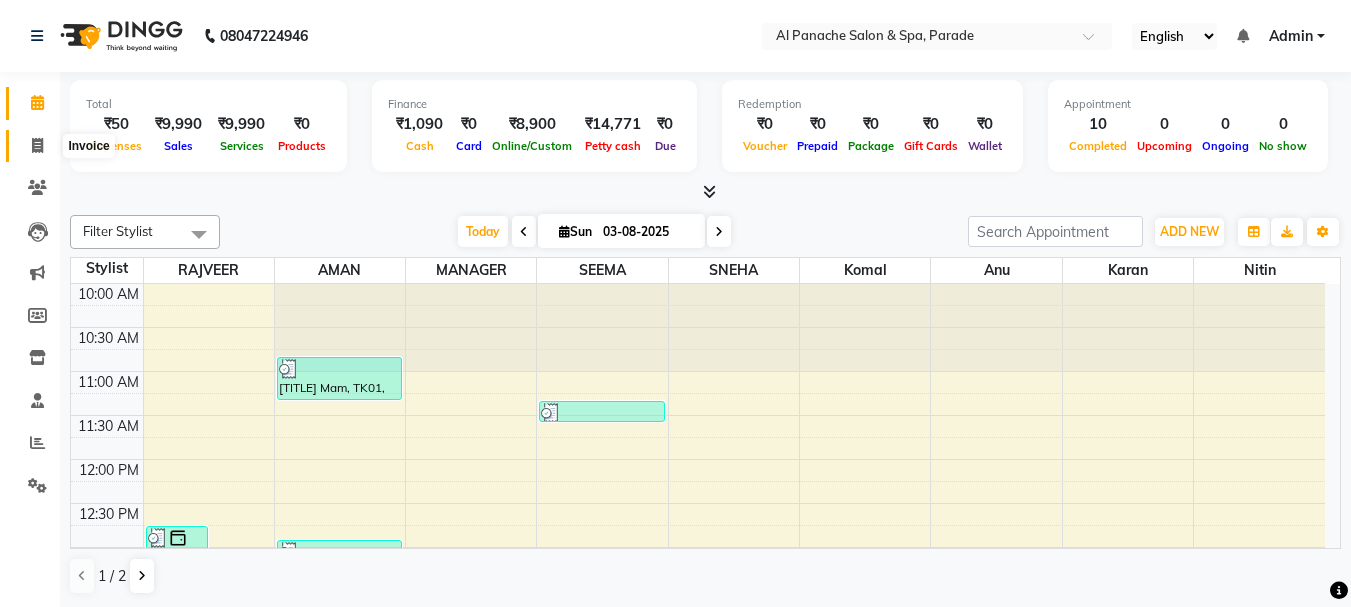 click 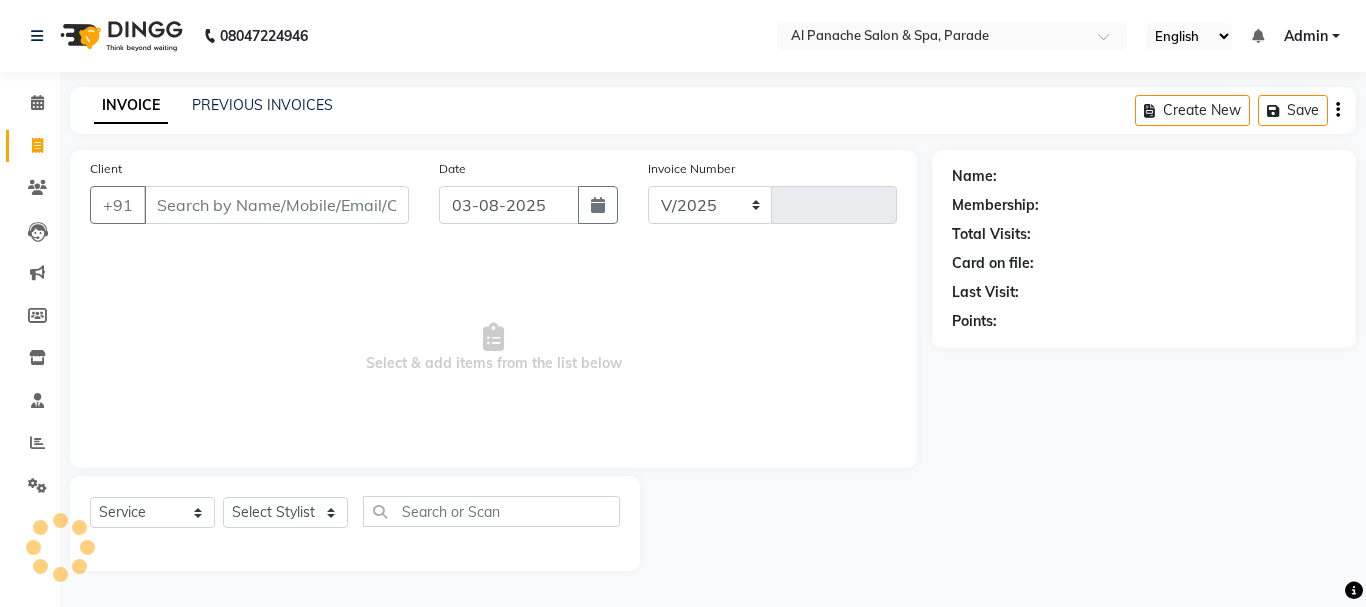 select on "463" 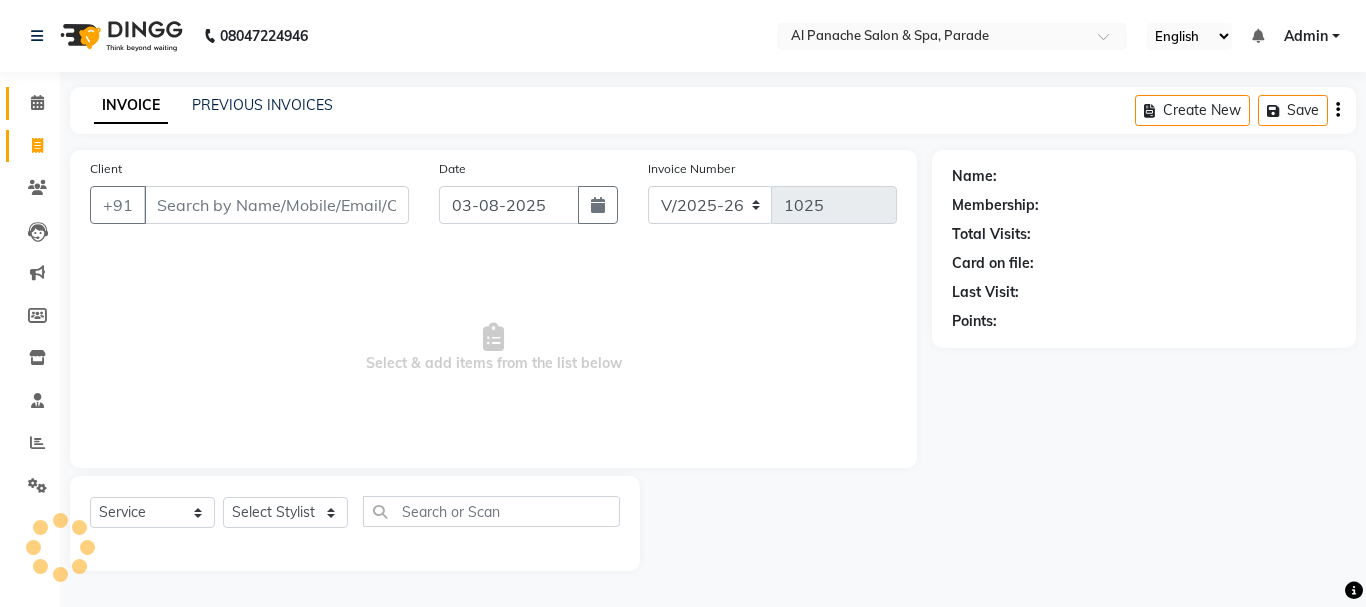 click on "Calendar" 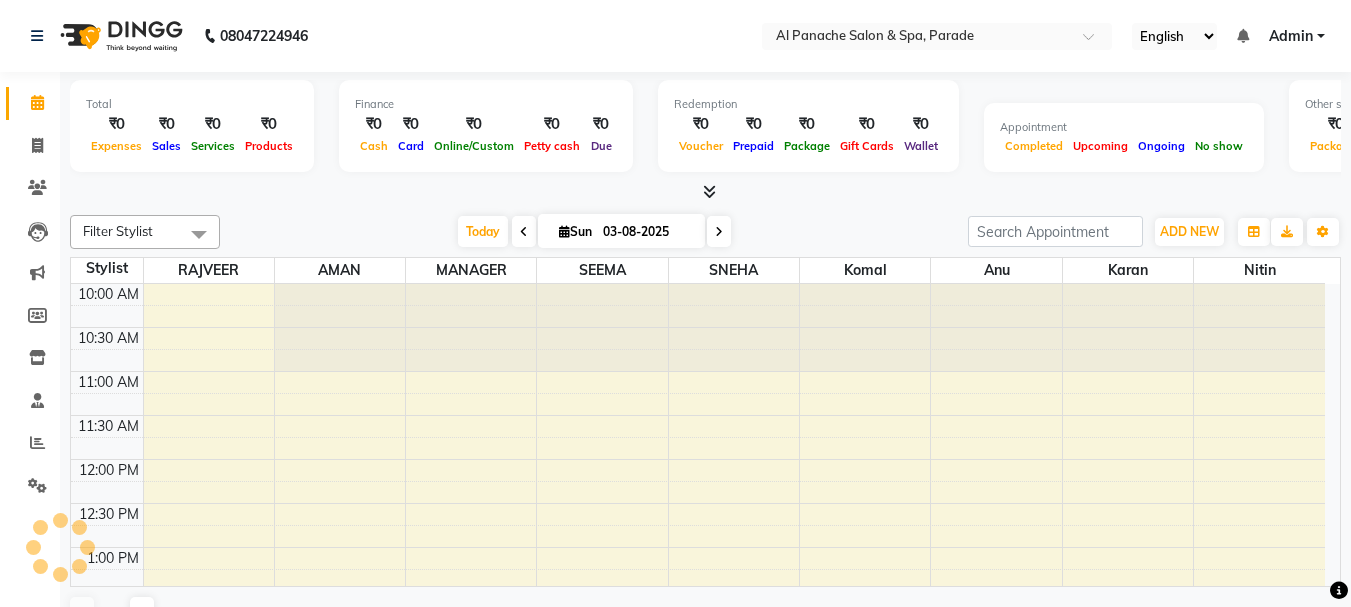 scroll, scrollTop: 665, scrollLeft: 0, axis: vertical 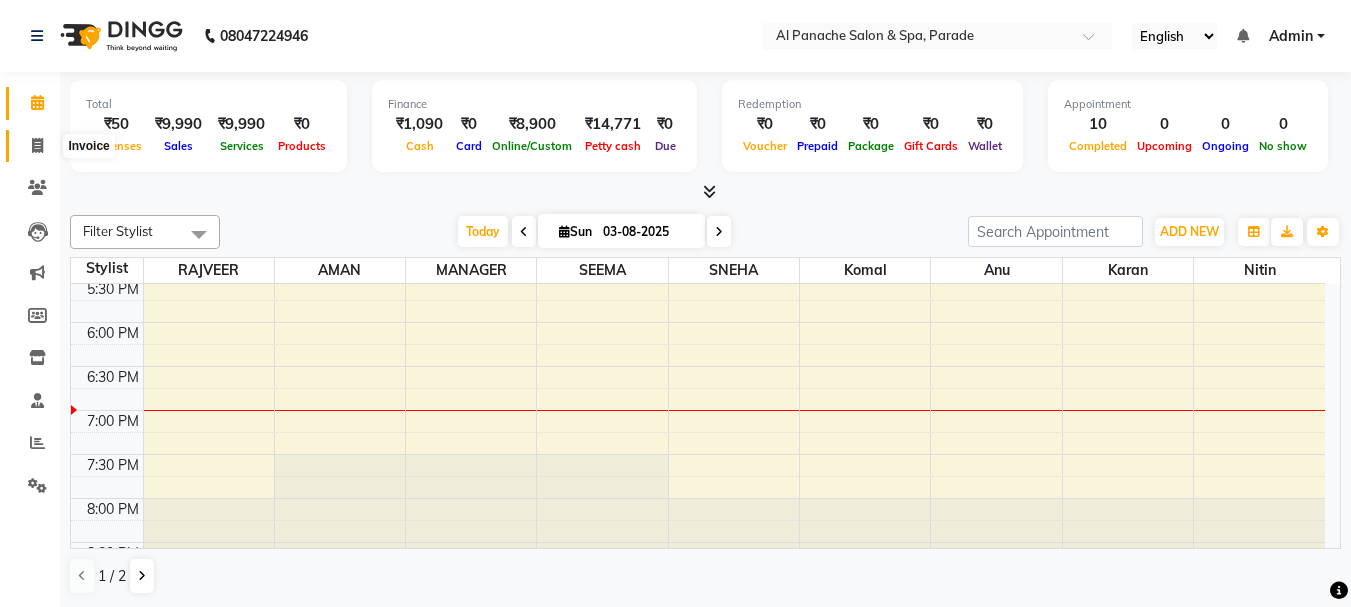 click 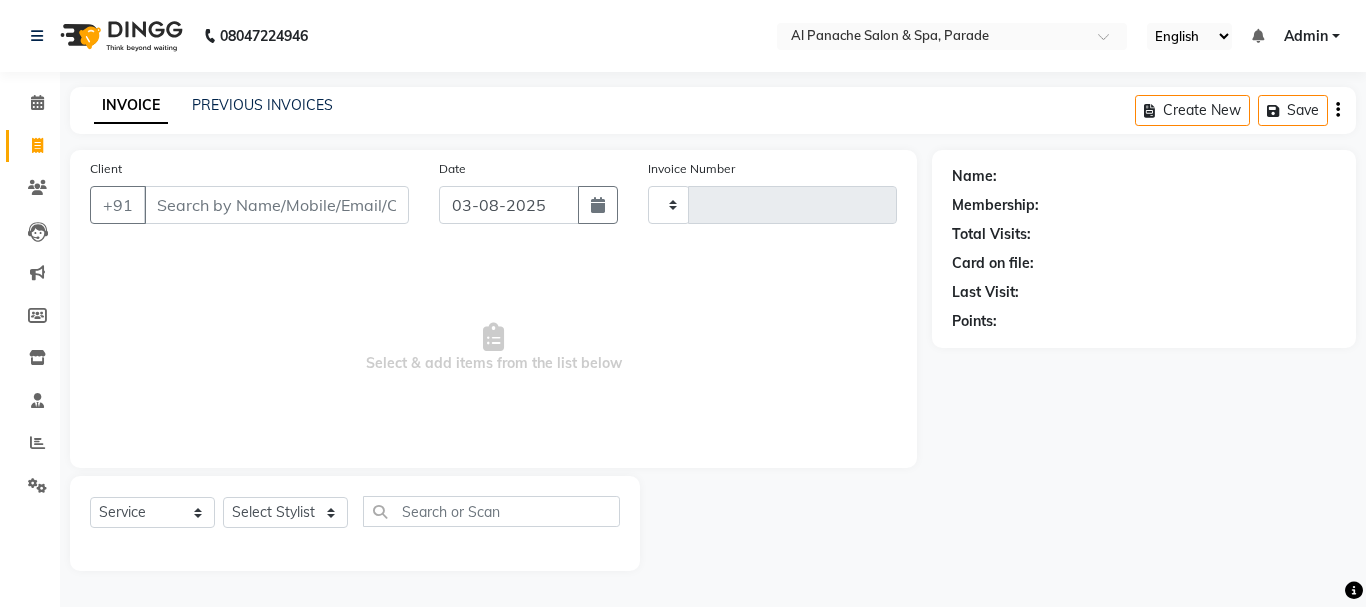 type on "1025" 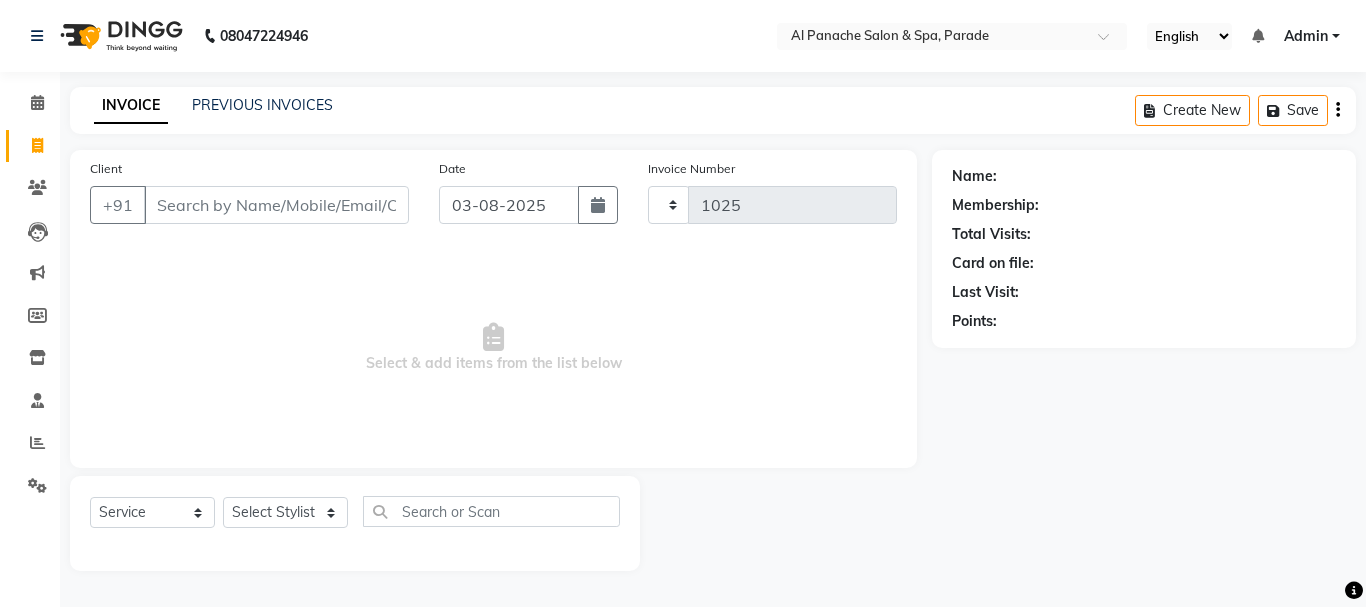 select on "463" 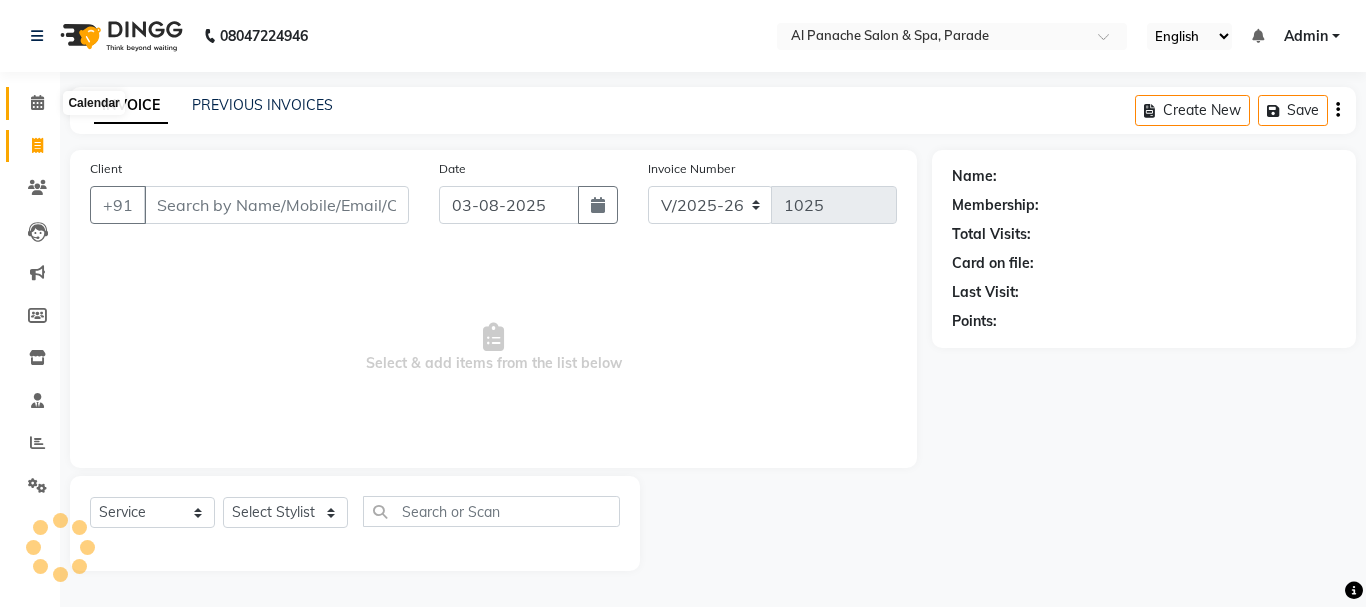 click 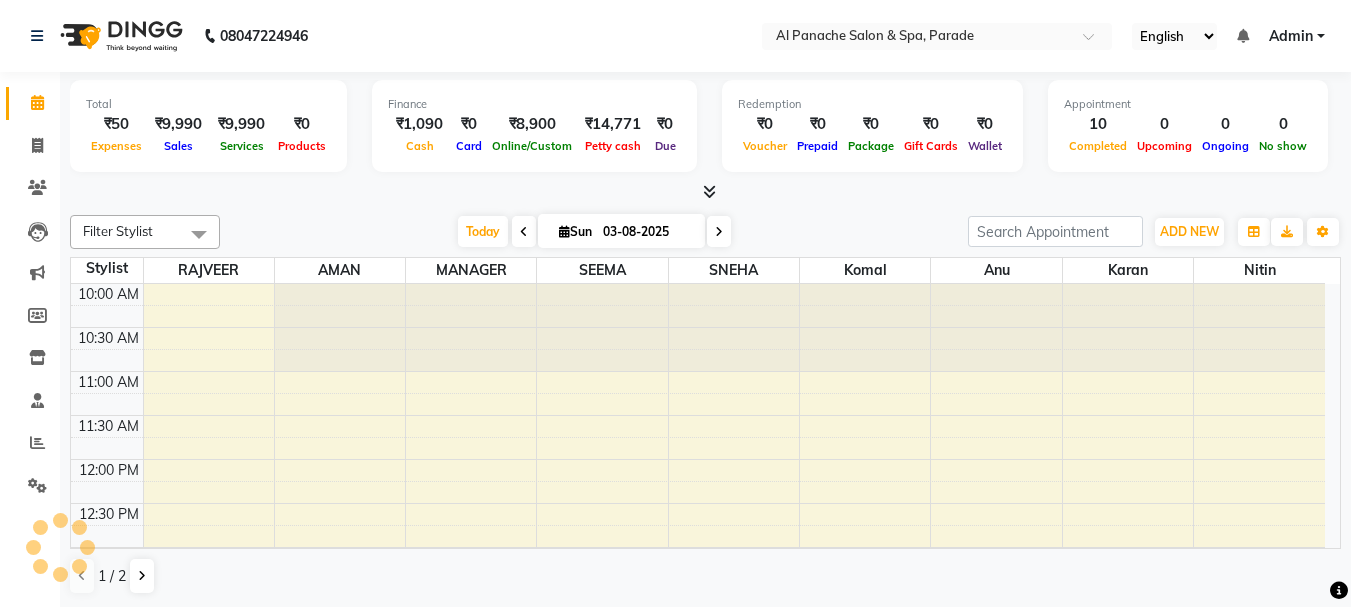 scroll, scrollTop: 0, scrollLeft: 0, axis: both 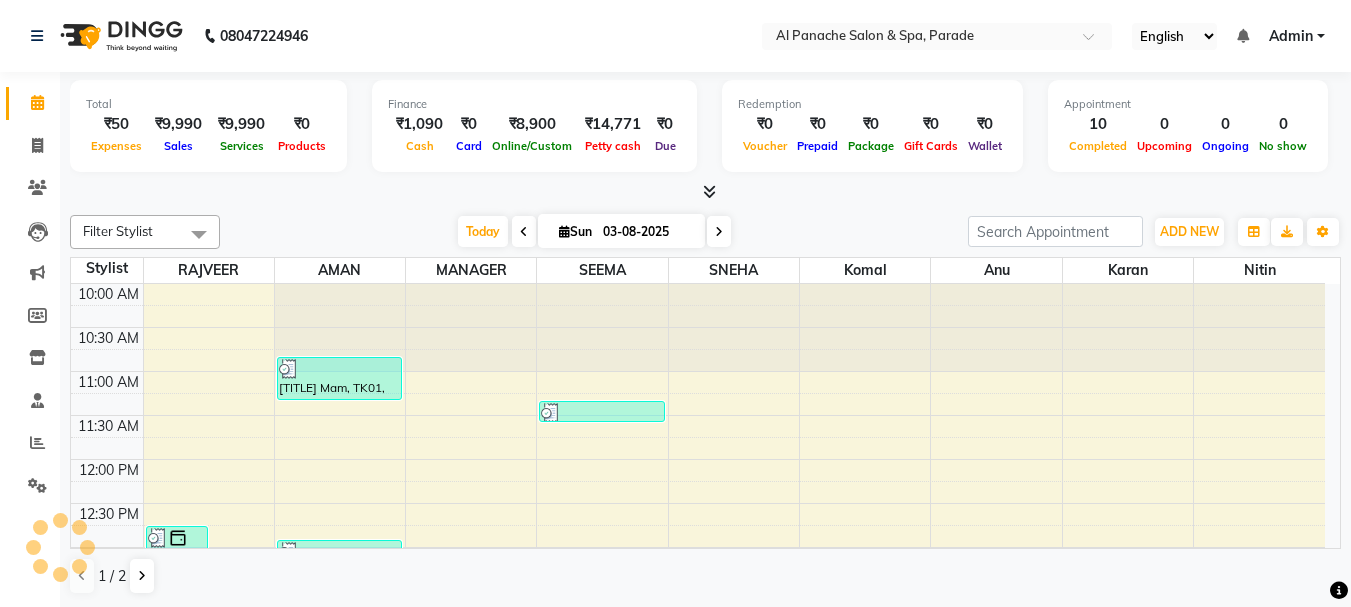 click at bounding box center (709, 191) 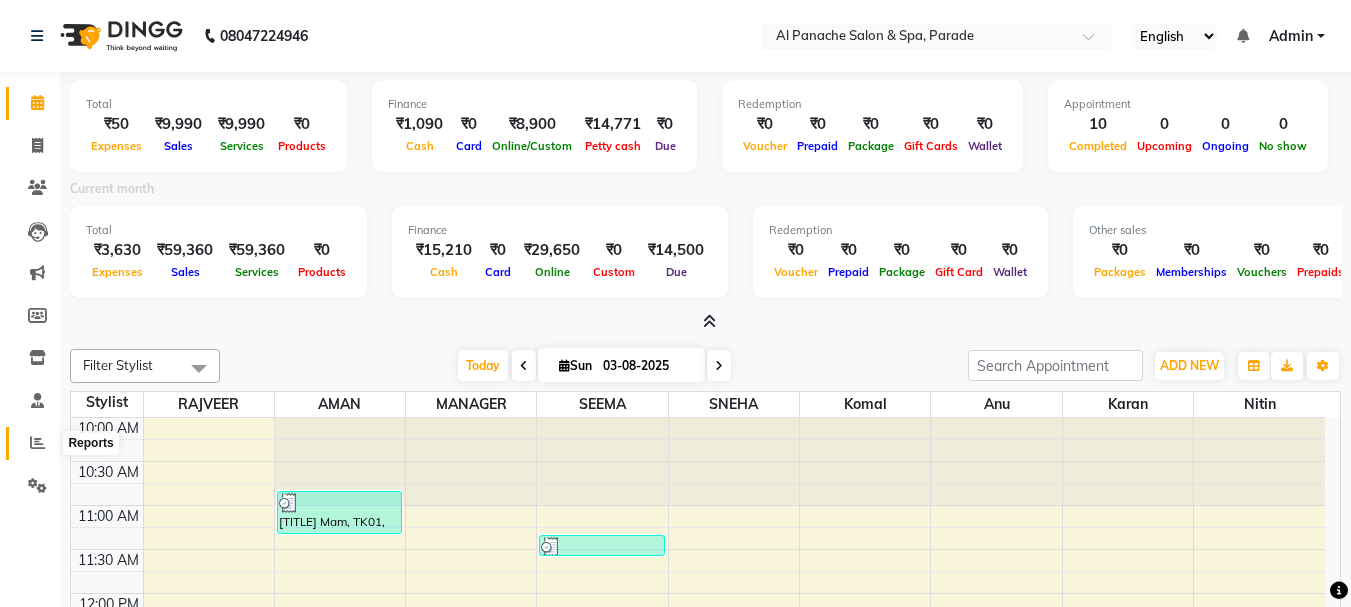 click 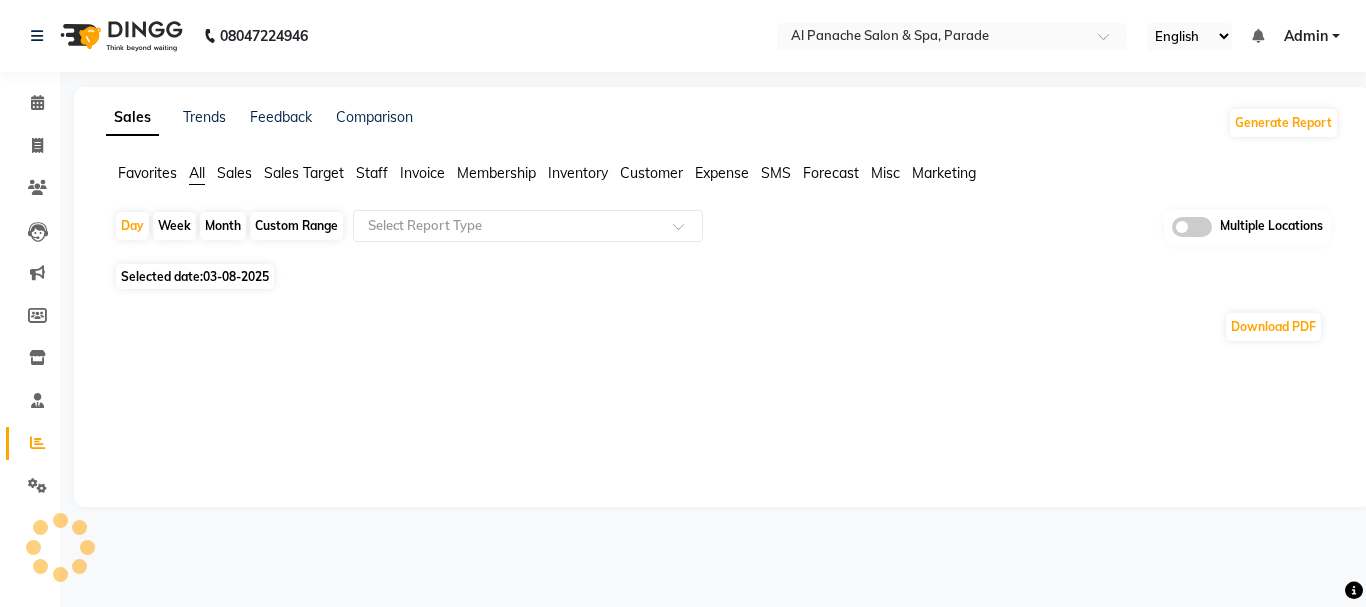 click on "Month" 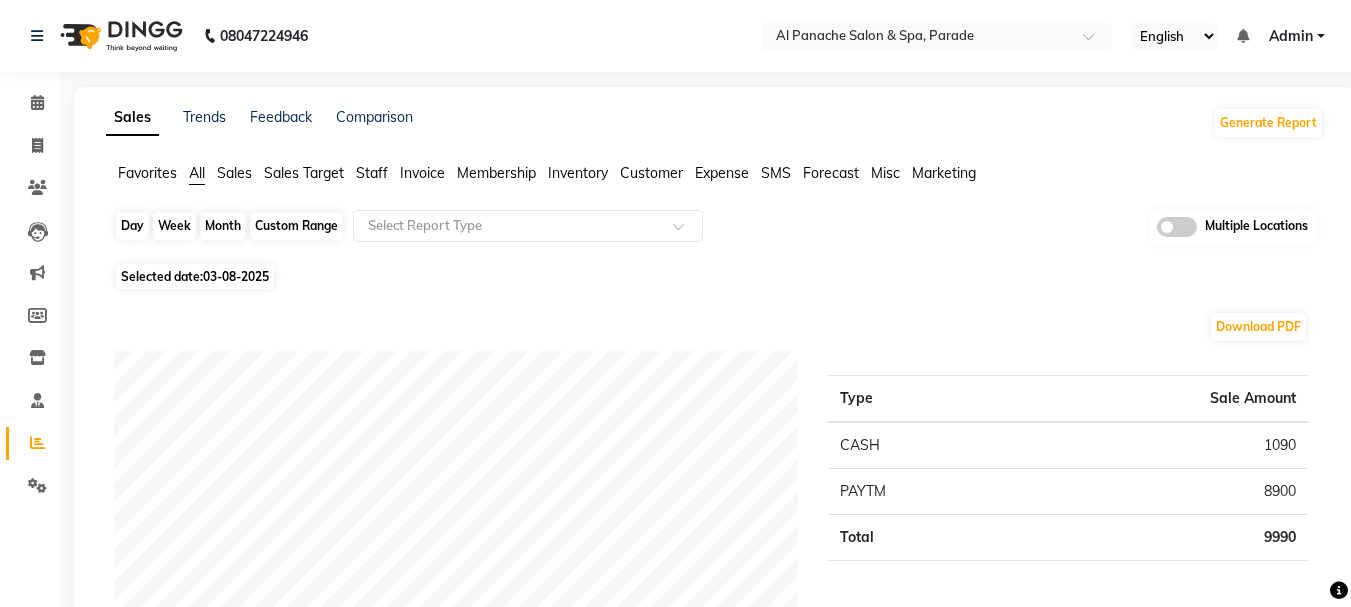 click on "Month" 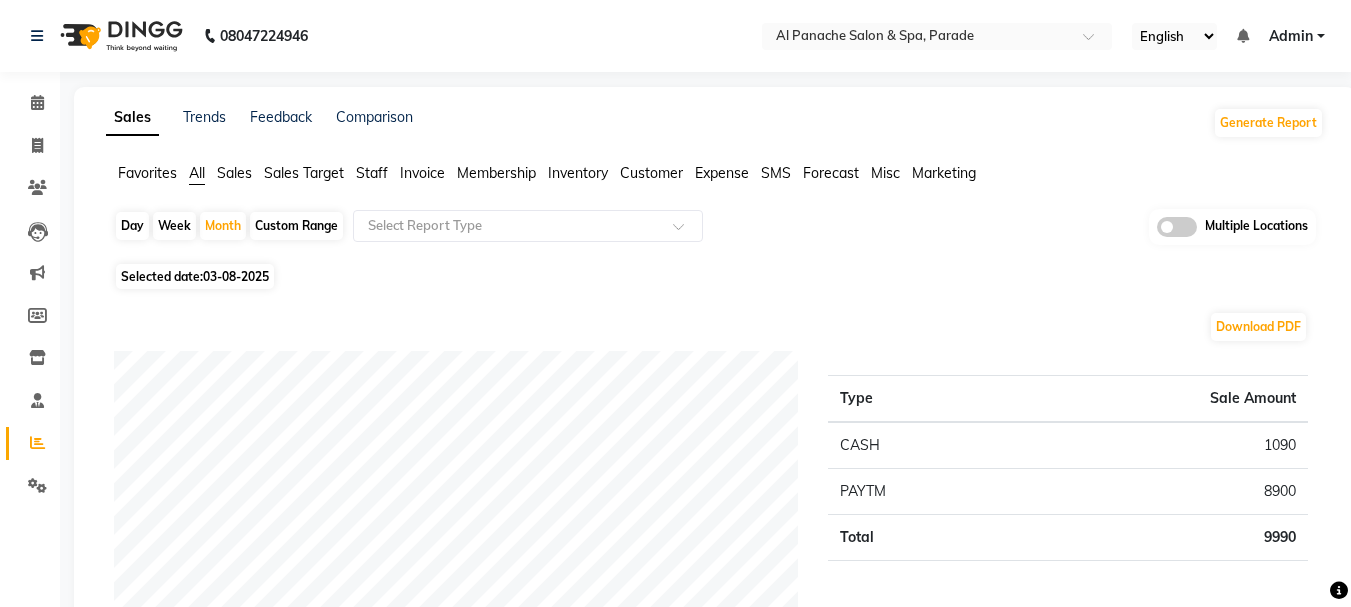 select on "8" 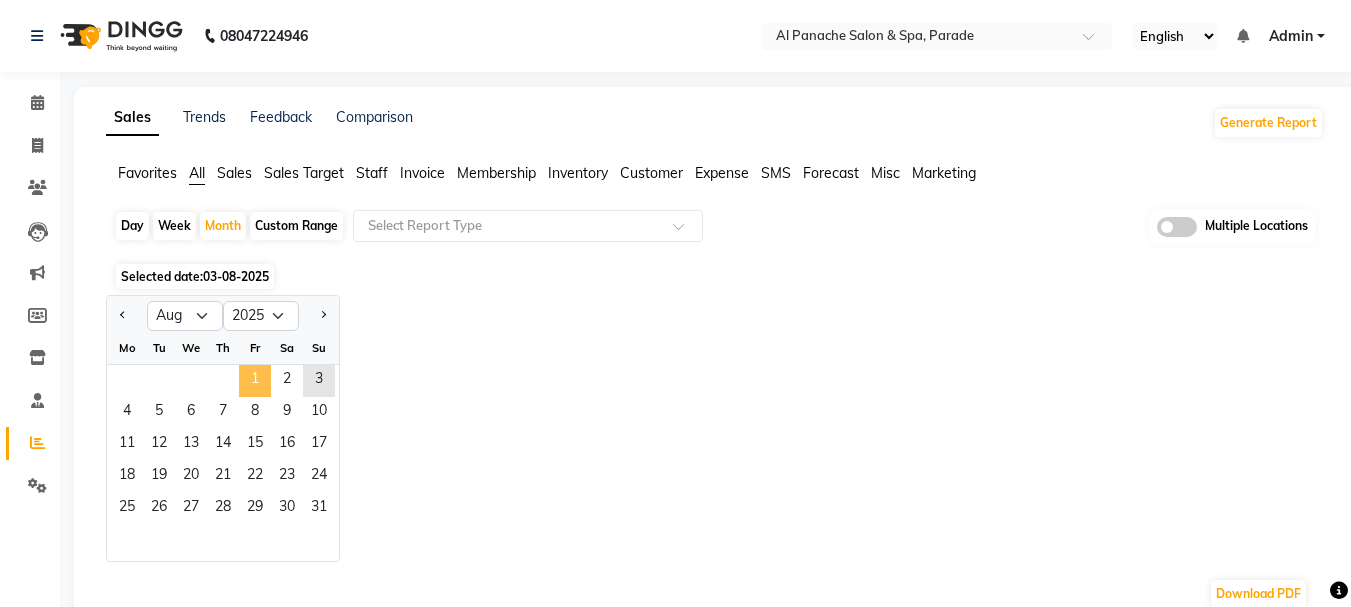 click on "1" 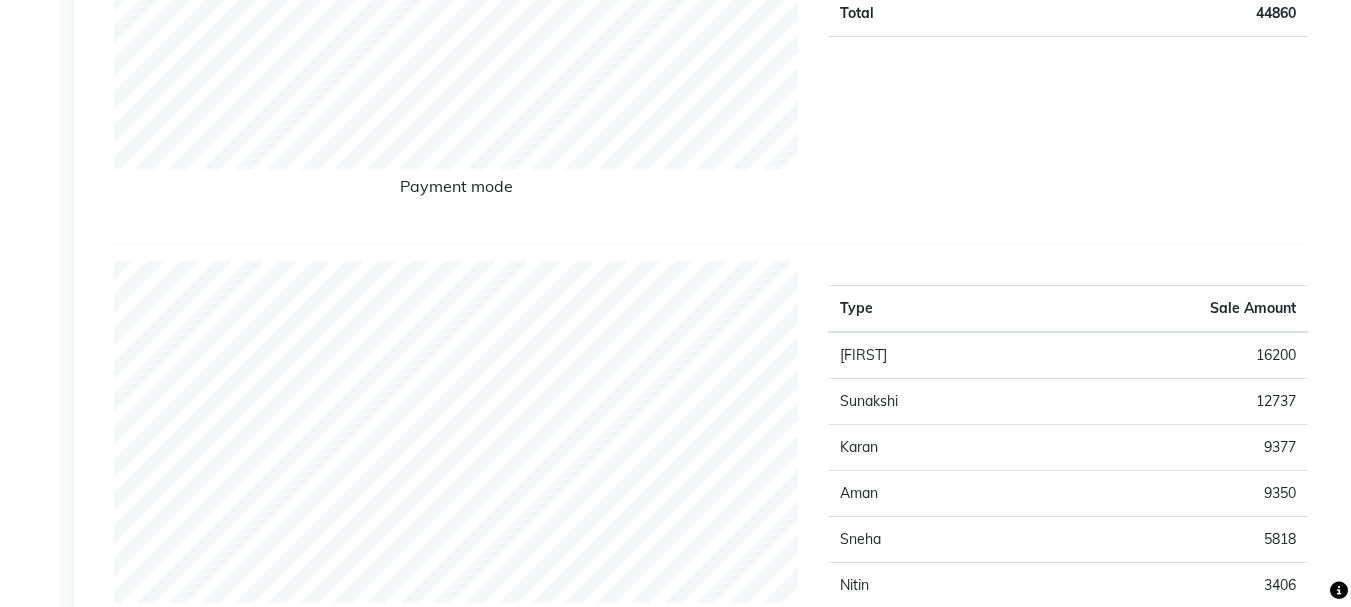 scroll, scrollTop: 0, scrollLeft: 0, axis: both 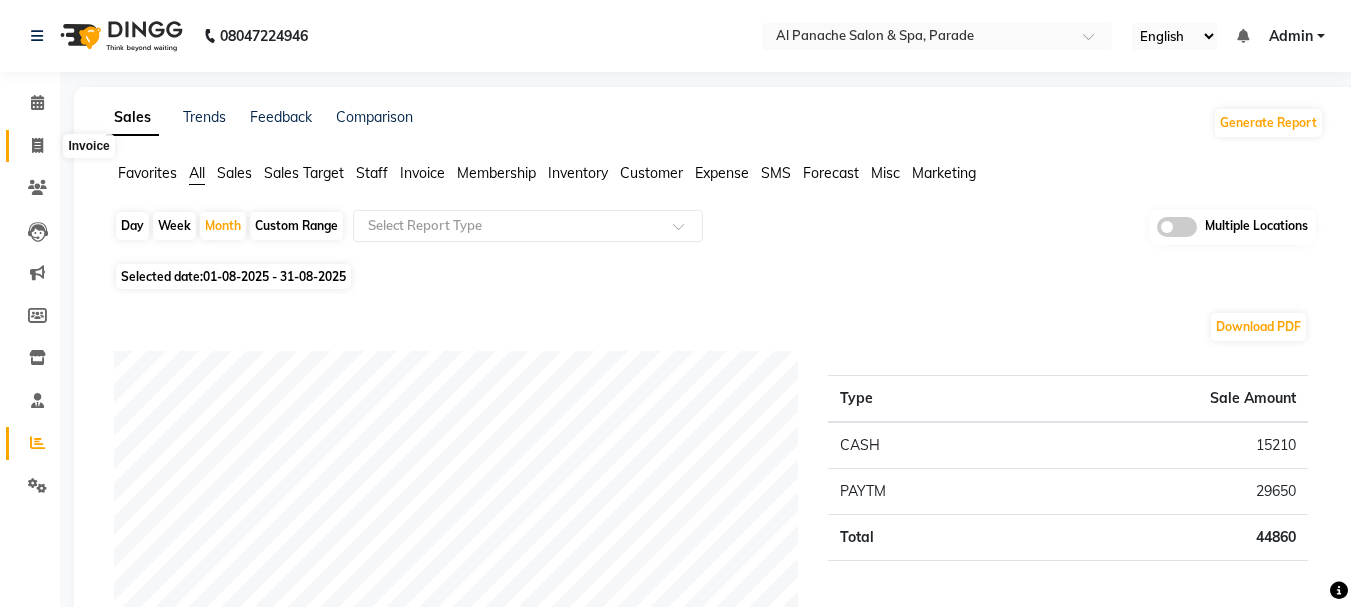click 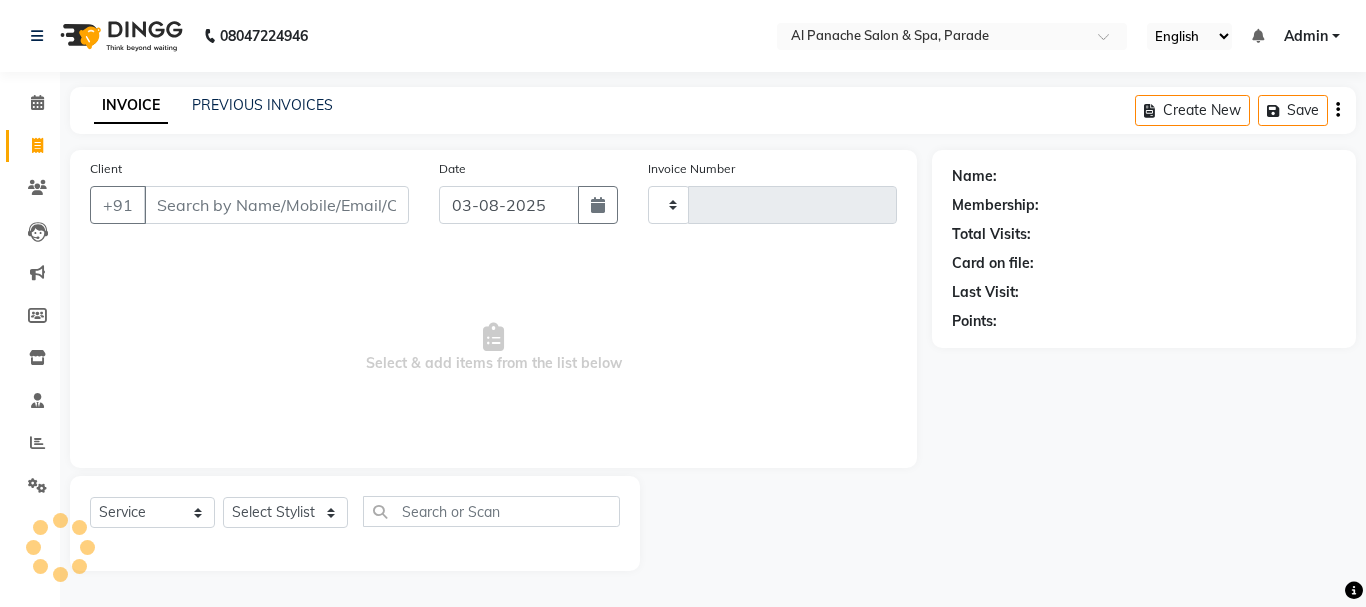 type on "1025" 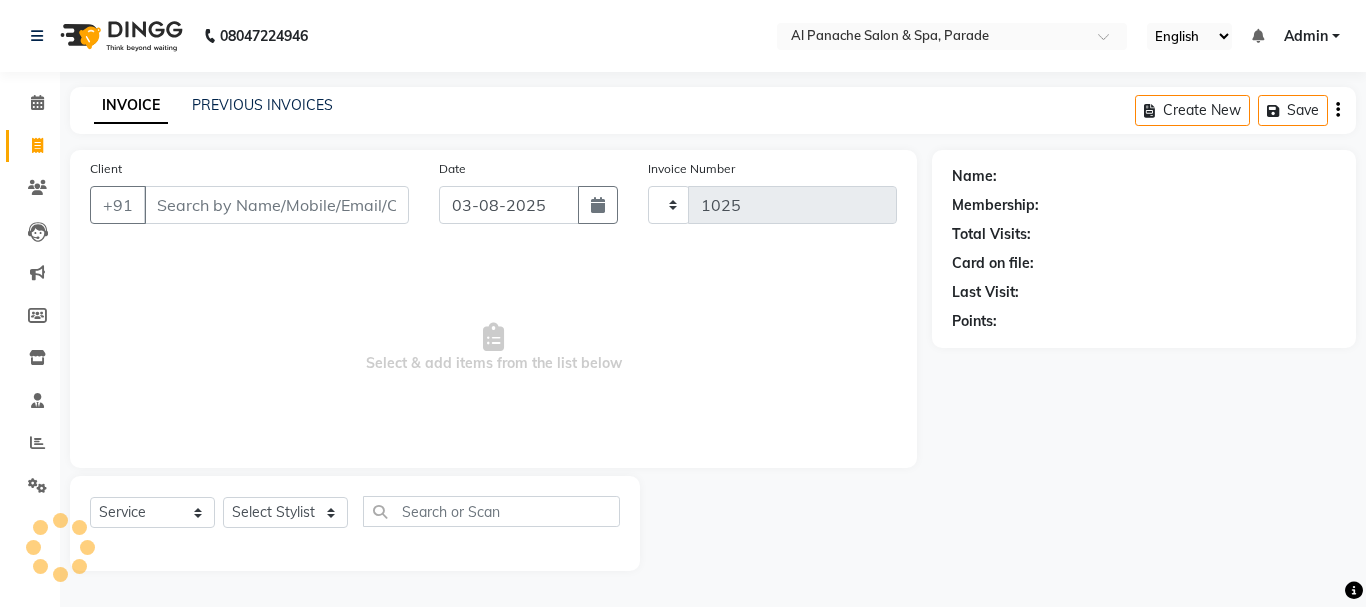 select on "463" 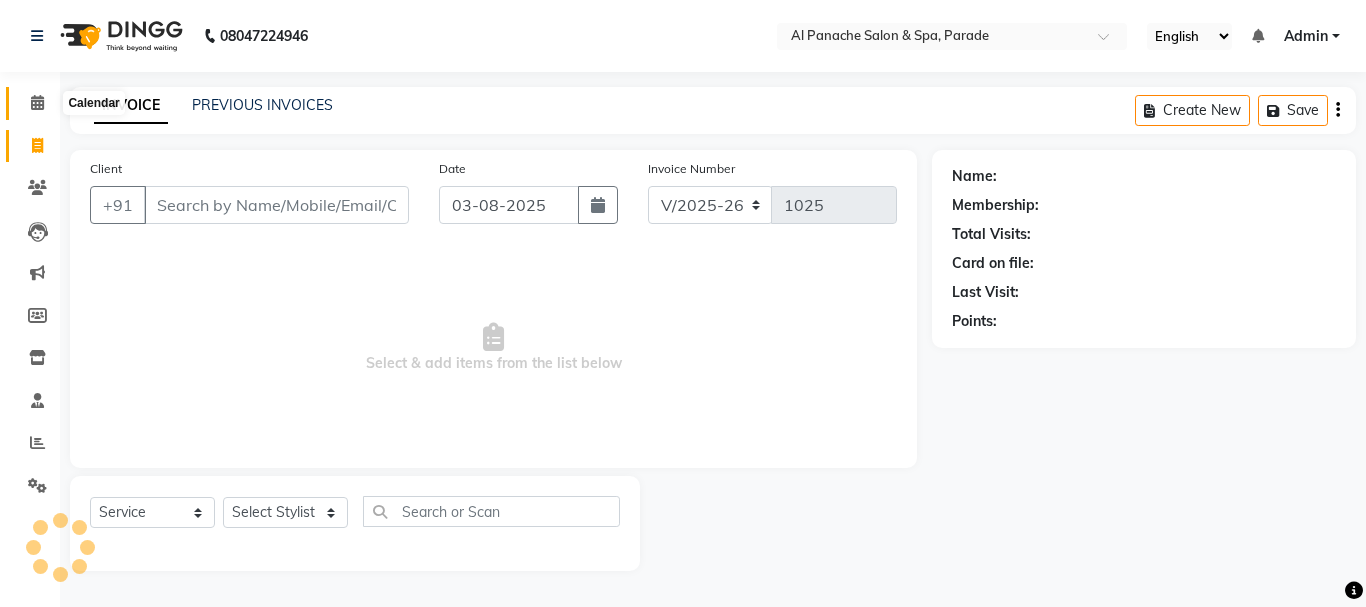 click 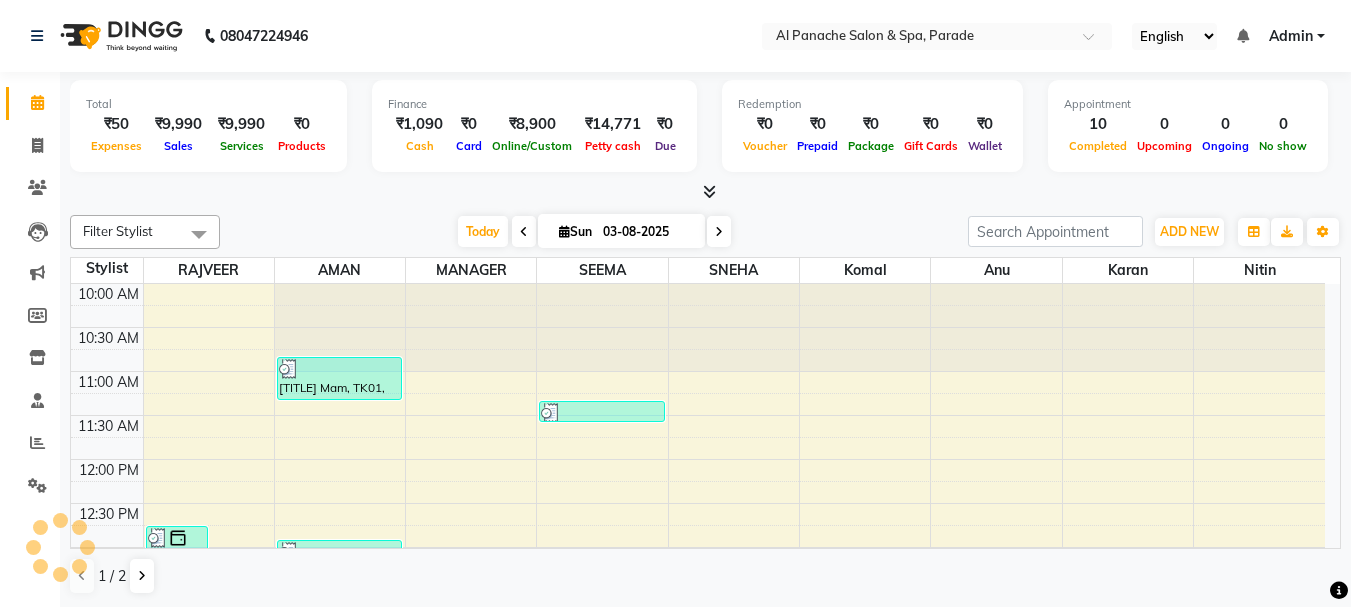 scroll, scrollTop: 0, scrollLeft: 0, axis: both 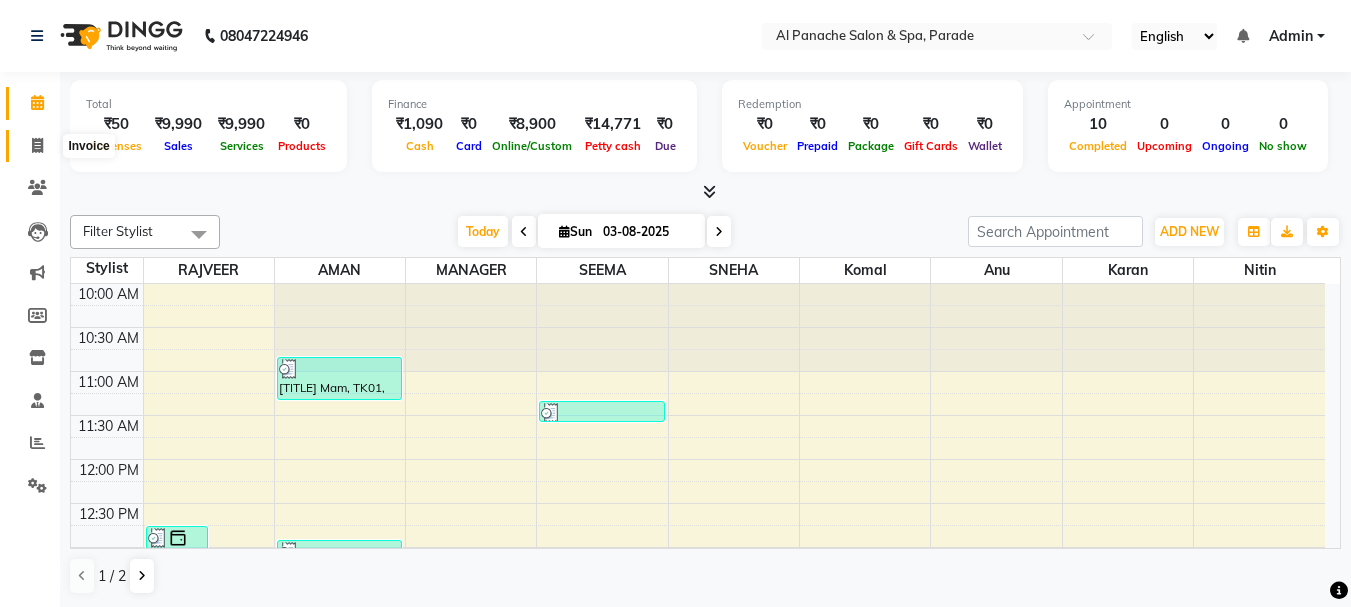 click 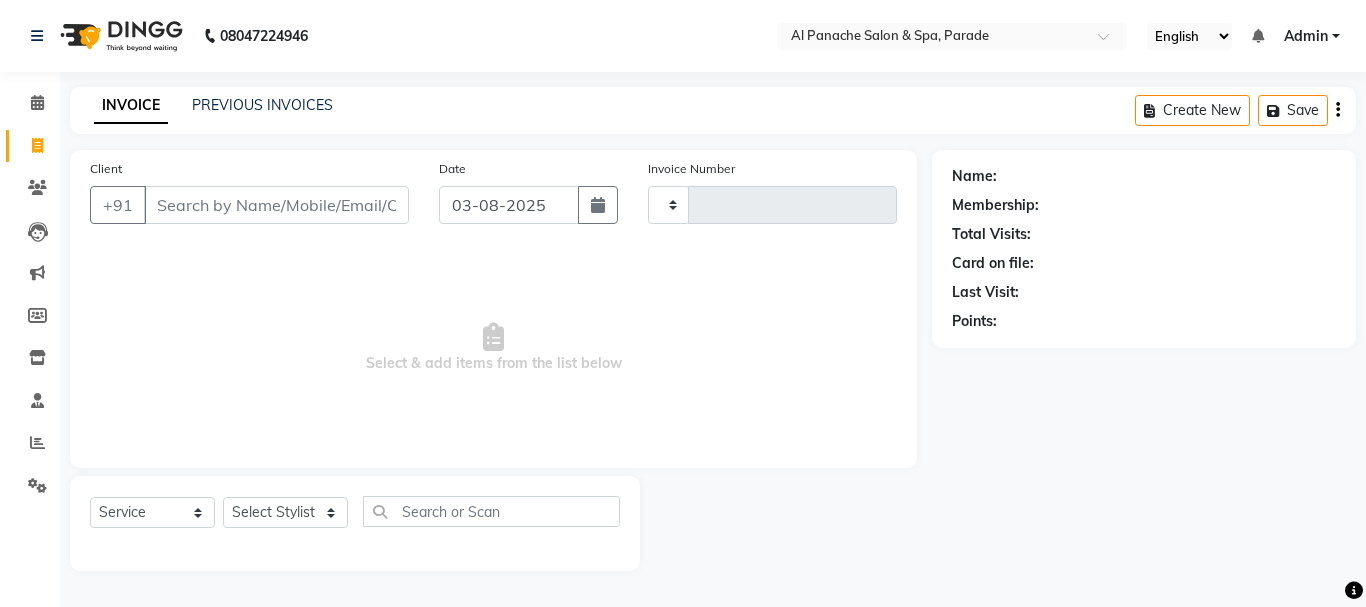 type on "1025" 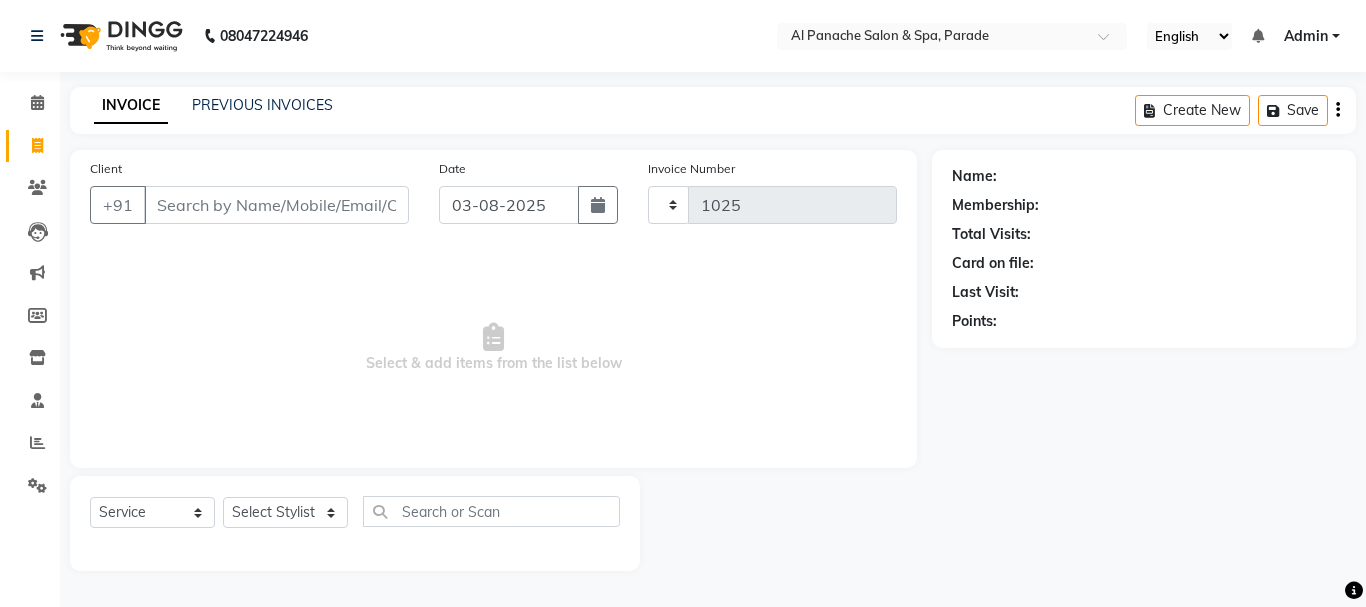 select on "463" 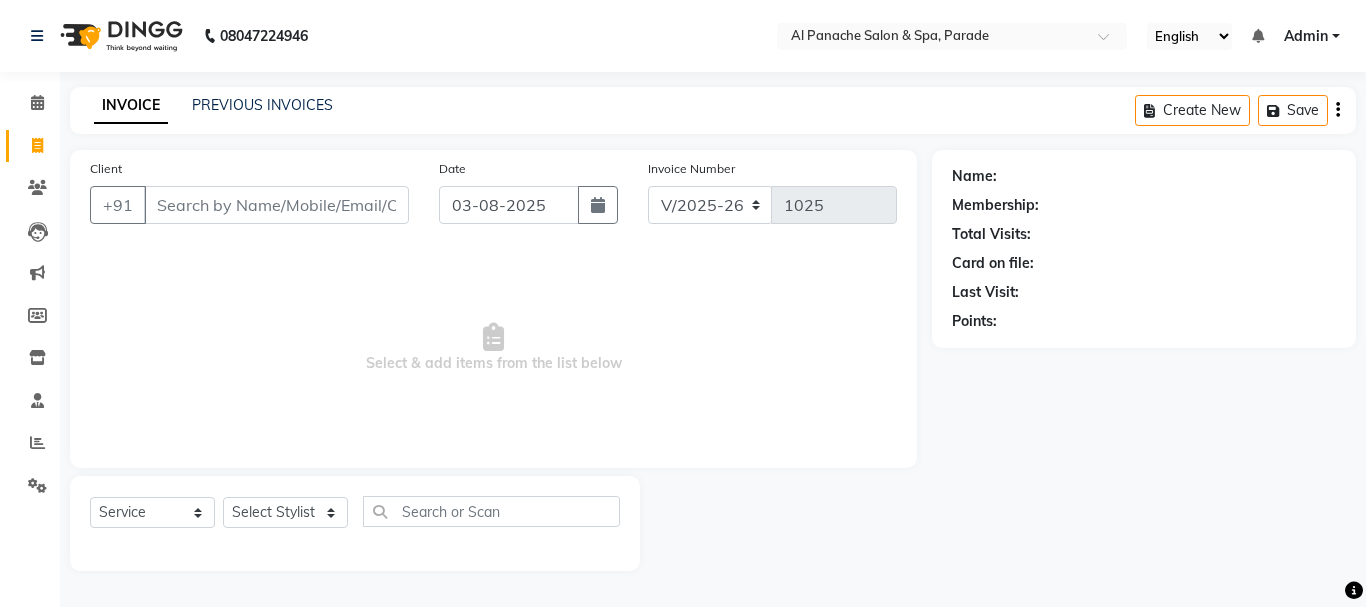 click on "Client" at bounding box center (276, 205) 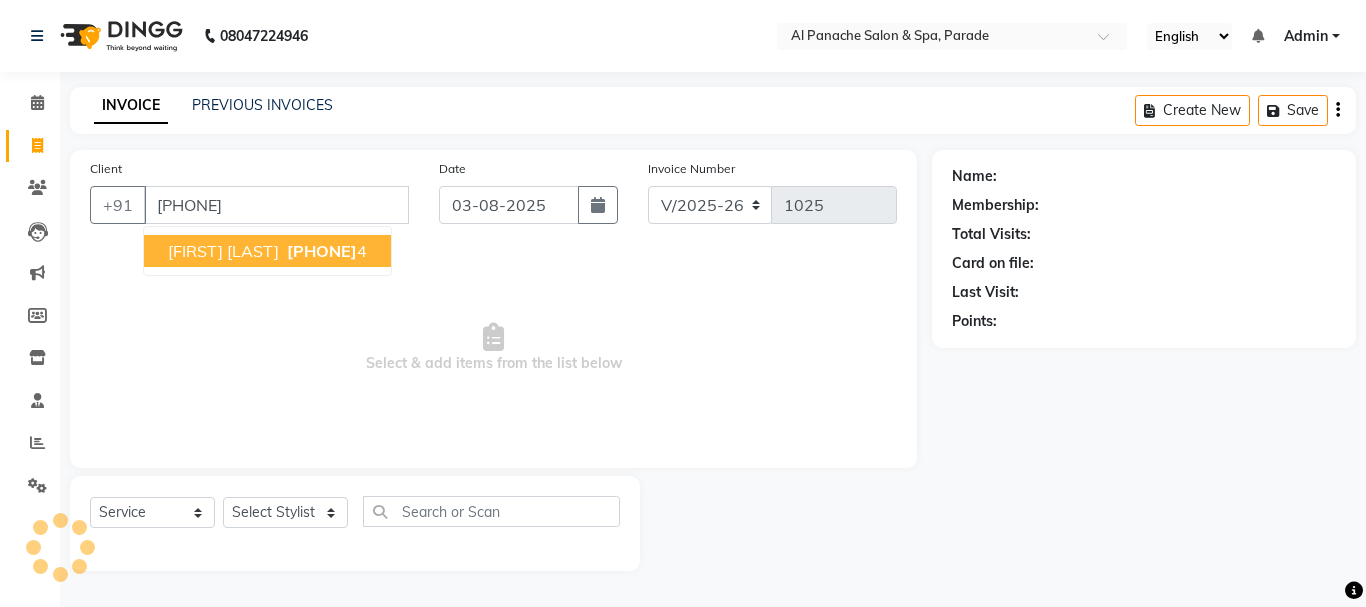 type on "[PHONE]" 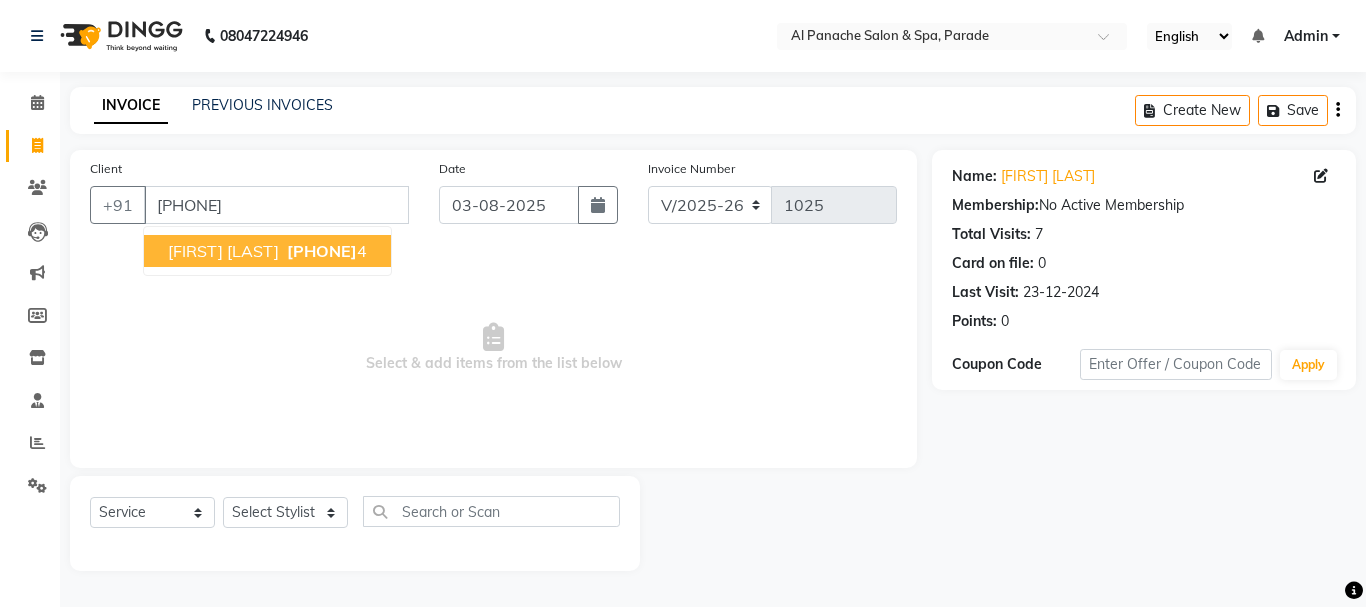 click on "[PHONE] 4" at bounding box center (325, 251) 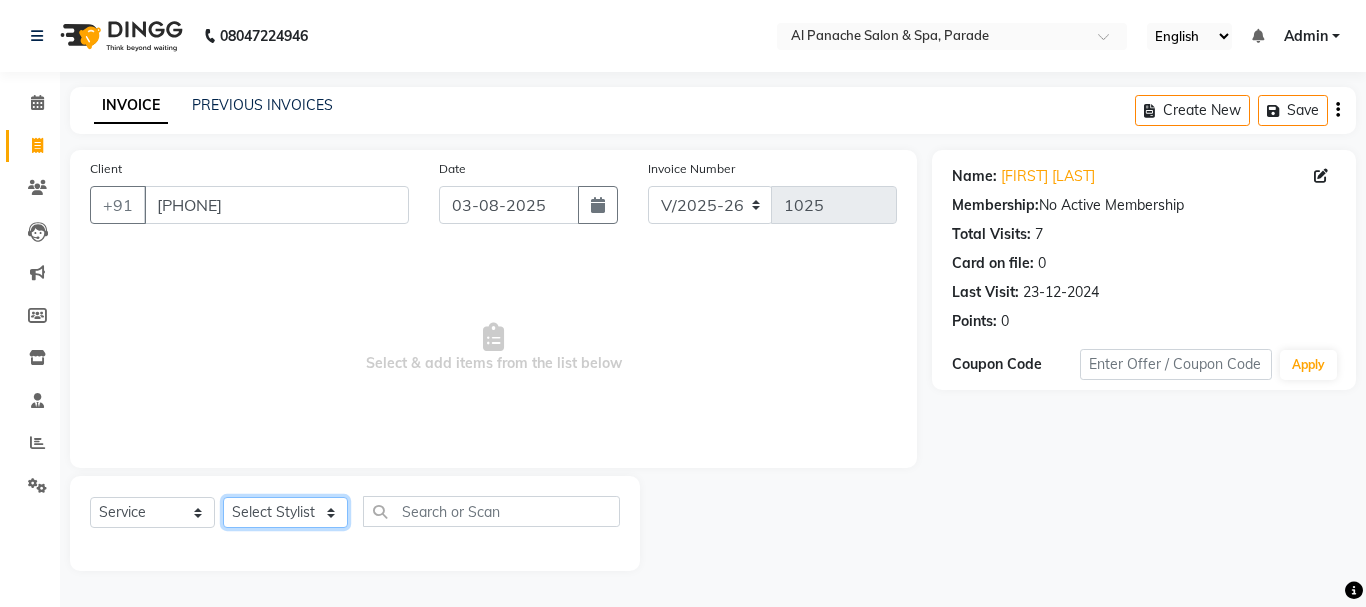 click on "Select Stylist AMAN Anu Karan Komal  MANAGER Nitin RAJVEER  SEEMA SNEHA Sunakshi" 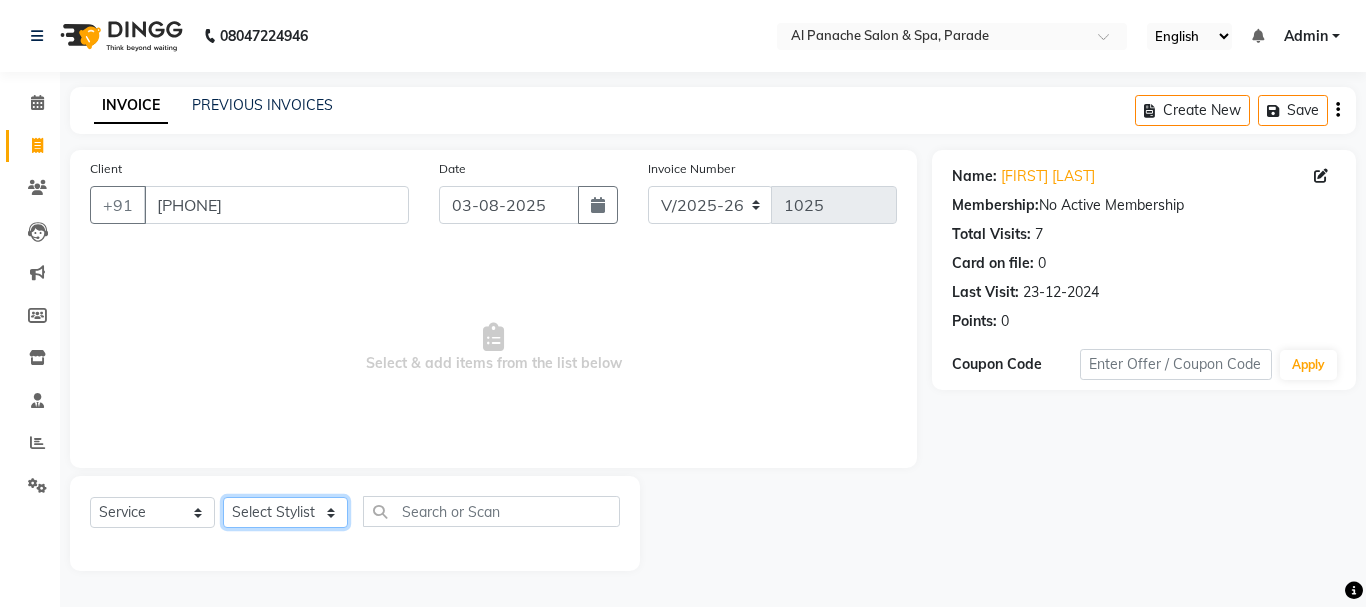 select on "10500" 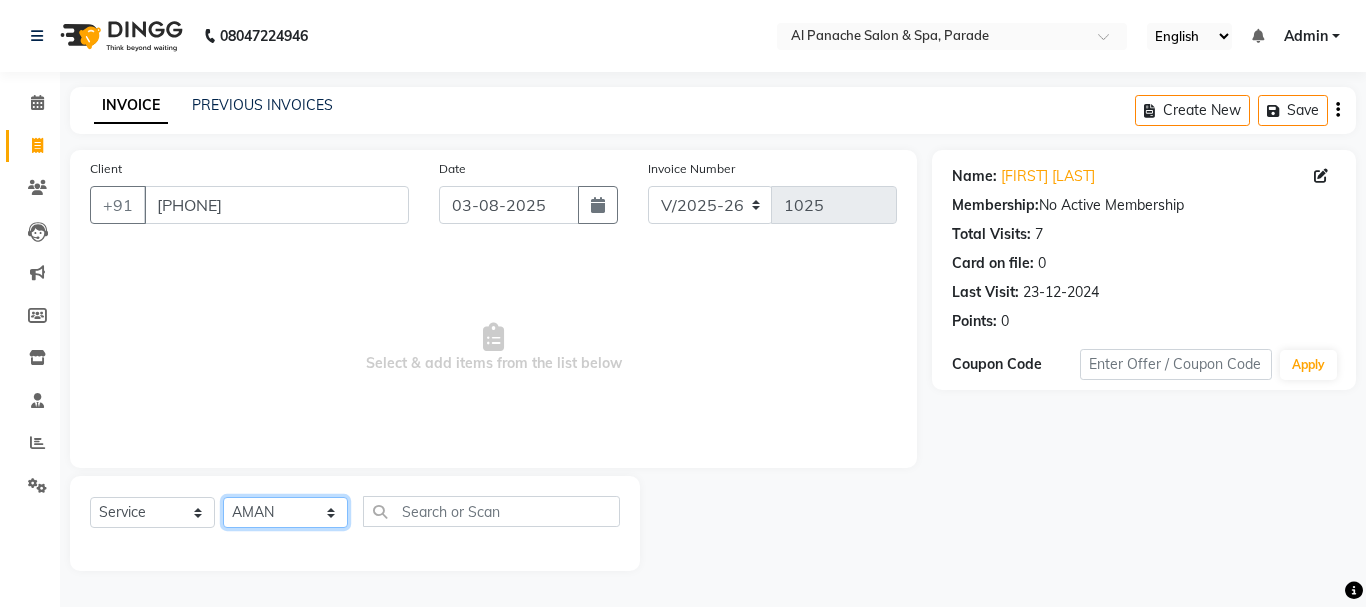 click on "Select Stylist AMAN Anu Karan Komal  MANAGER Nitin RAJVEER  SEEMA SNEHA Sunakshi" 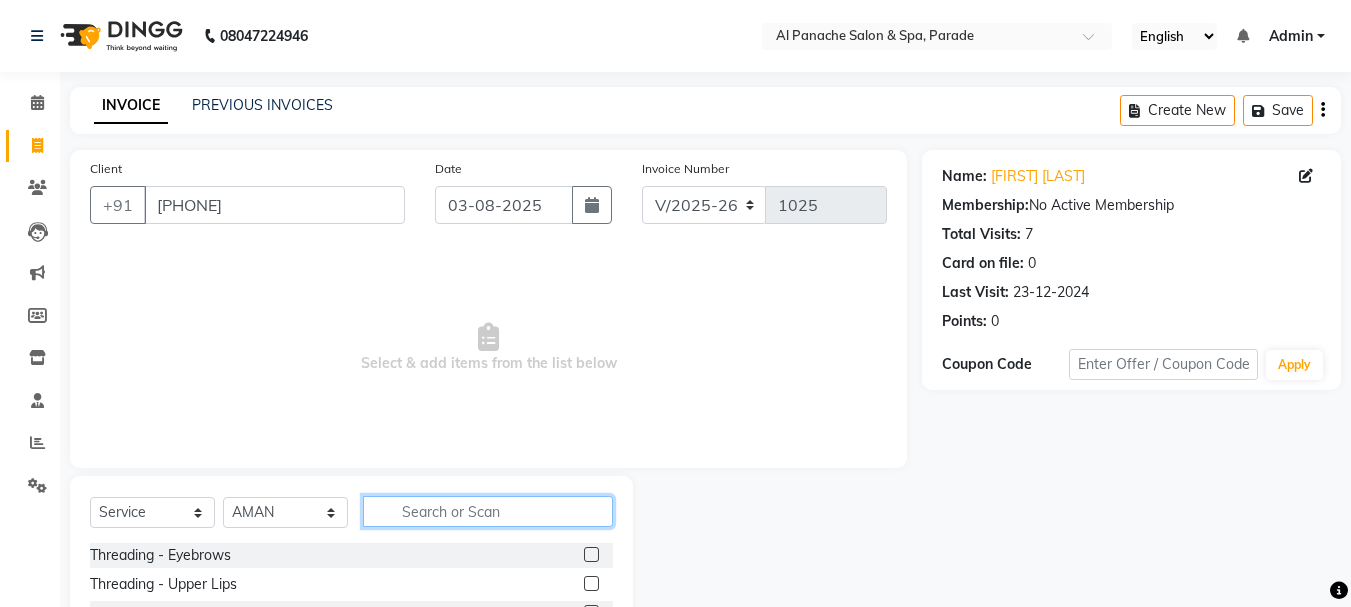 click 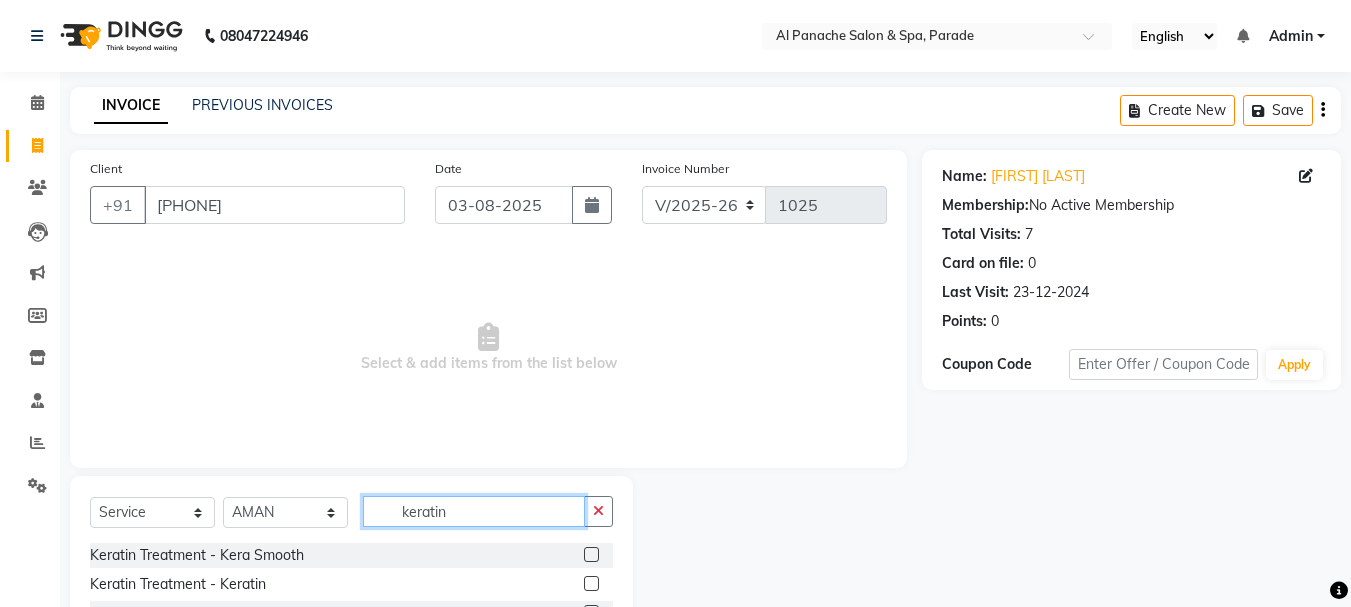 type on "keratin" 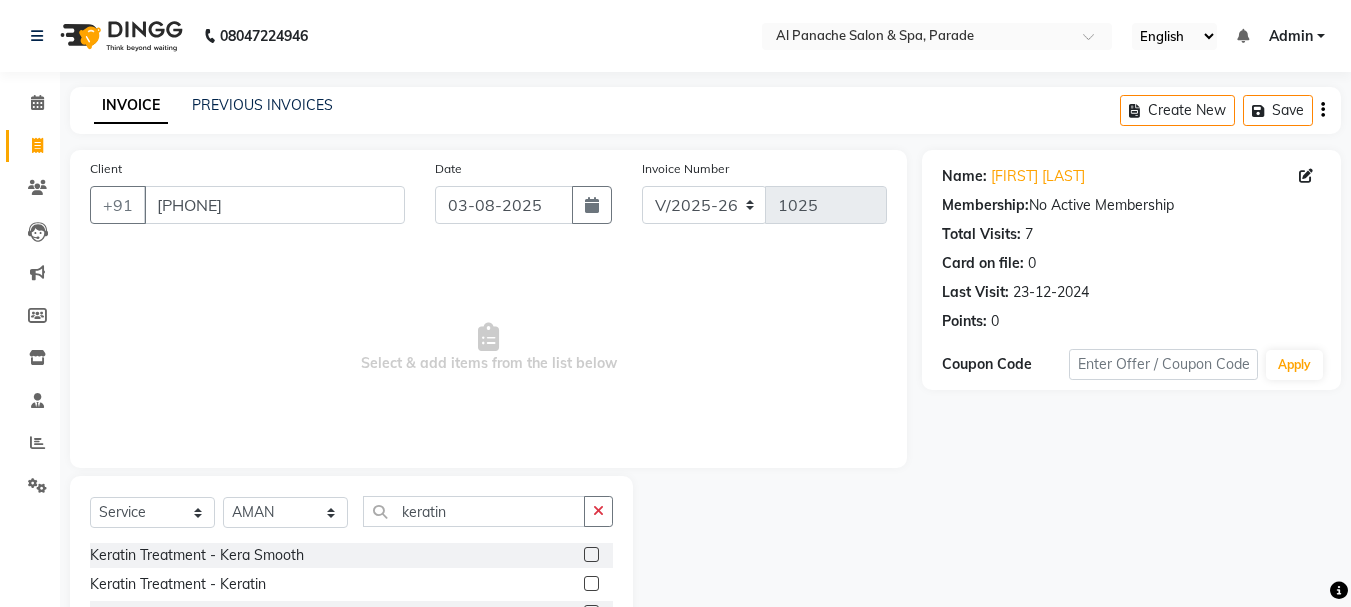 click 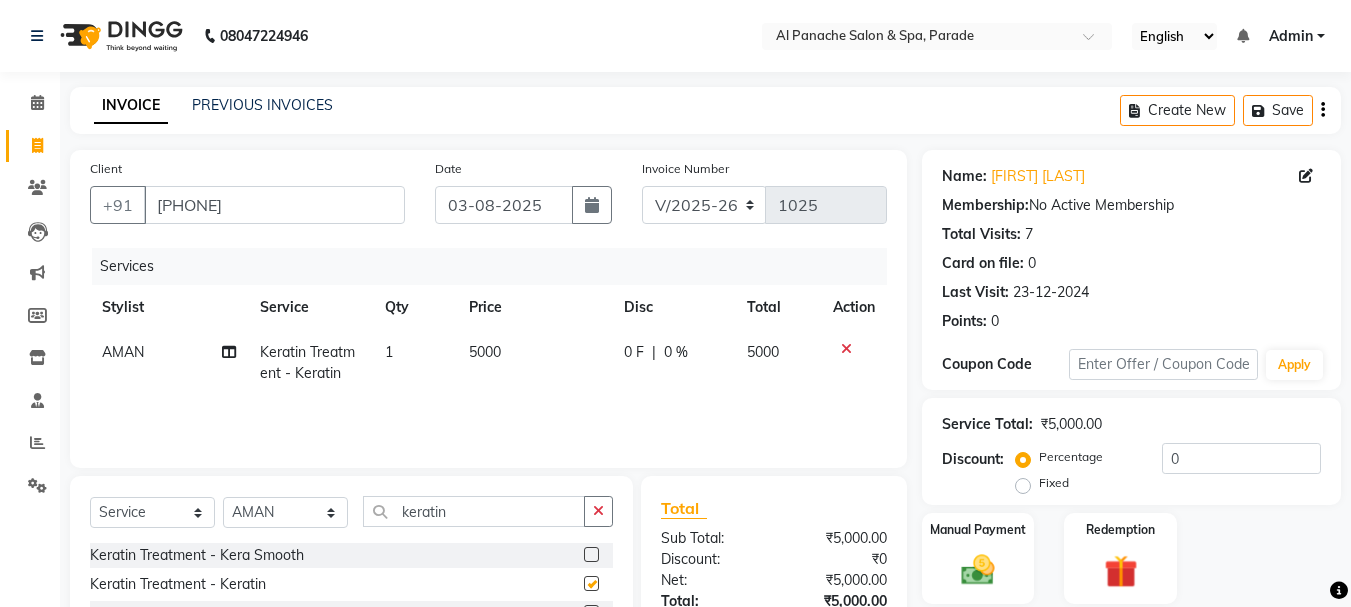 checkbox on "false" 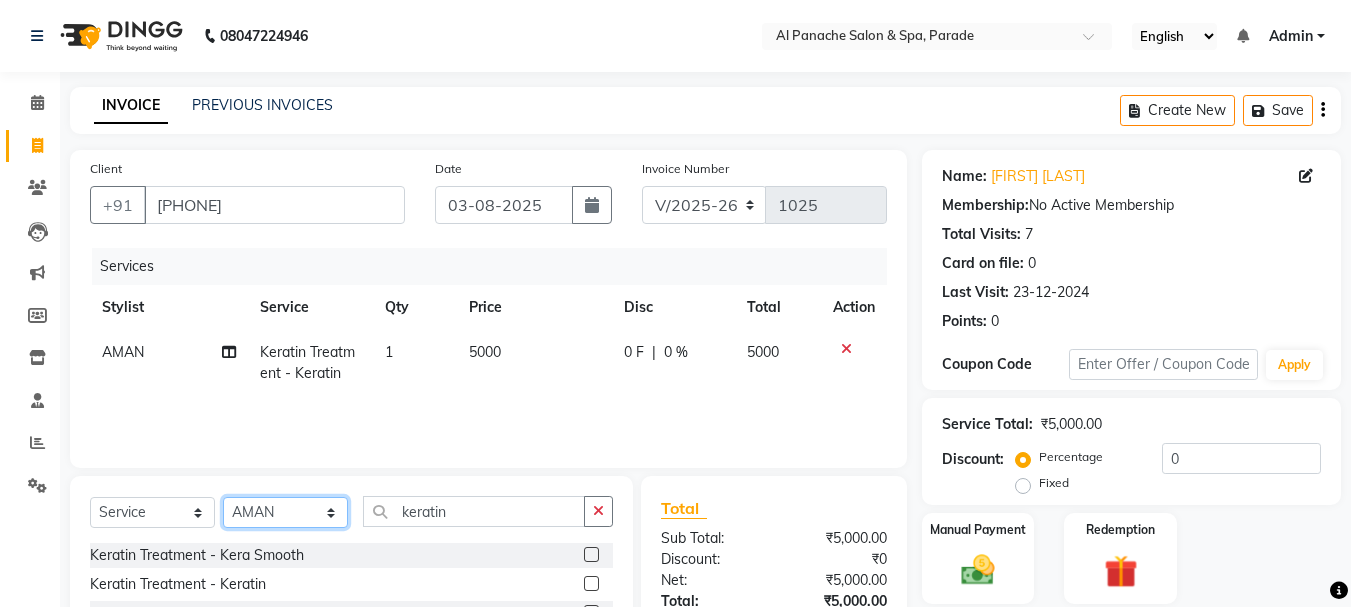 click on "Select Stylist AMAN Anu Karan Komal  MANAGER Nitin RAJVEER  SEEMA SNEHA Sunakshi" 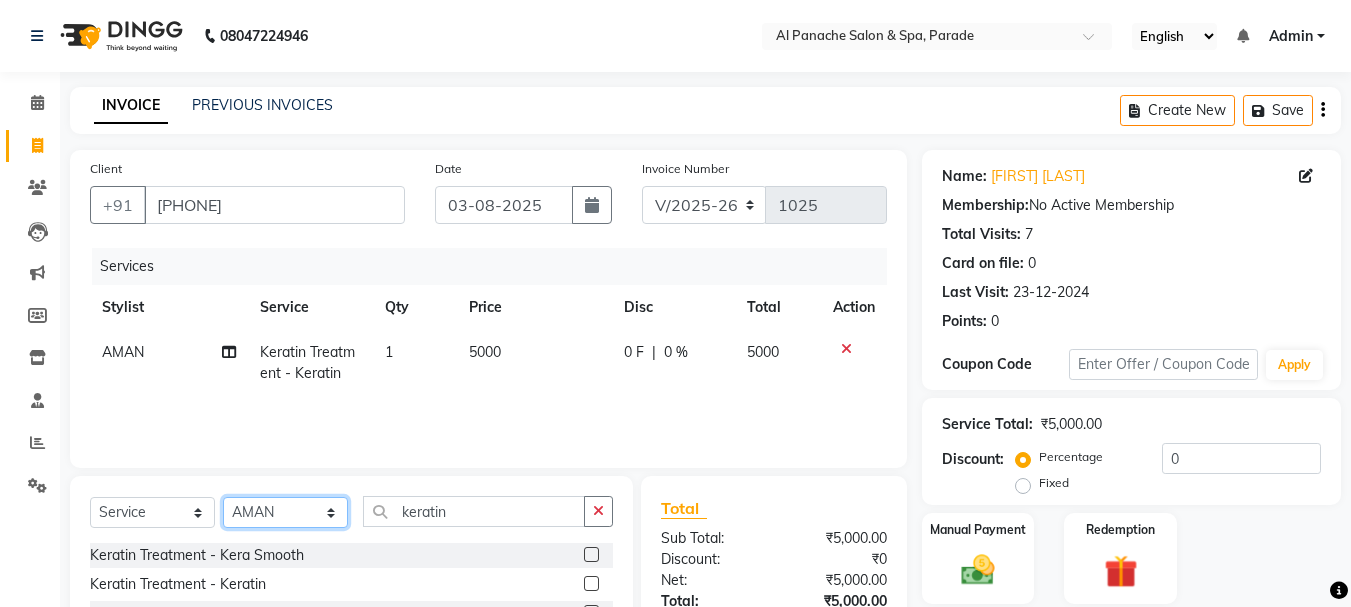 select on "13471" 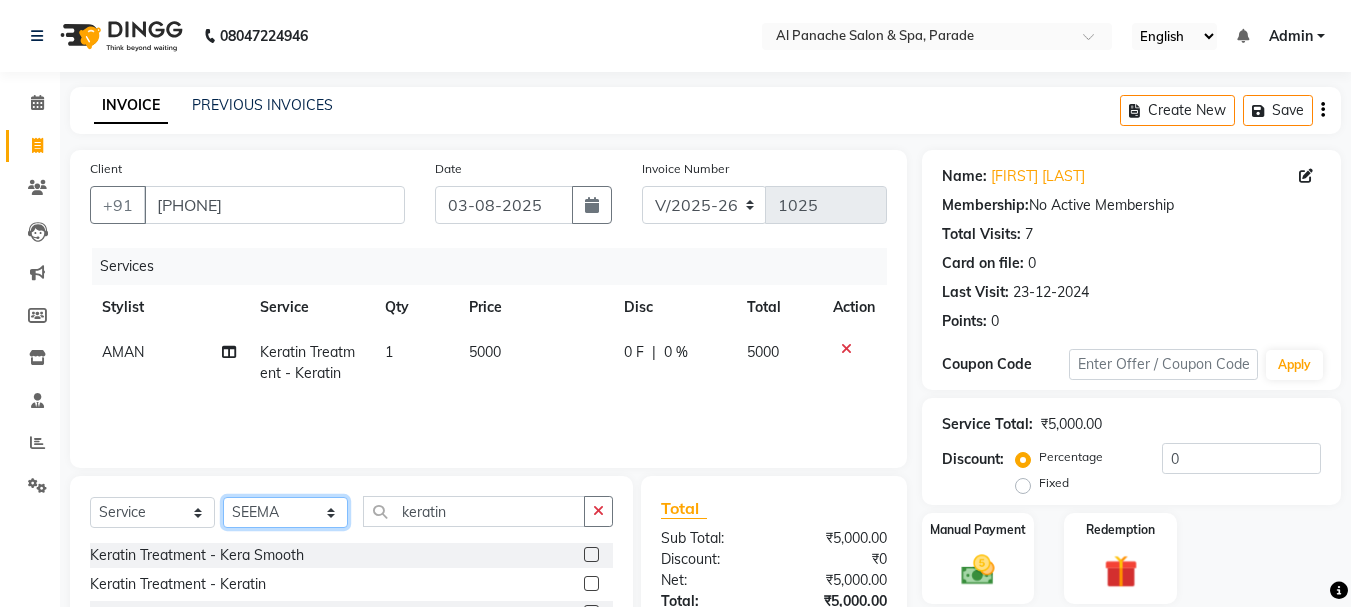 click on "Select Stylist AMAN Anu Karan Komal  MANAGER Nitin RAJVEER  SEEMA SNEHA Sunakshi" 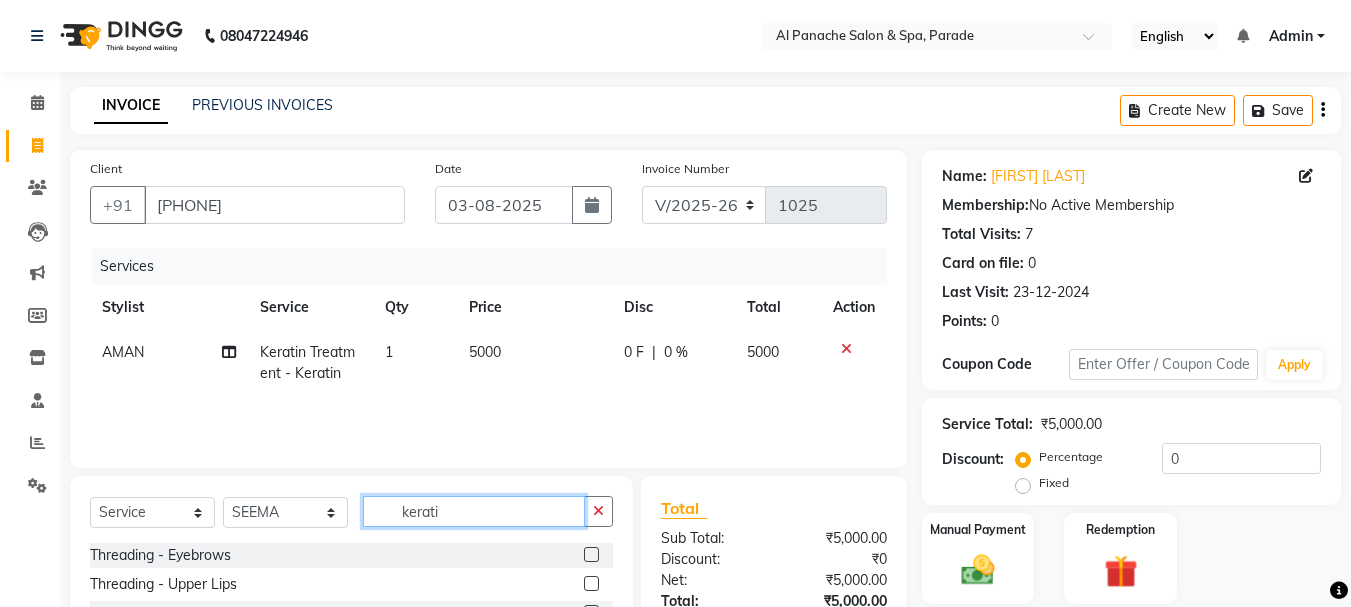 click on "kerati" 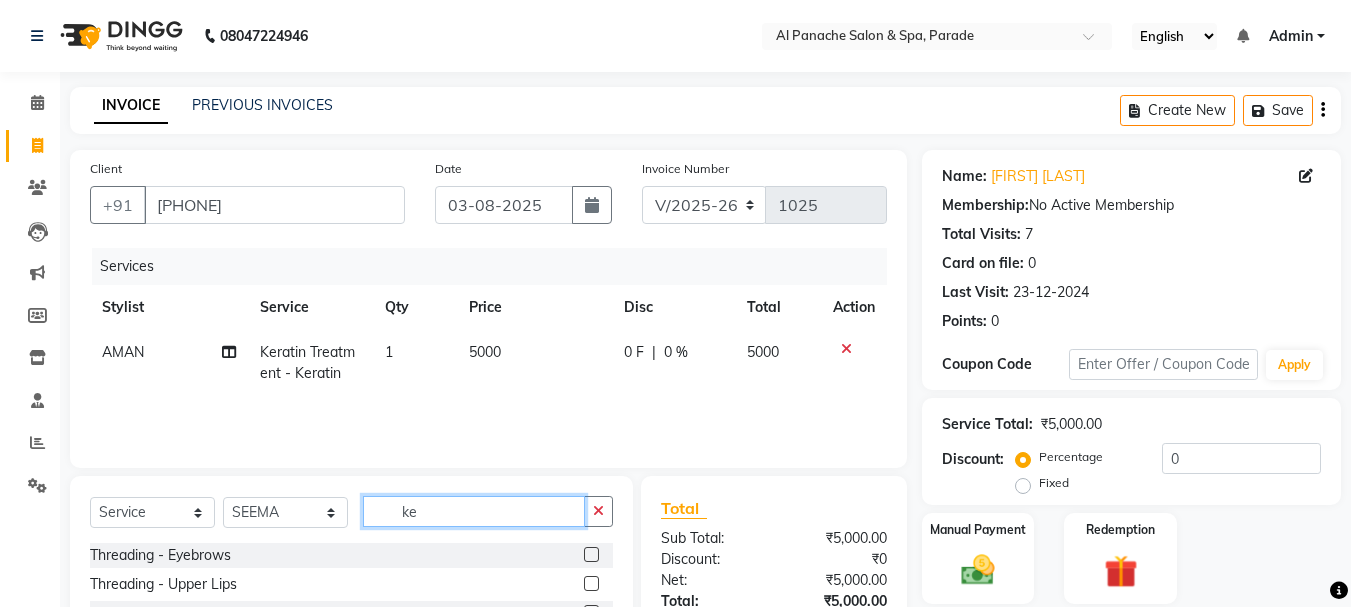 type on "k" 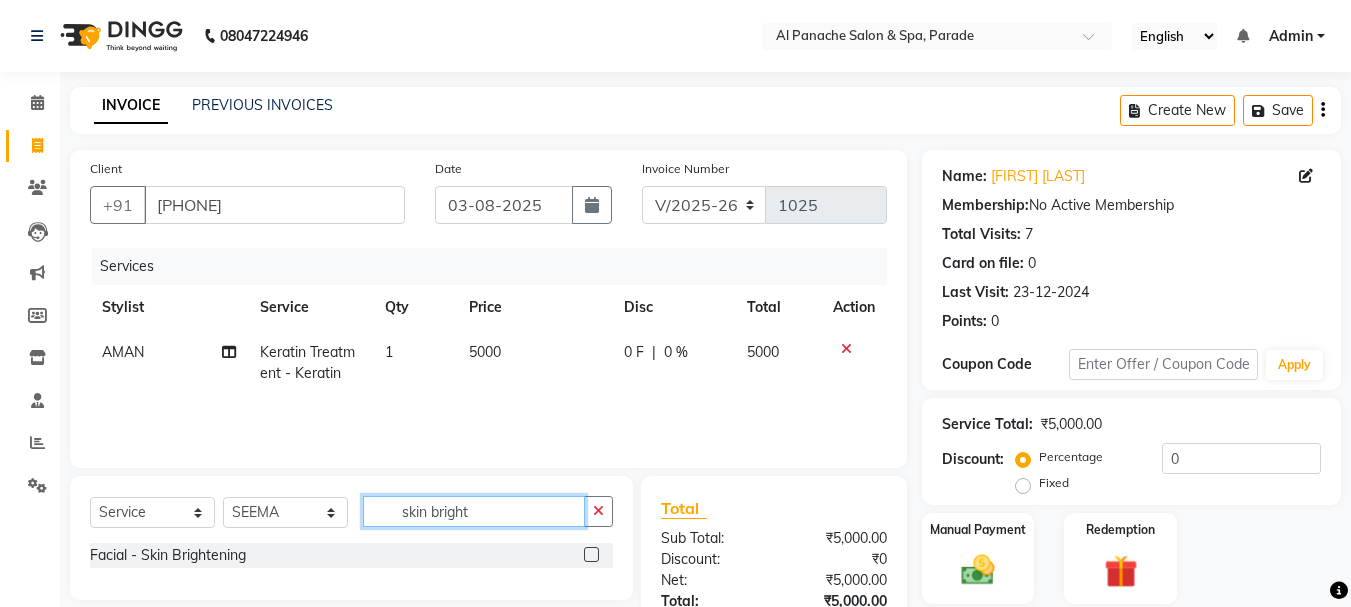 type on "skin bright" 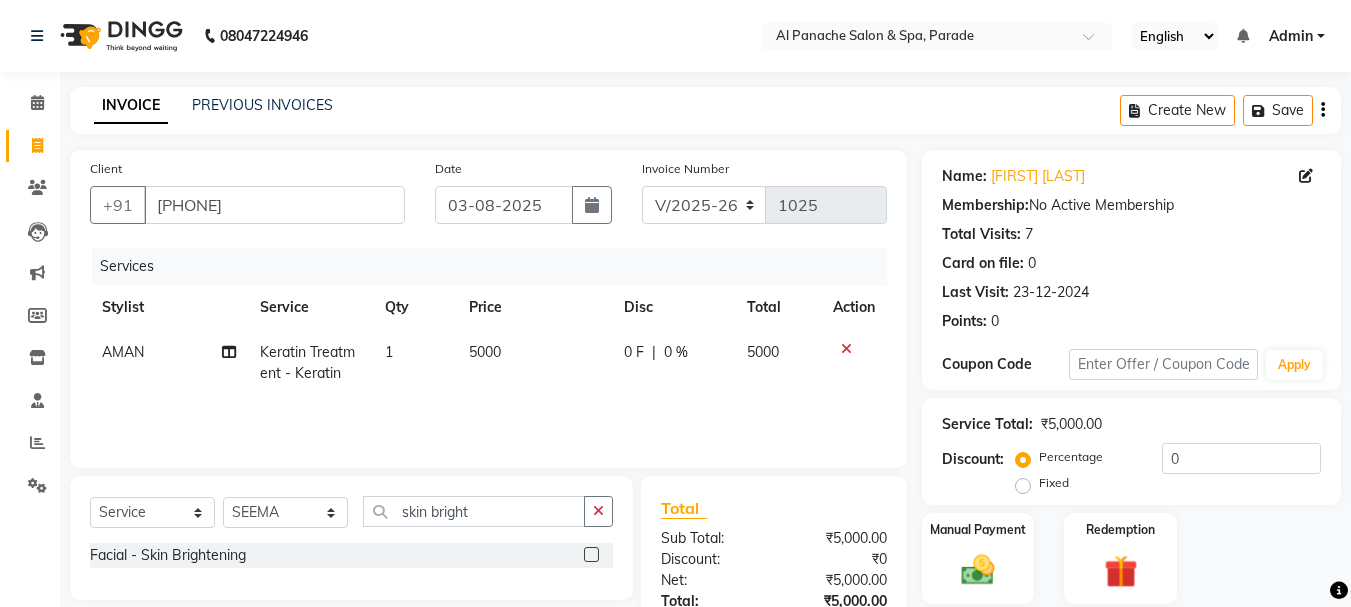 click 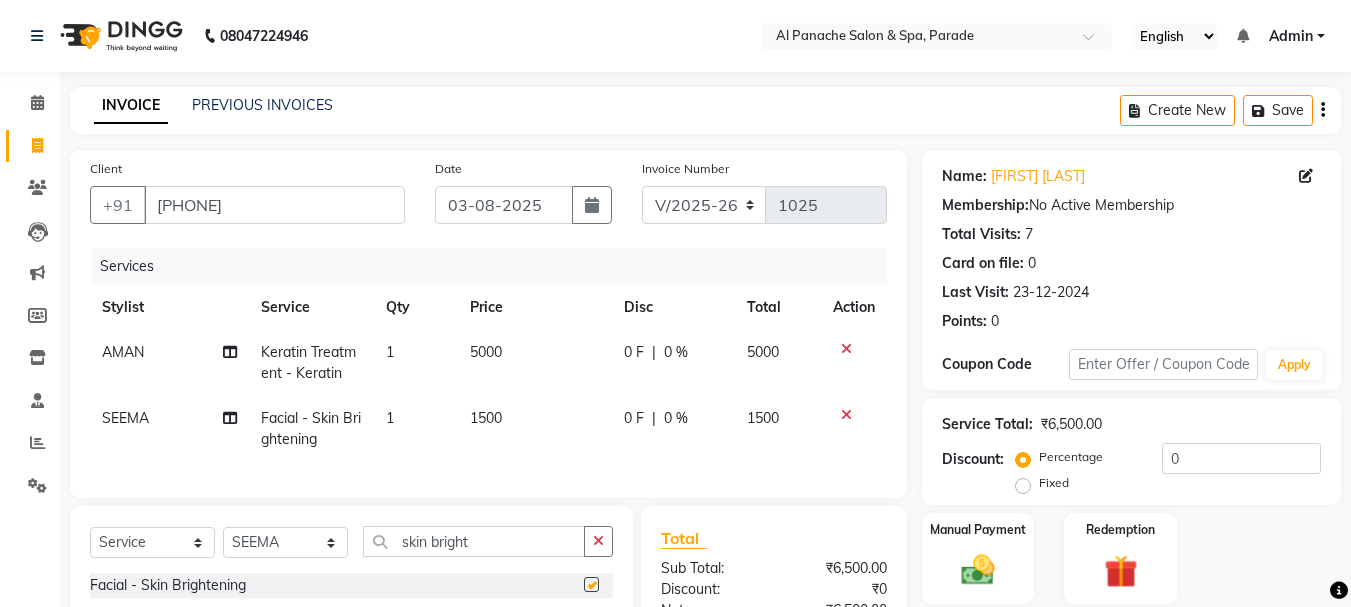 checkbox on "false" 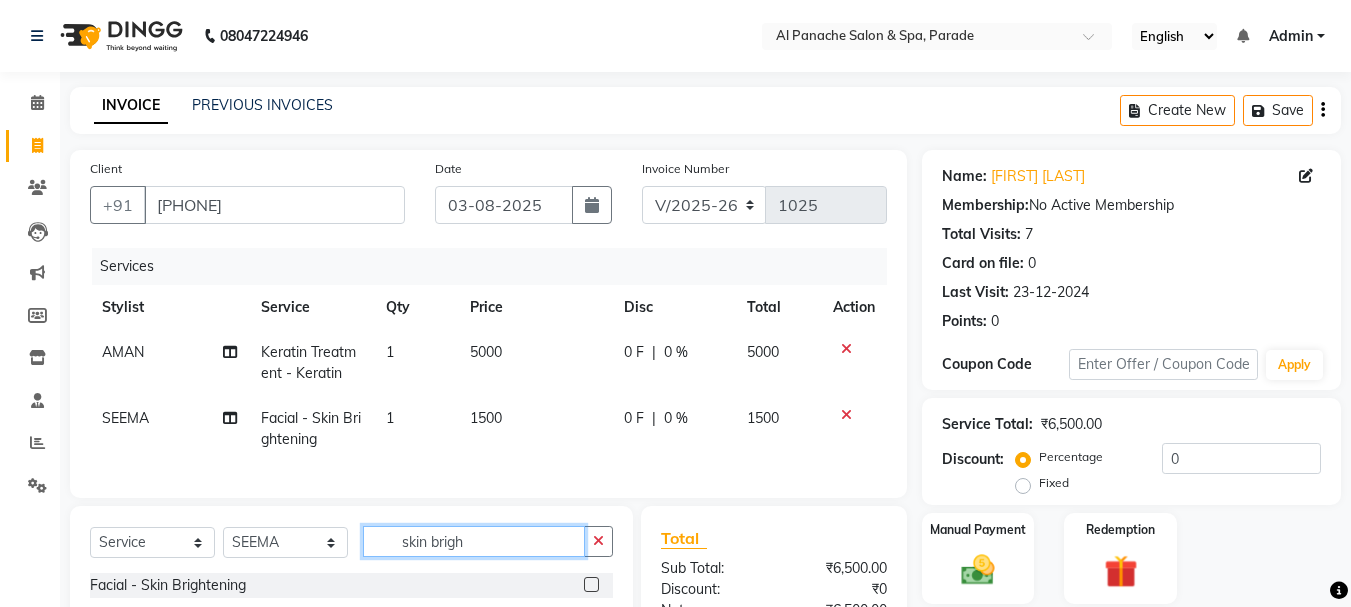 click on "skin brigh" 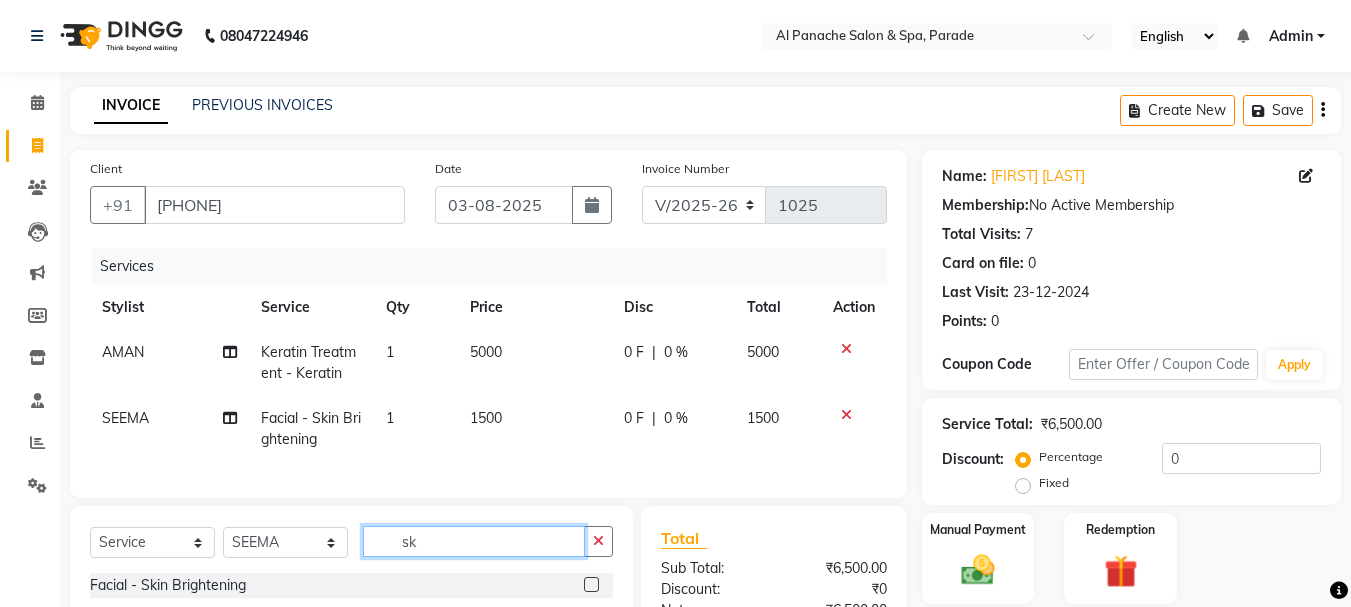 type on "s" 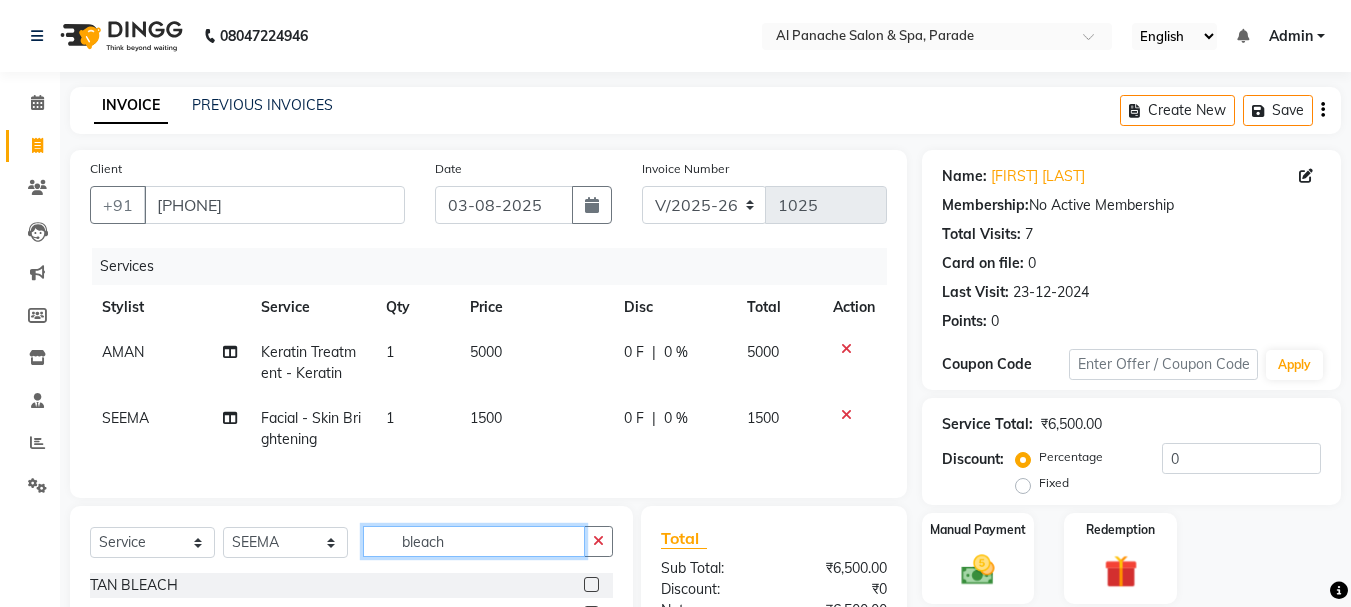 scroll, scrollTop: 239, scrollLeft: 0, axis: vertical 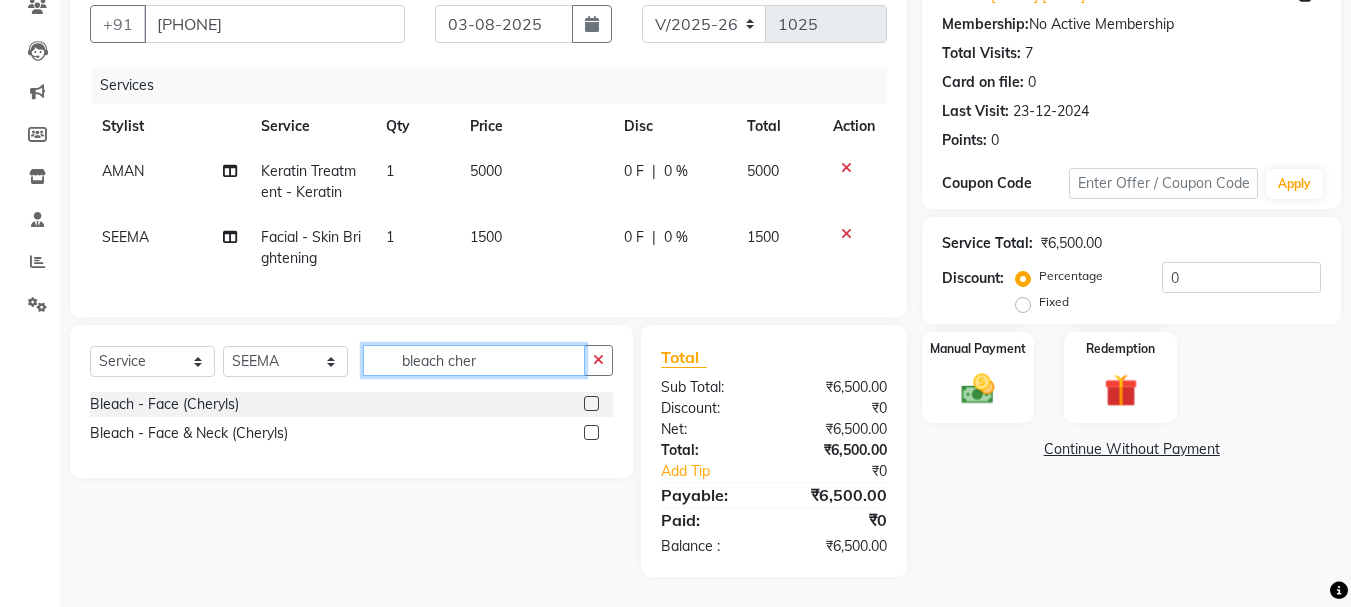 type on "bleach cher" 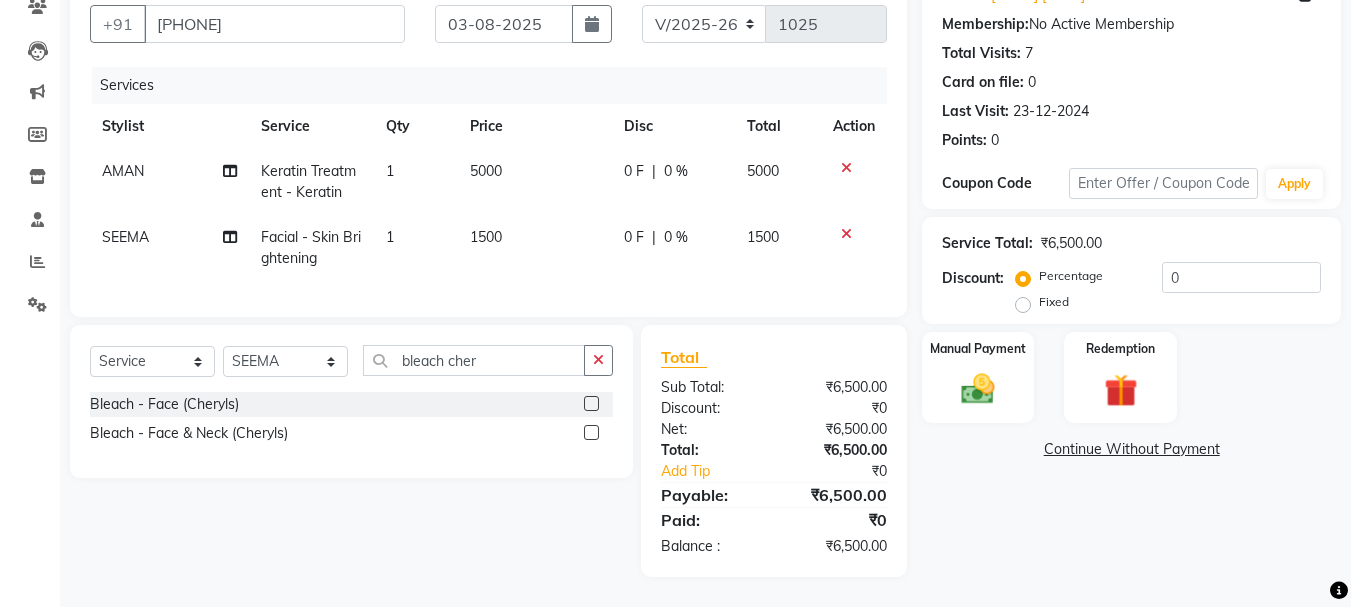 click 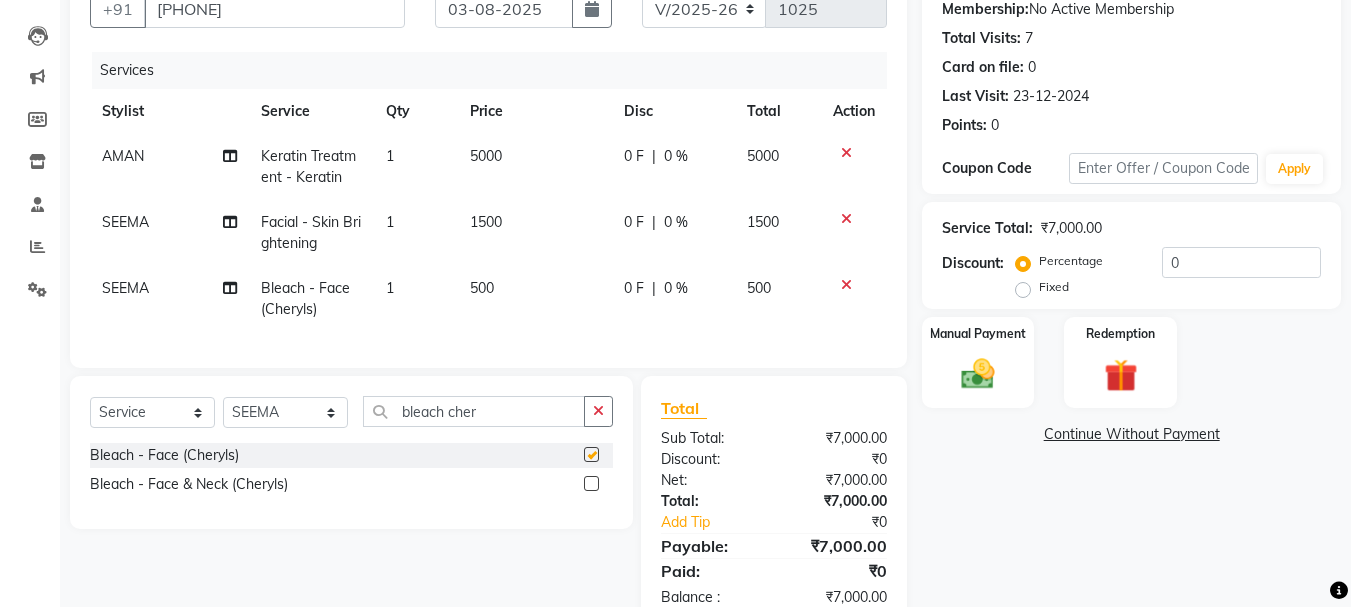 checkbox on "false" 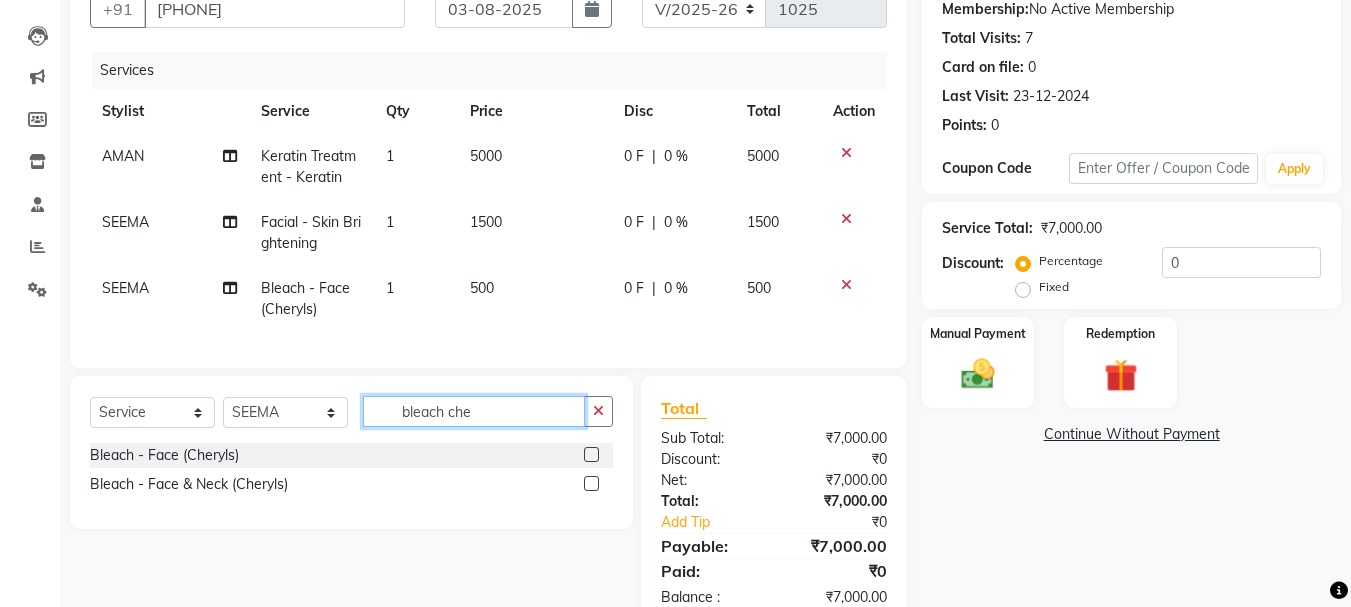 click on "bleach che" 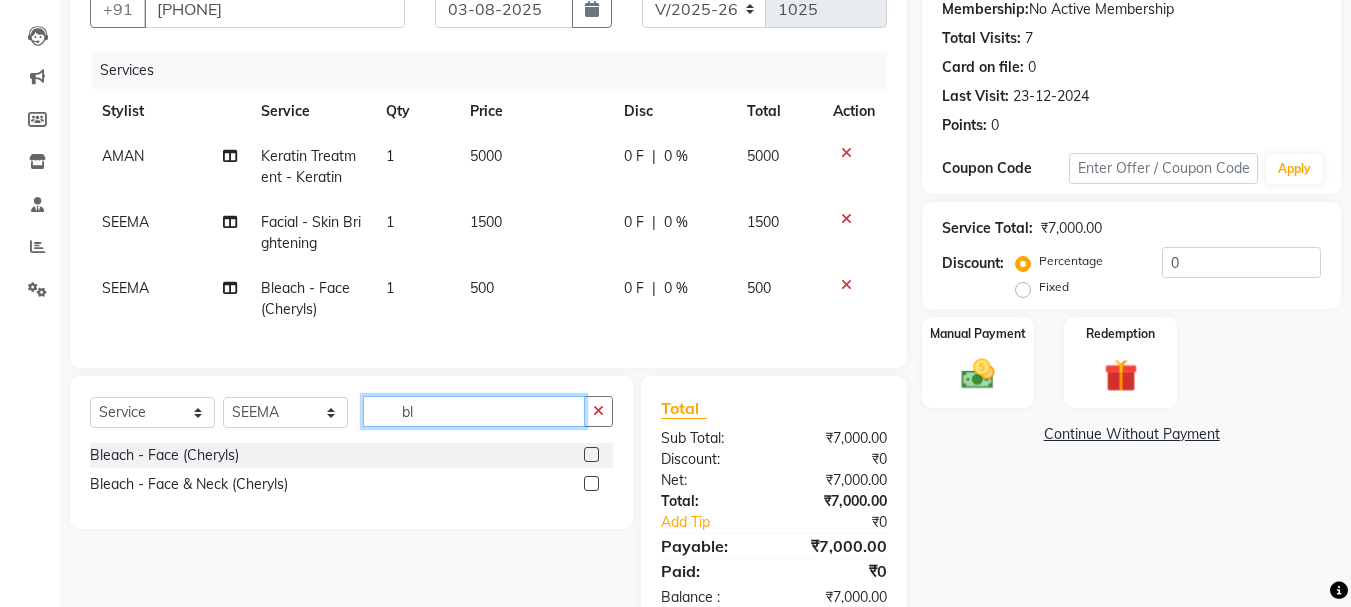 type on "b" 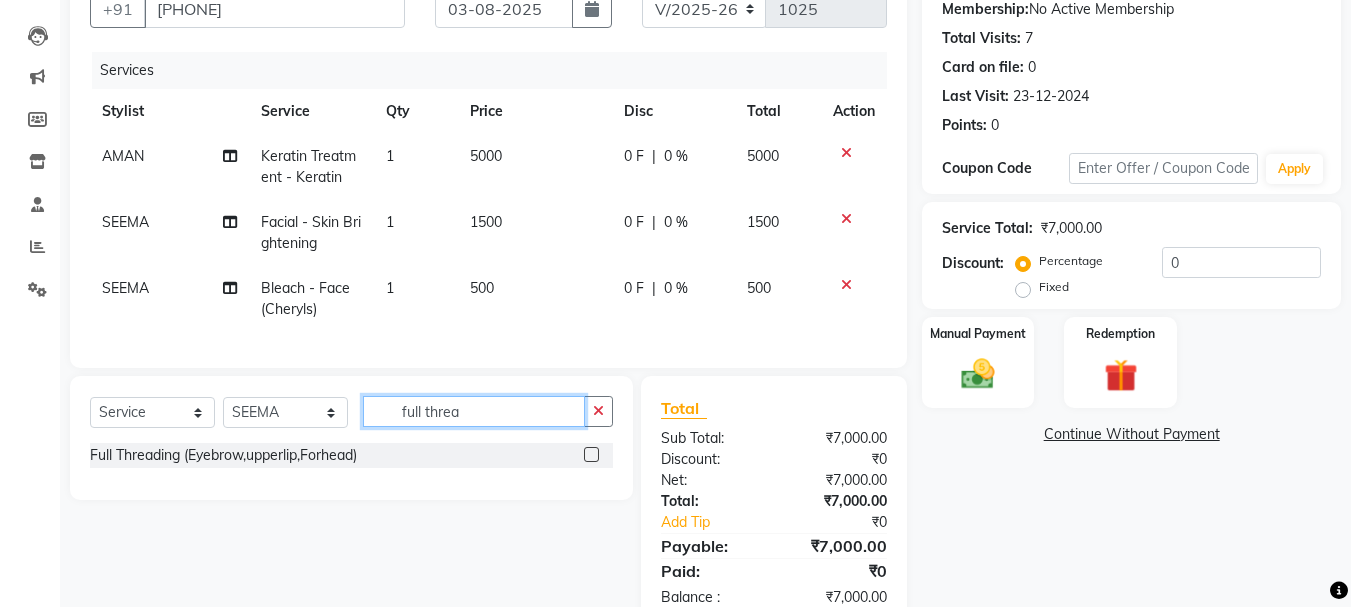 type on "full threa" 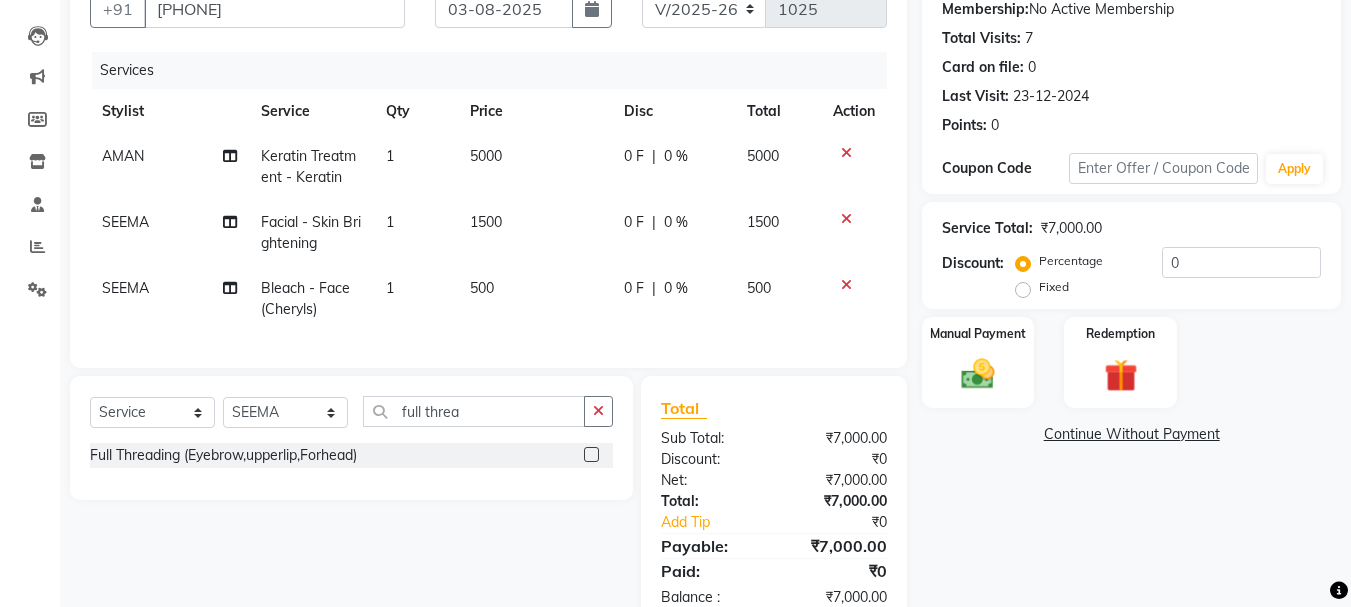 click 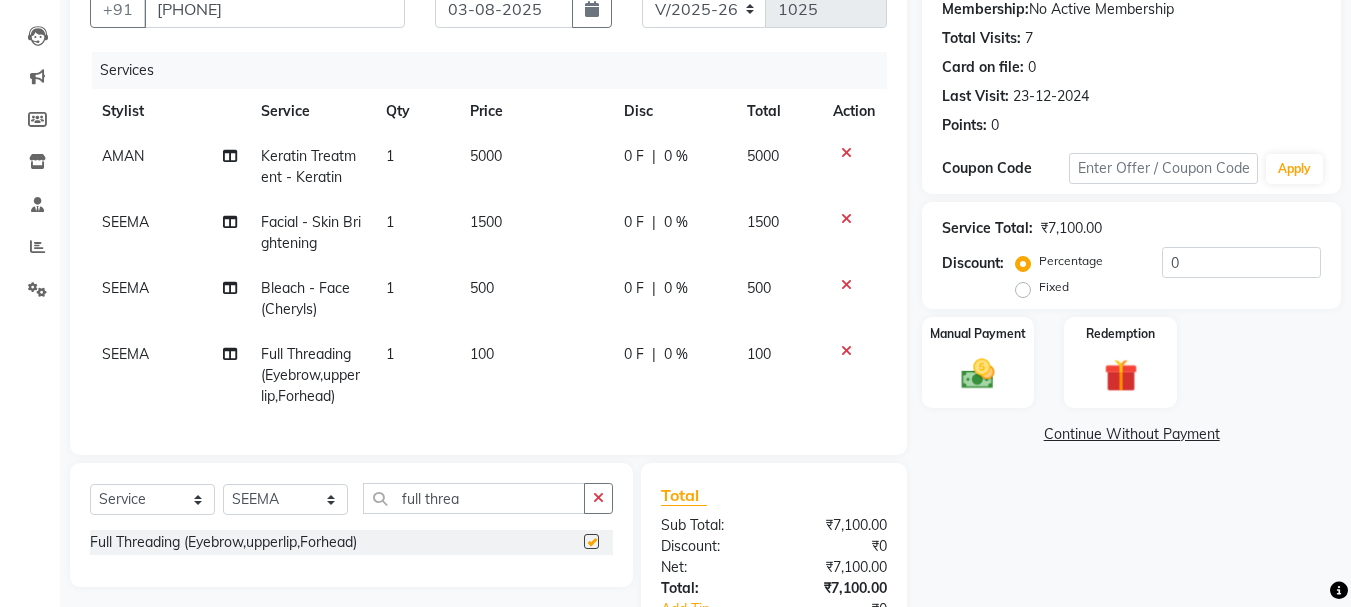 checkbox on "false" 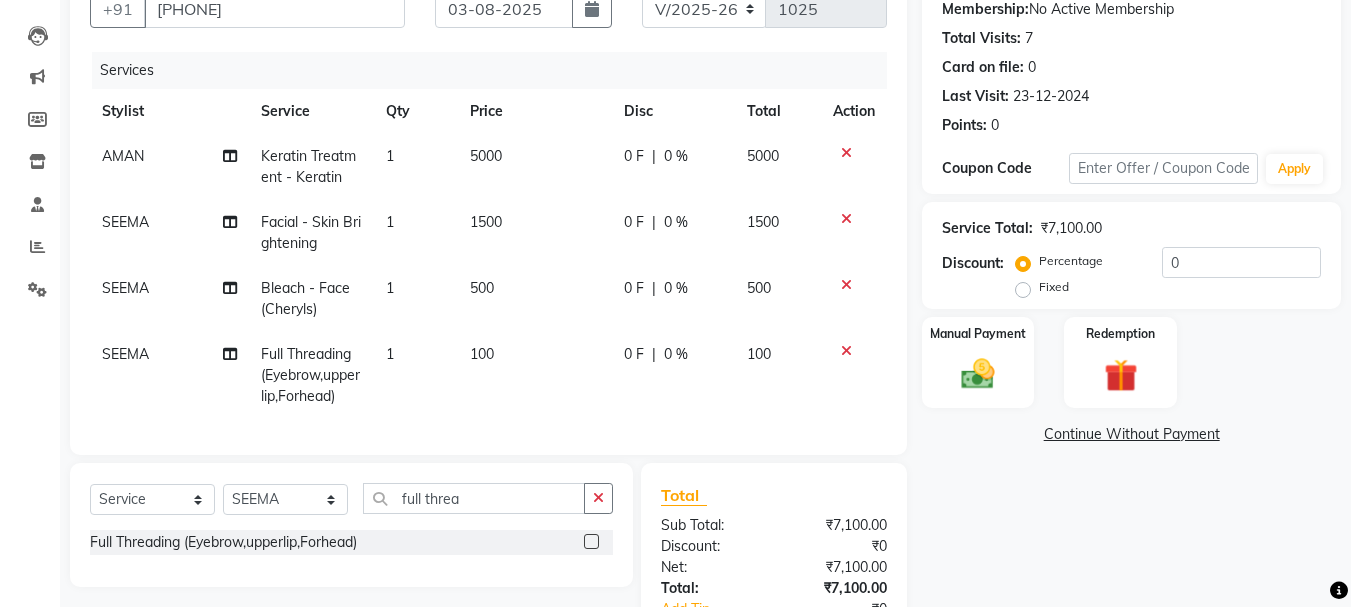 click on "5000" 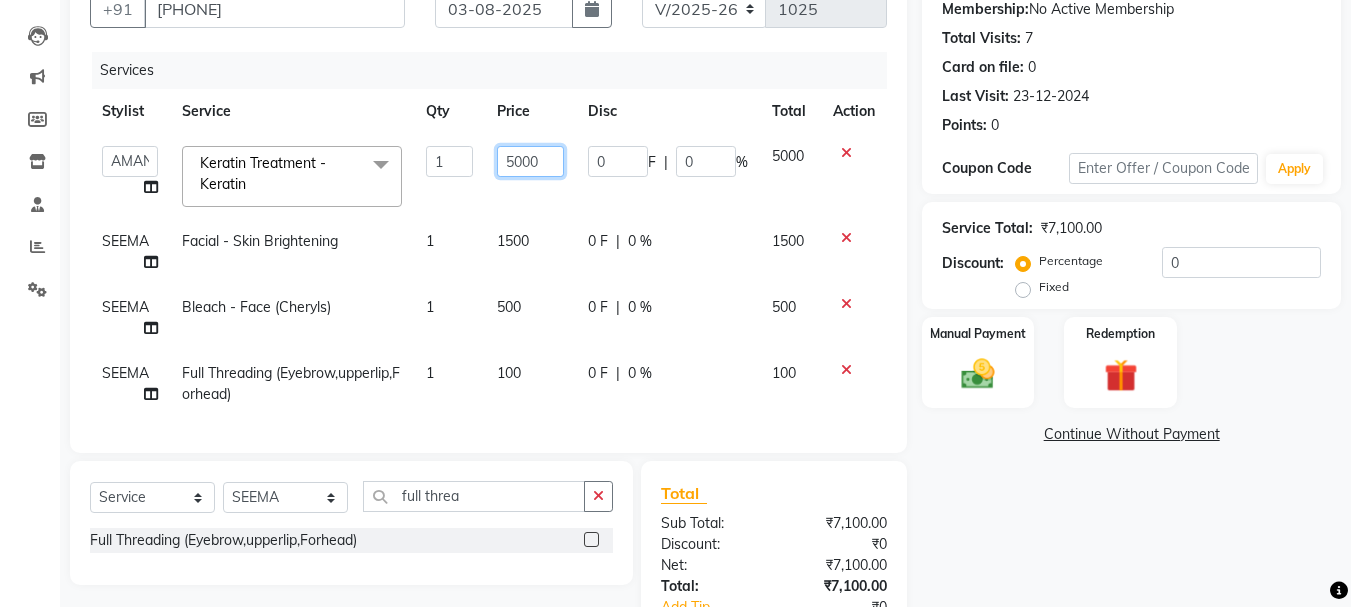click on "5000" 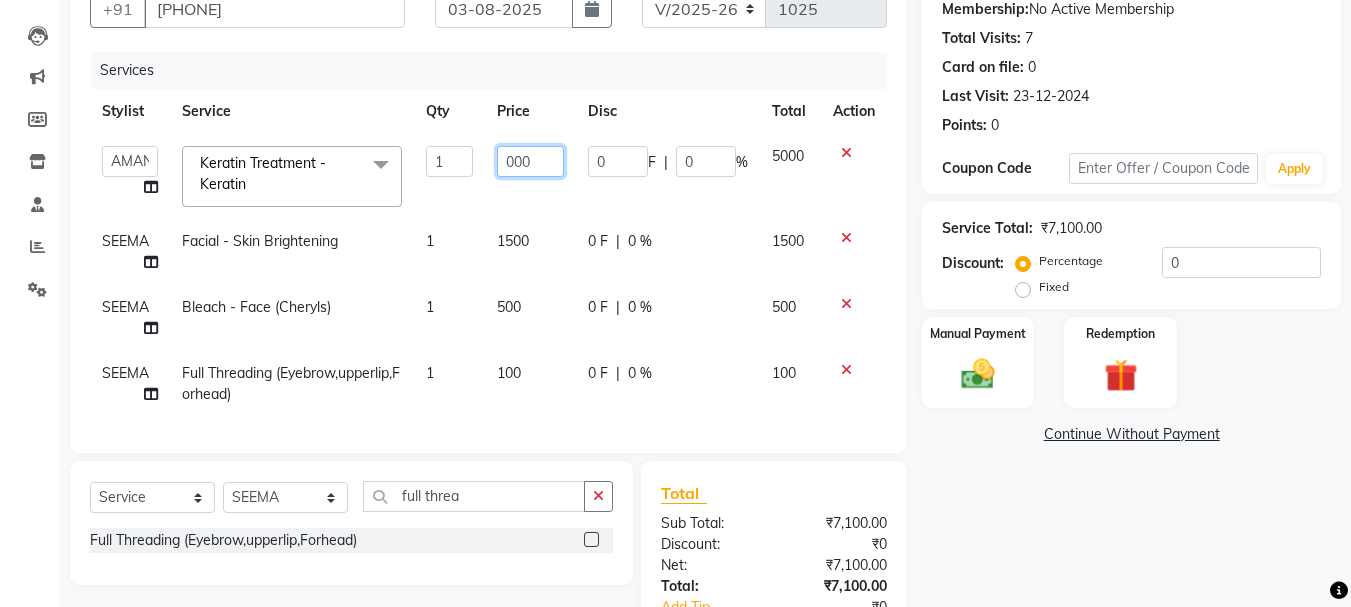 type on "4000" 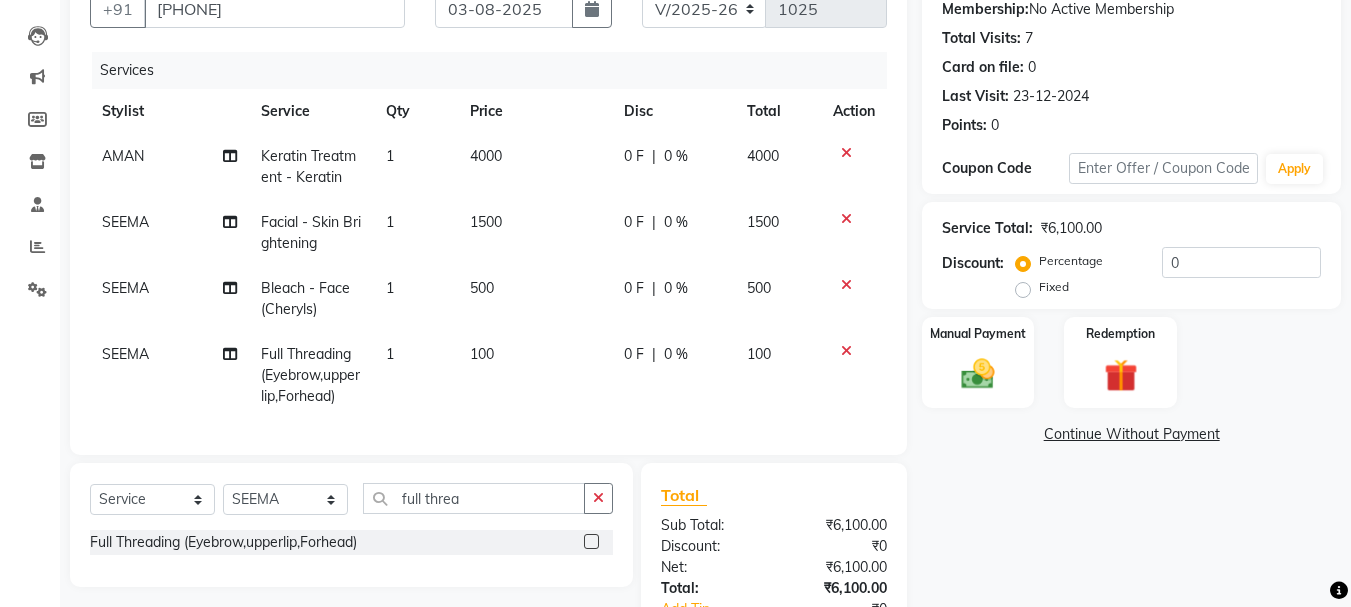 click on "AMAN Keratin Treatment - Keratin 1 4000 0 F | 0 % 4000 SEEMA Facial - Skin Brightening 1 1500 0 F | 0 % 1500 SEEMA Bleach - Face (Cheryls) 1 500 0 F | 0 % 500 SEEMA Full Threading (Eyebrow,upperlip,Forhead) 1 100 0 F | 0 % 100" 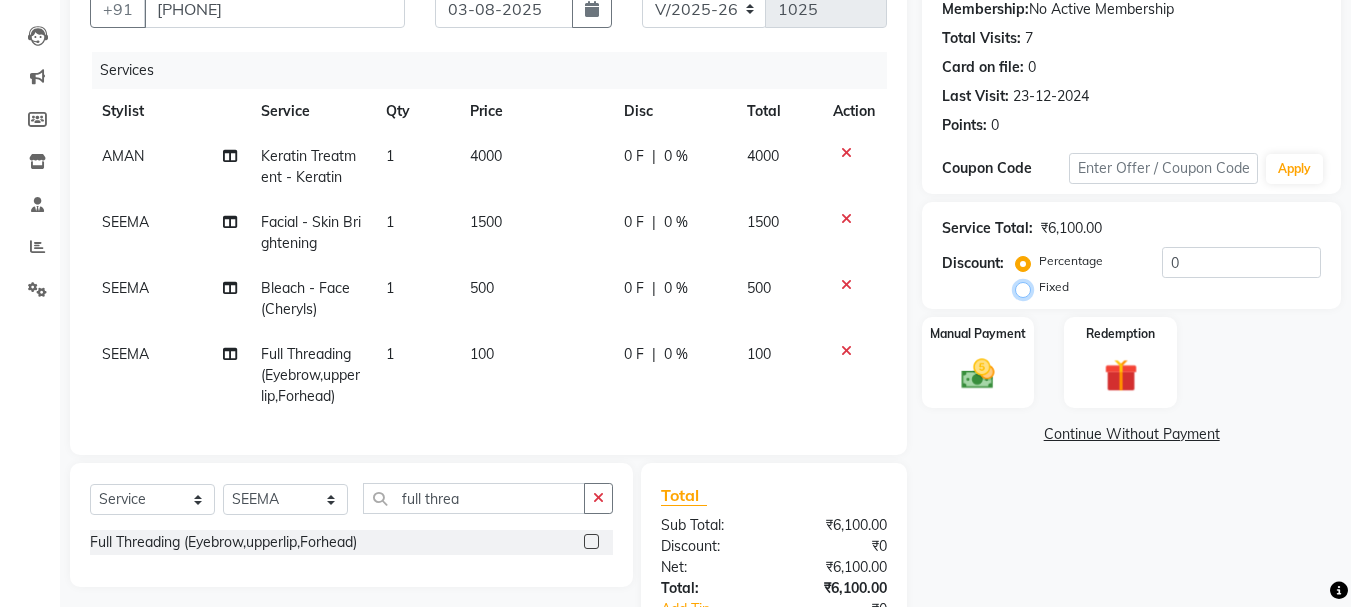 click on "Fixed" at bounding box center (1027, 287) 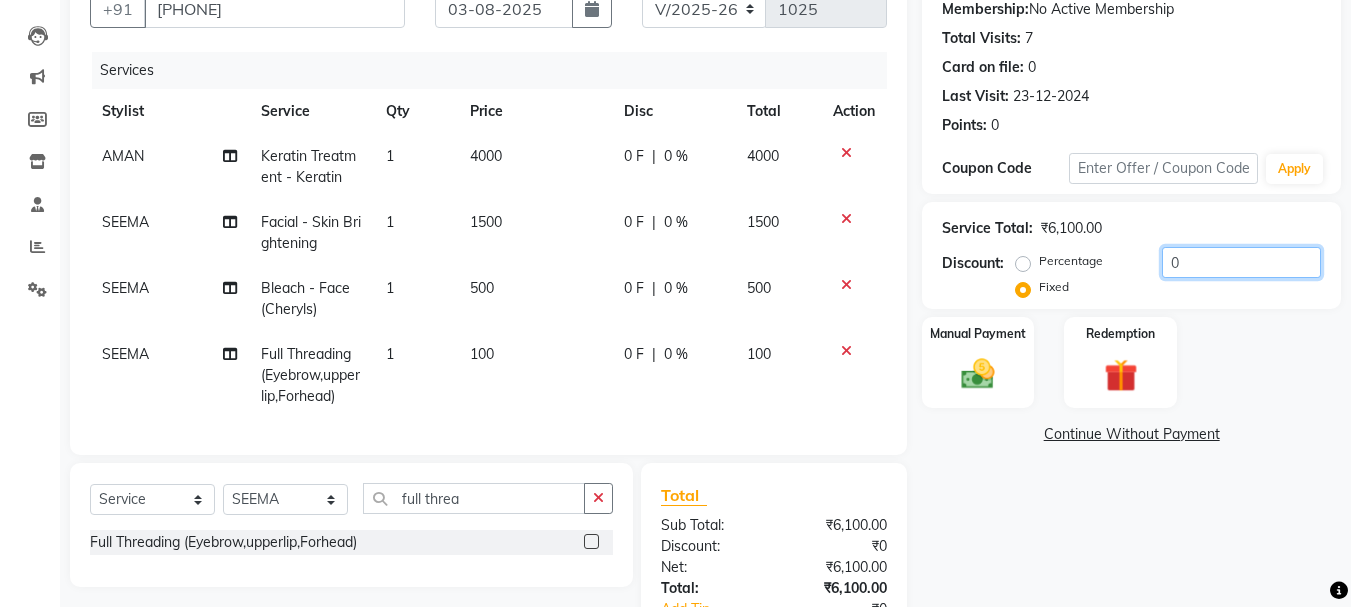 click on "0" 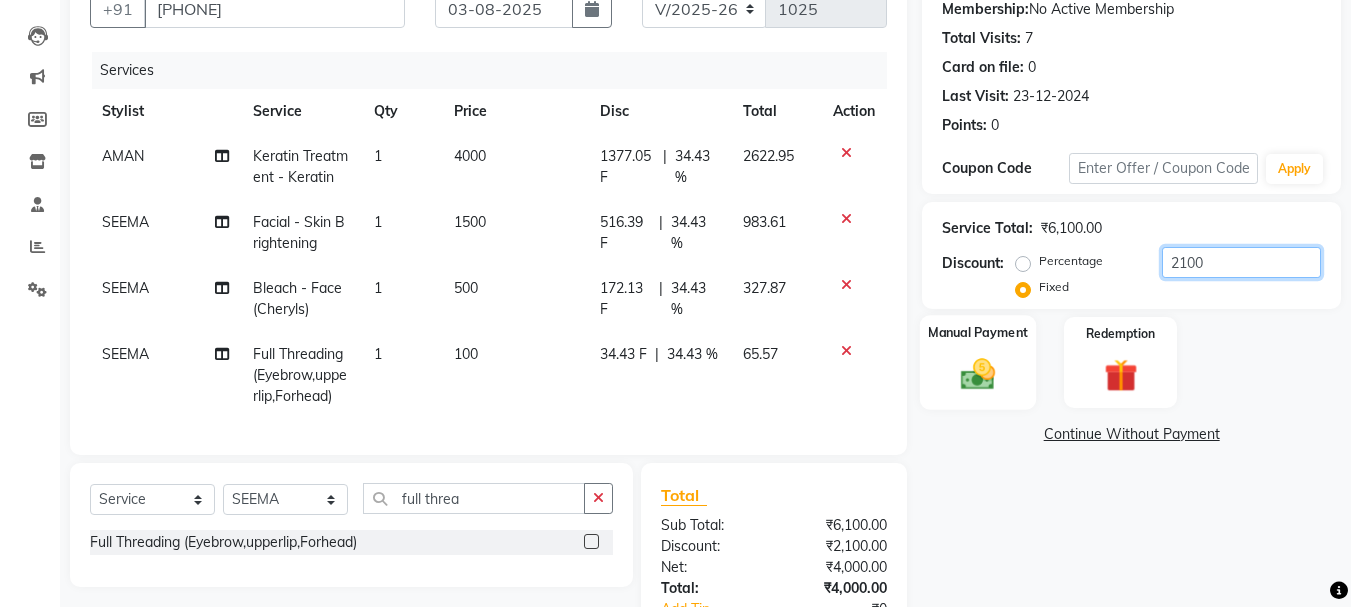 type on "2100" 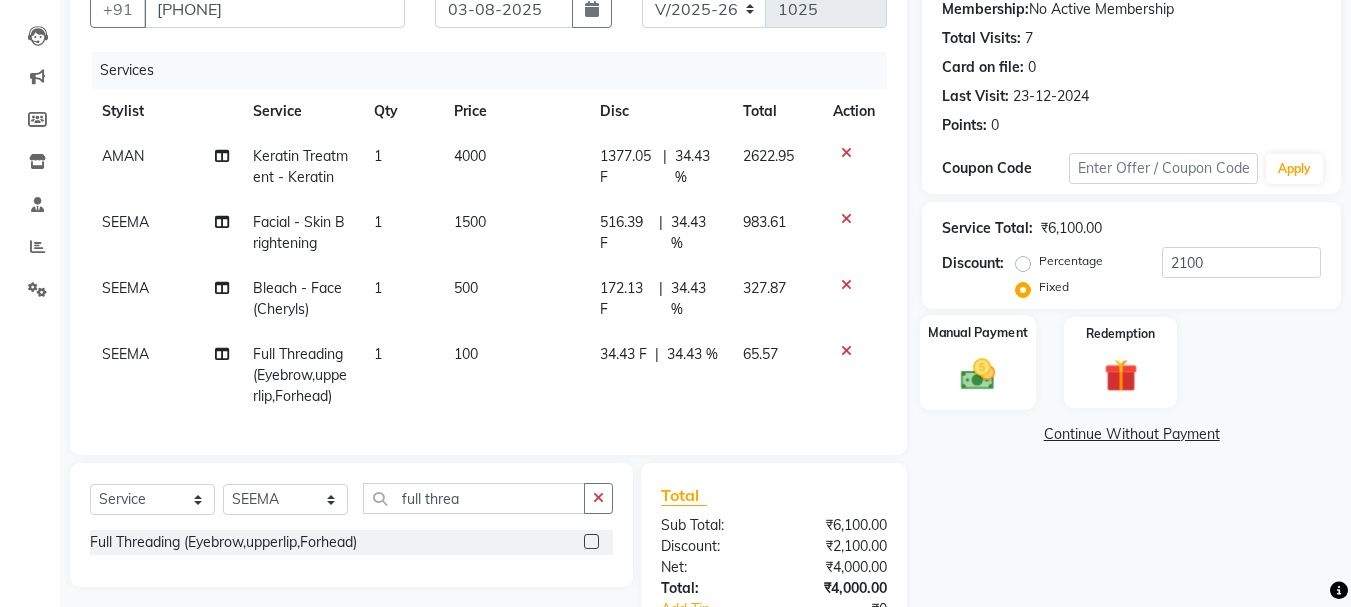 click on "Manual Payment" 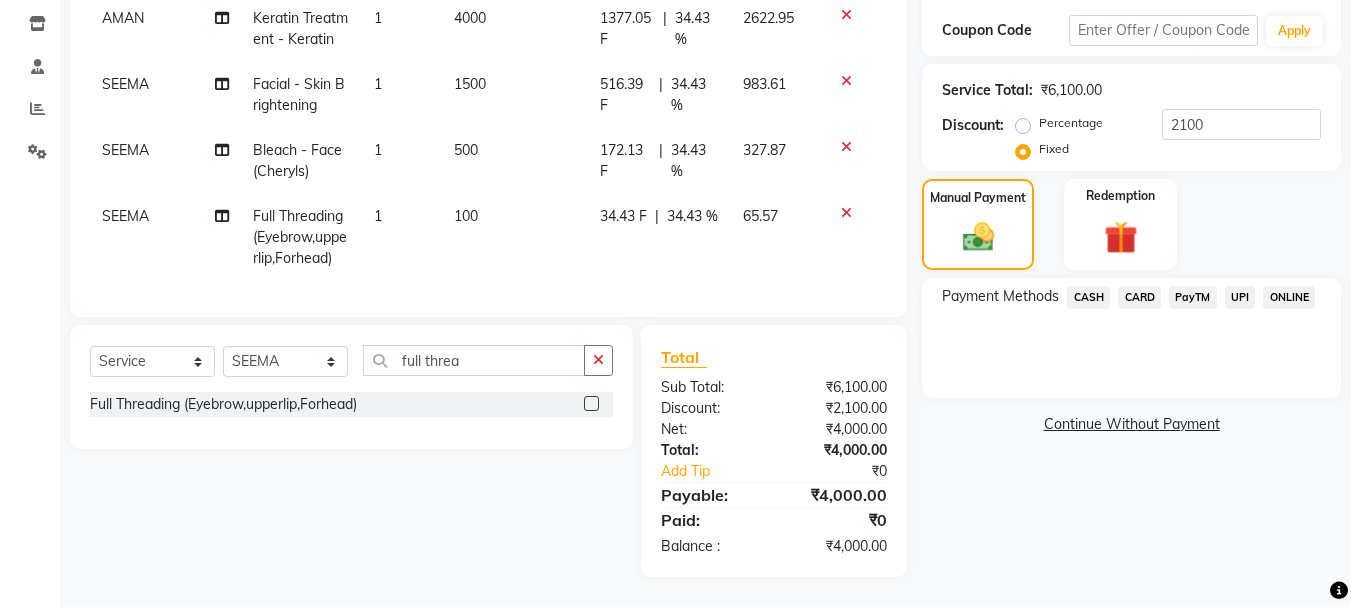 scroll, scrollTop: 347, scrollLeft: 0, axis: vertical 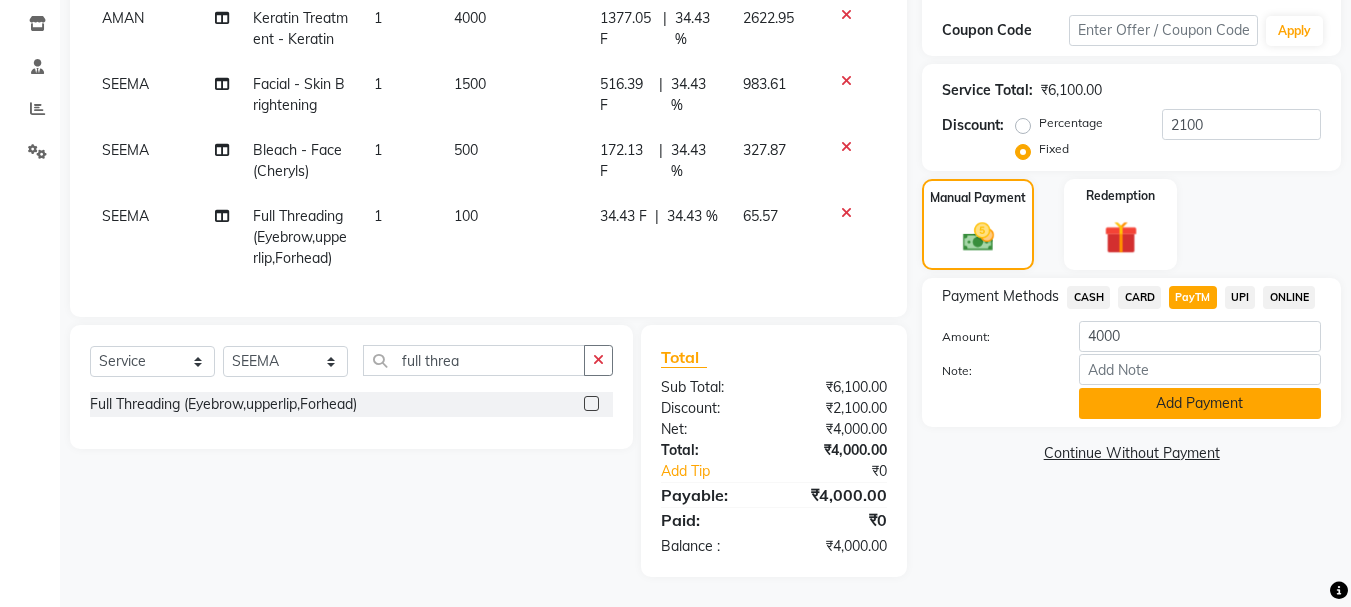 click on "Add Payment" 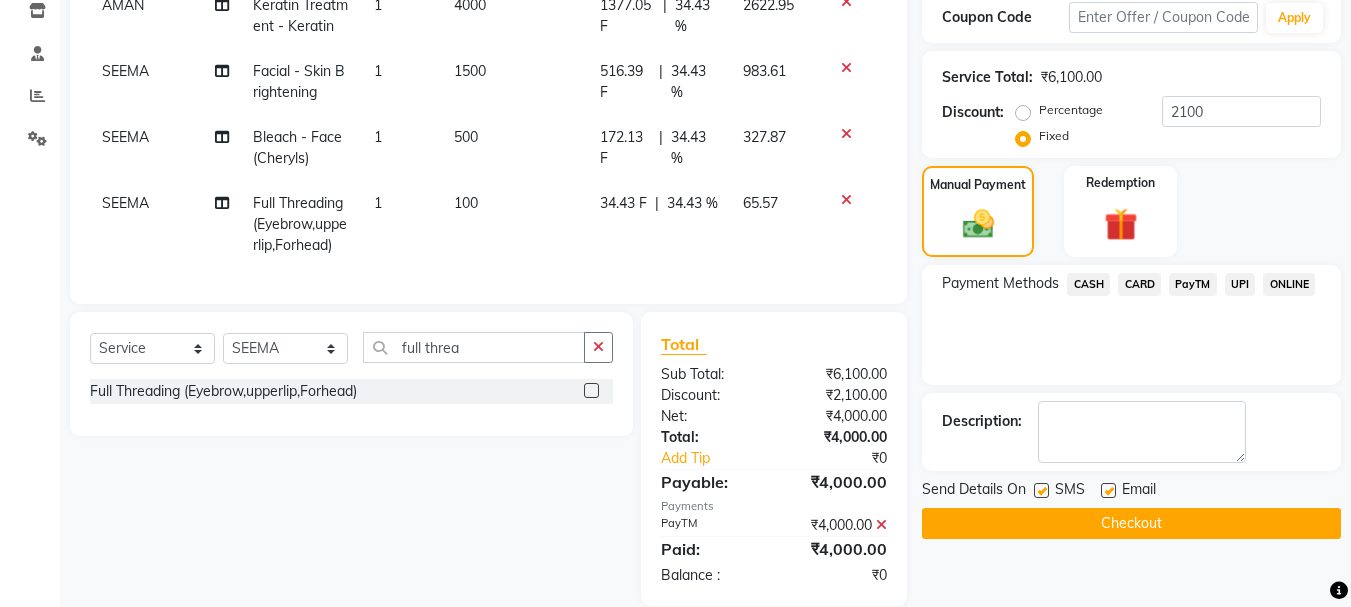 scroll, scrollTop: 391, scrollLeft: 0, axis: vertical 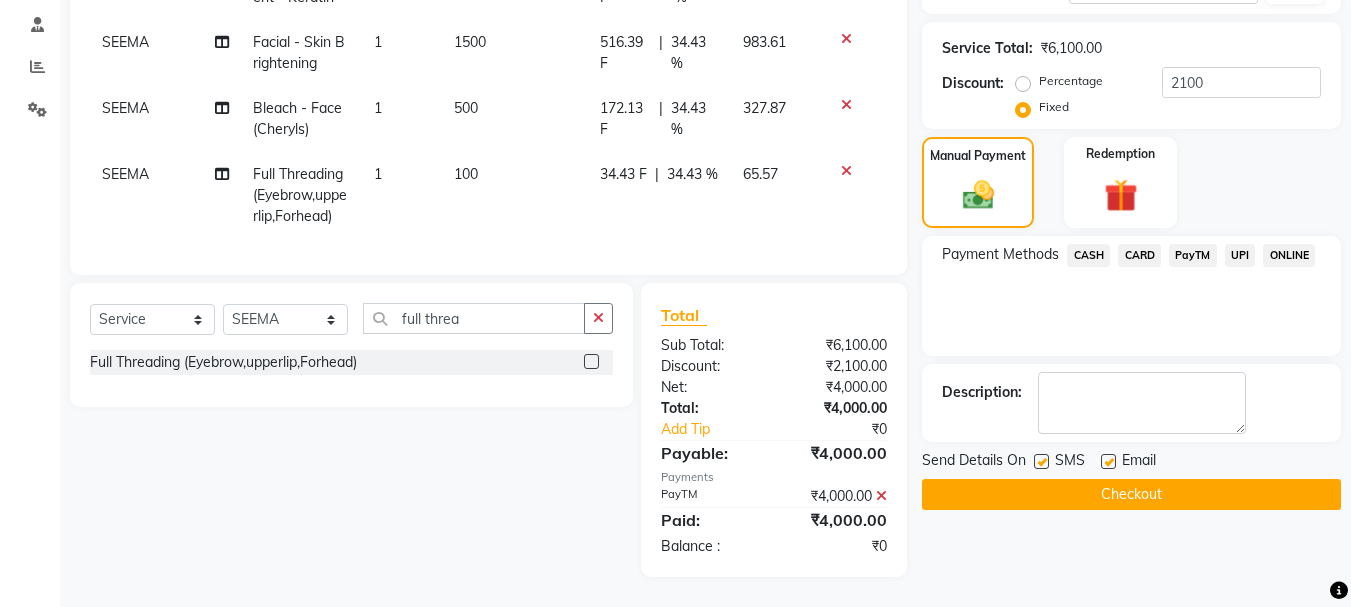 click on "Checkout" 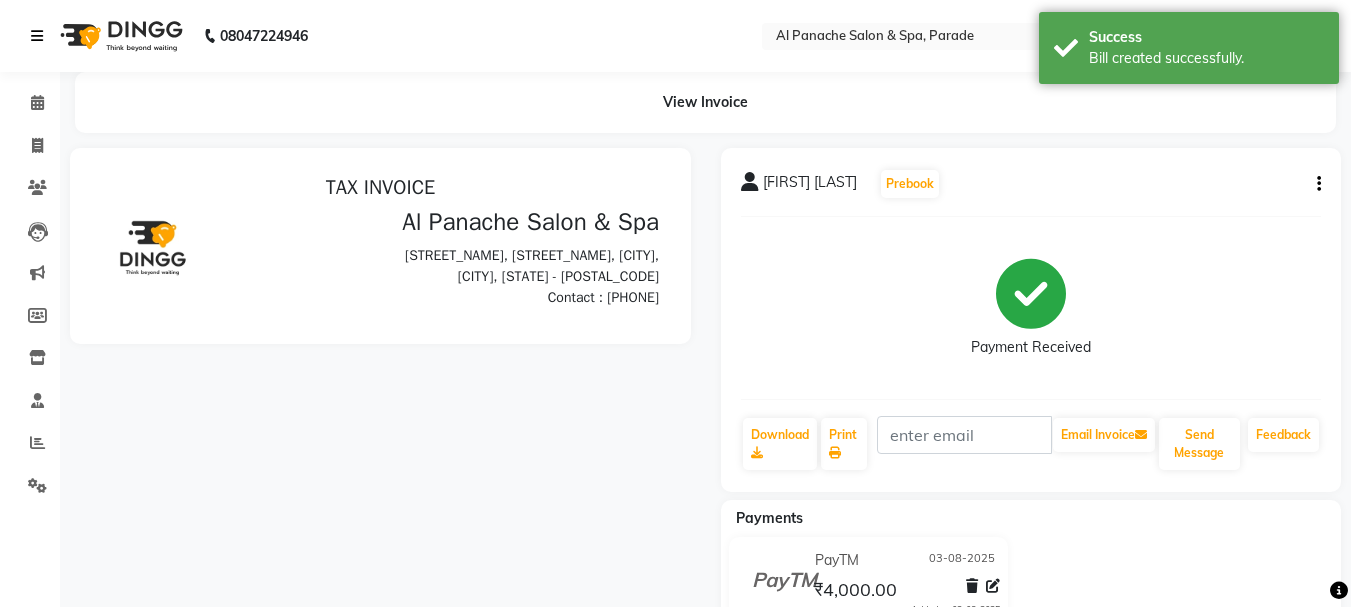 scroll, scrollTop: 0, scrollLeft: 0, axis: both 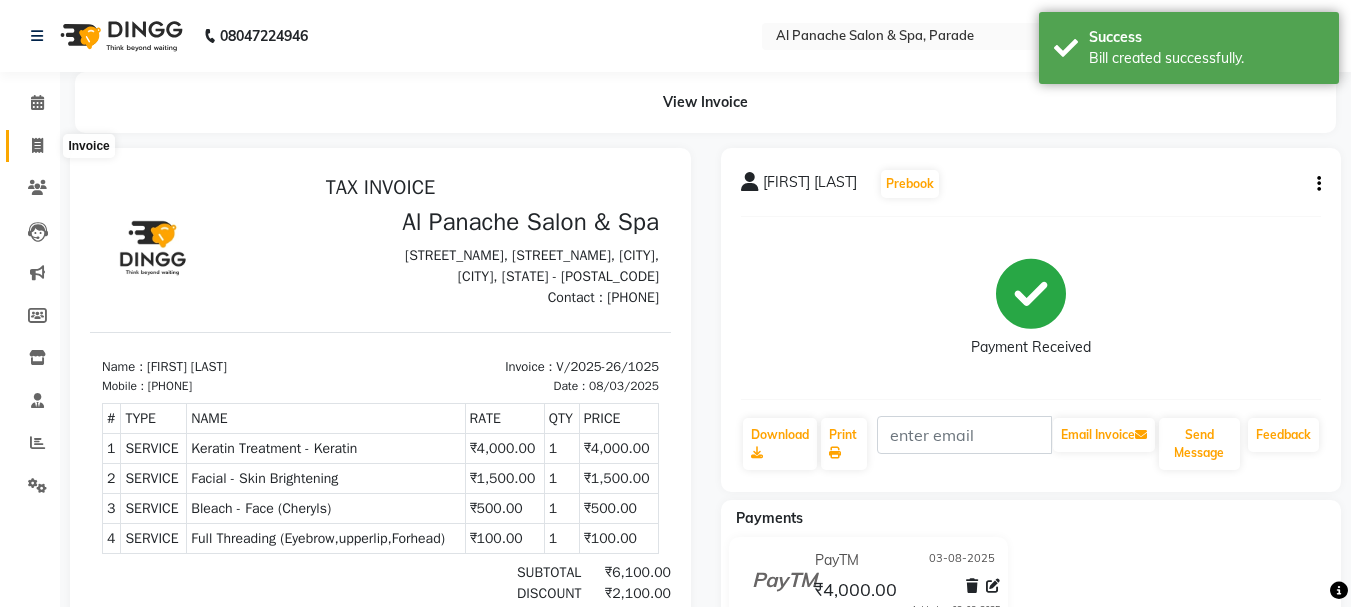 click 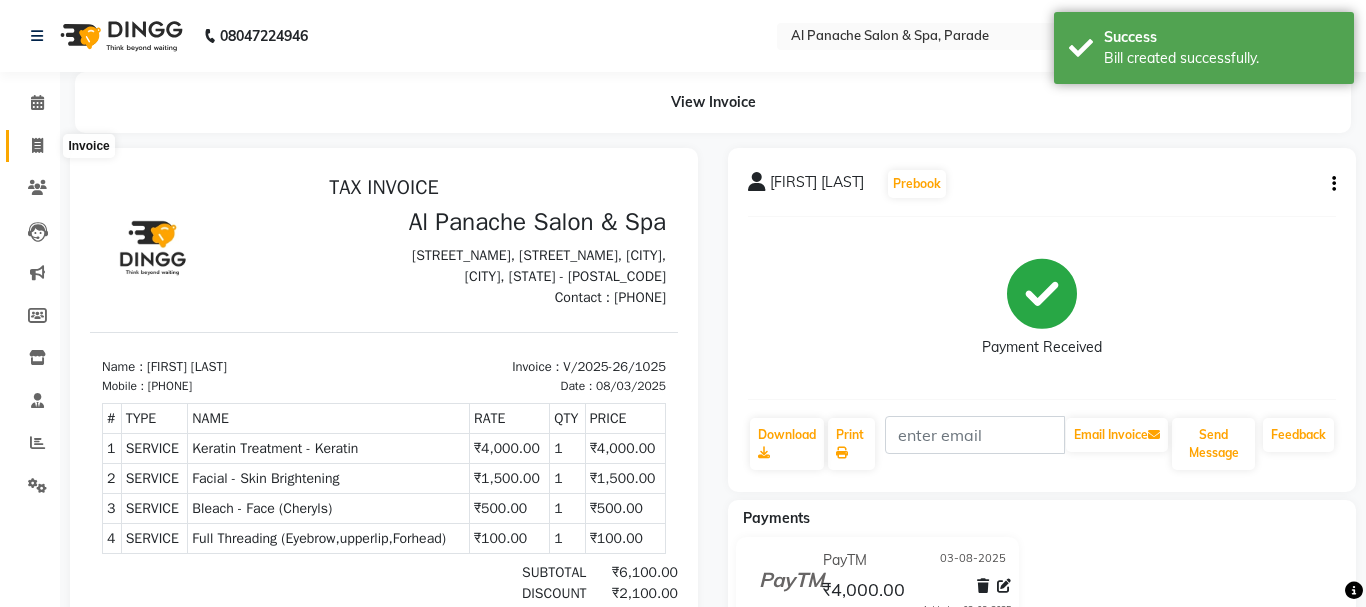 select on "service" 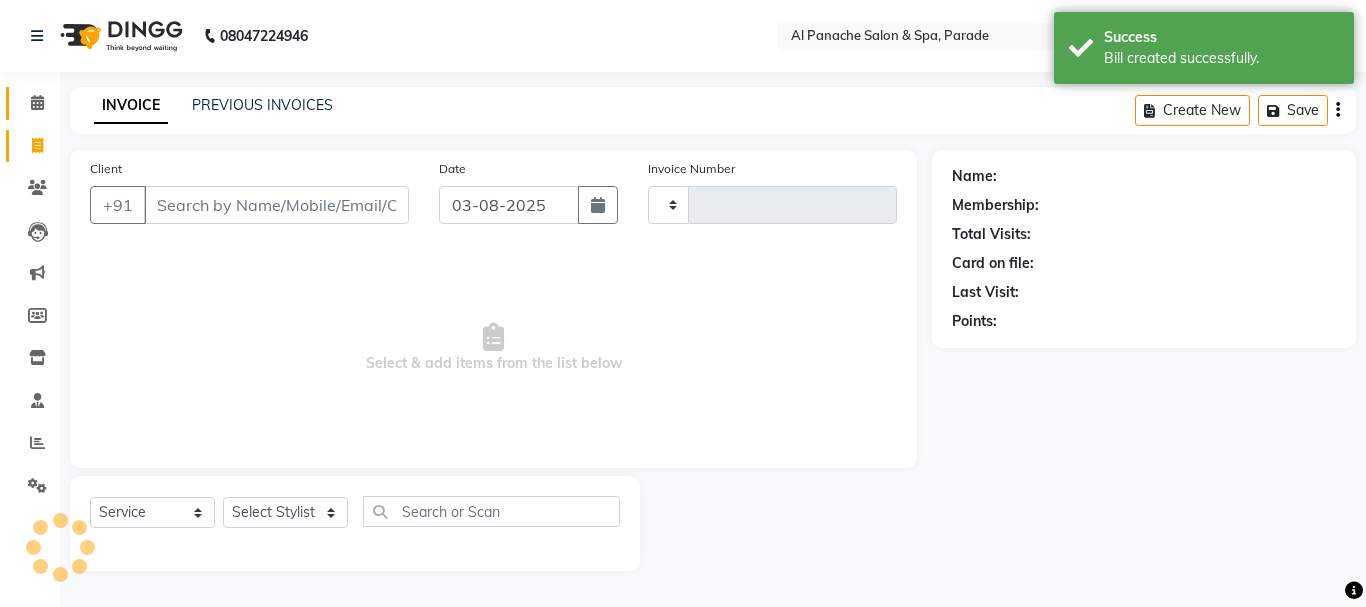 type on "1026" 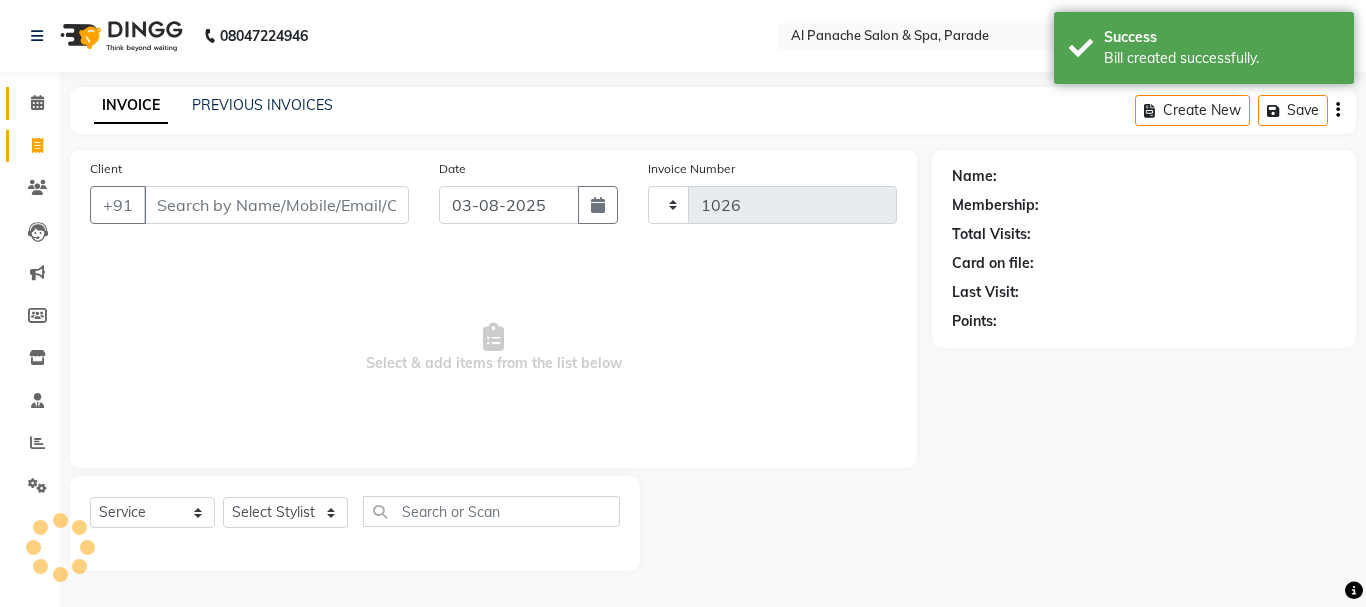 select on "463" 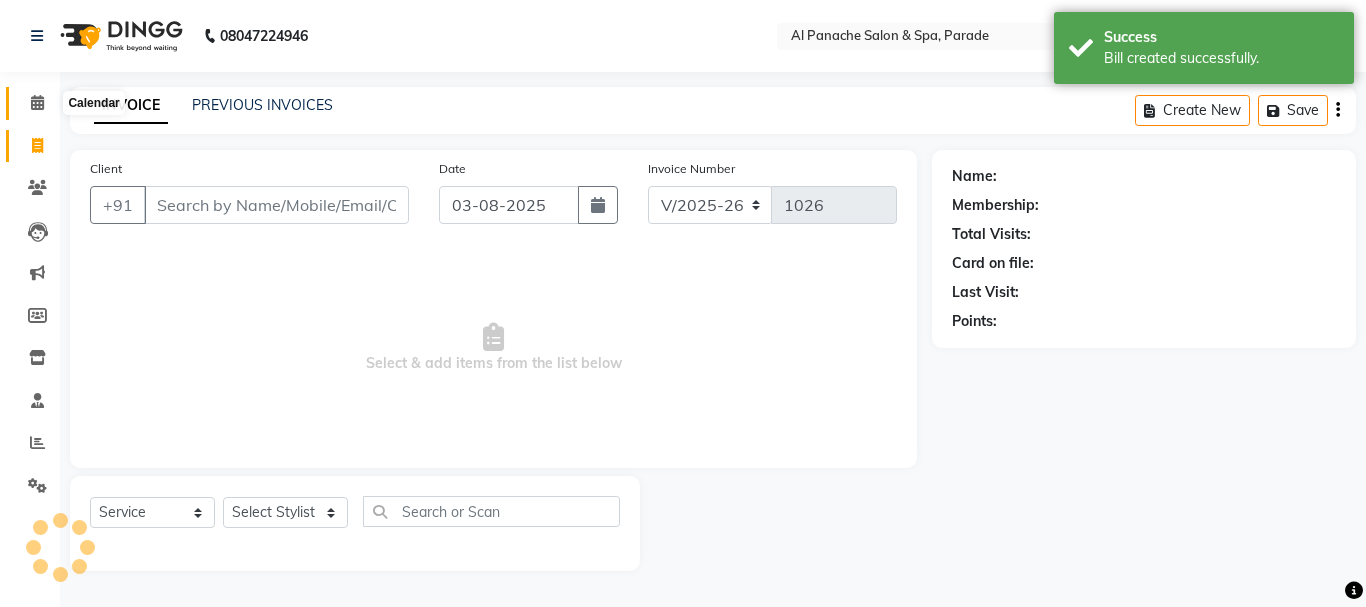 click 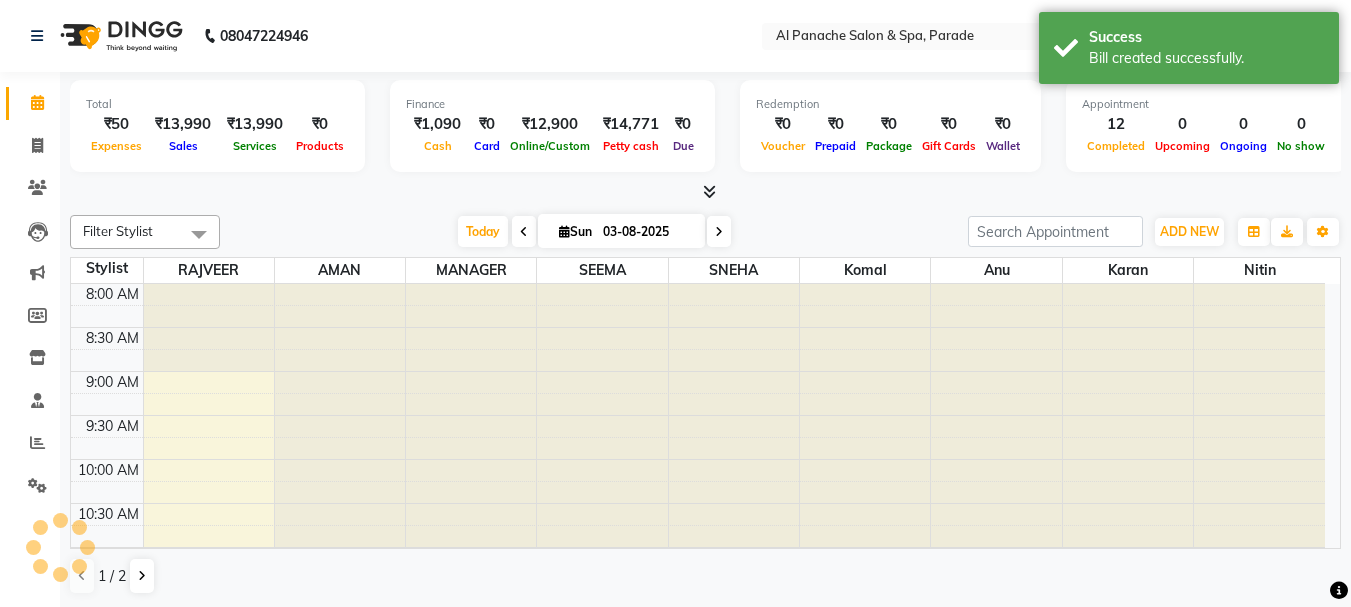 scroll, scrollTop: 0, scrollLeft: 0, axis: both 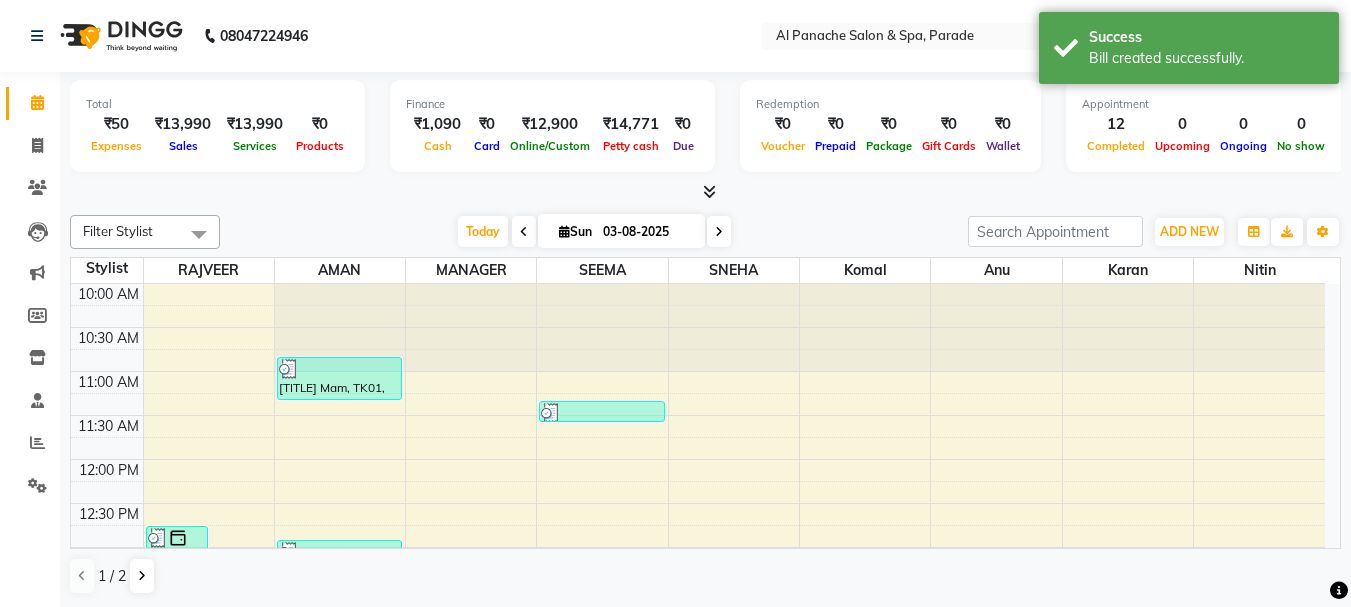 click on "Invoice" 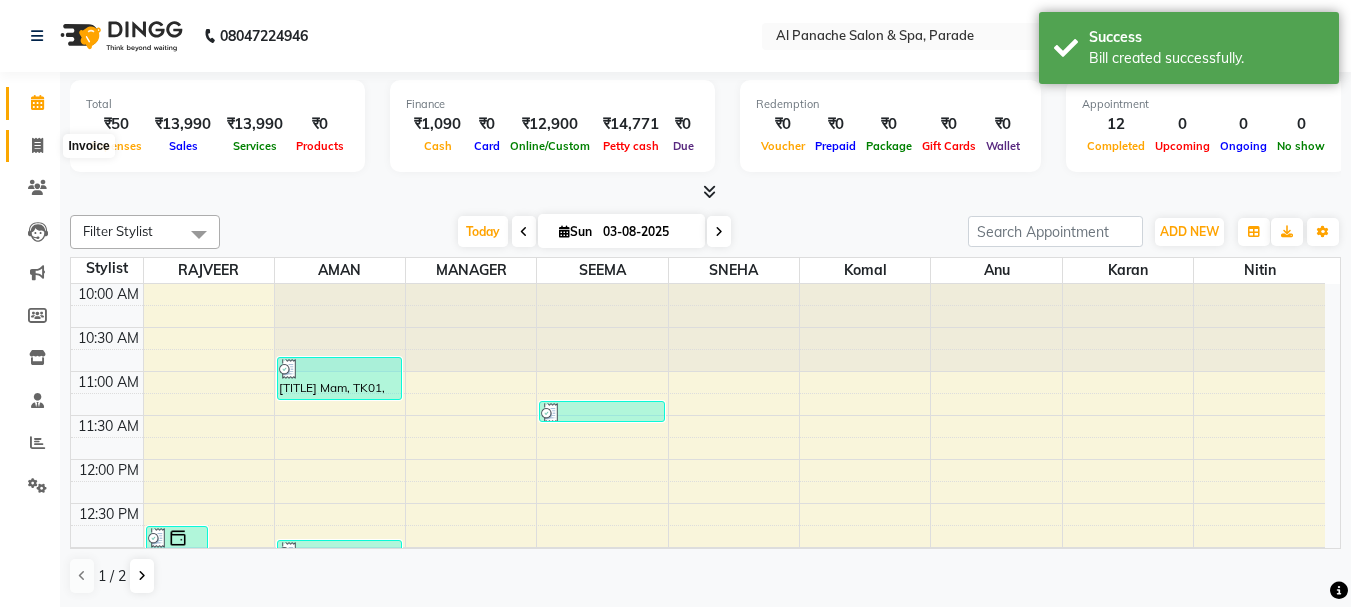 click 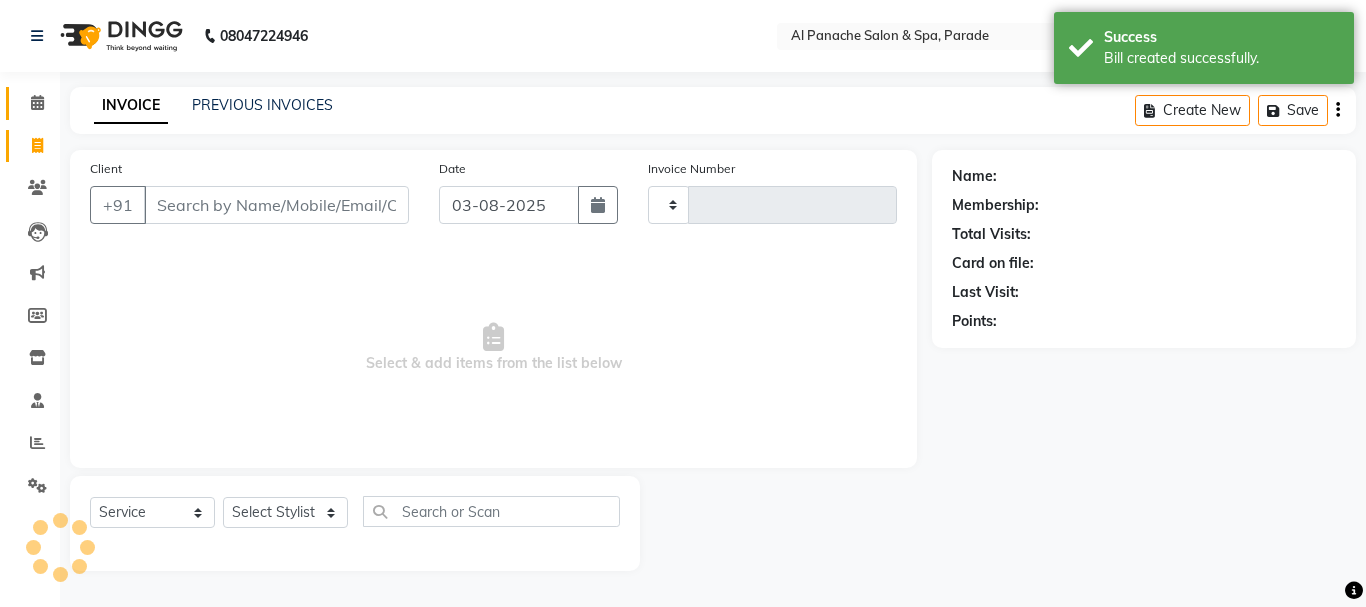 type on "1026" 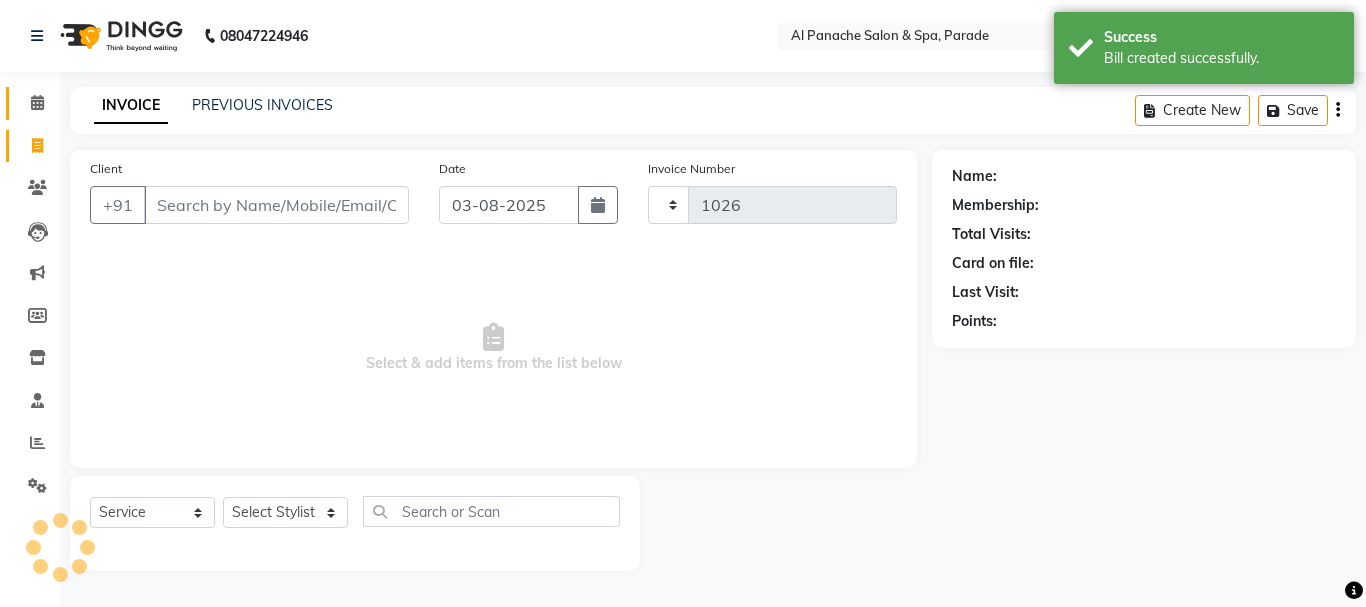 select on "463" 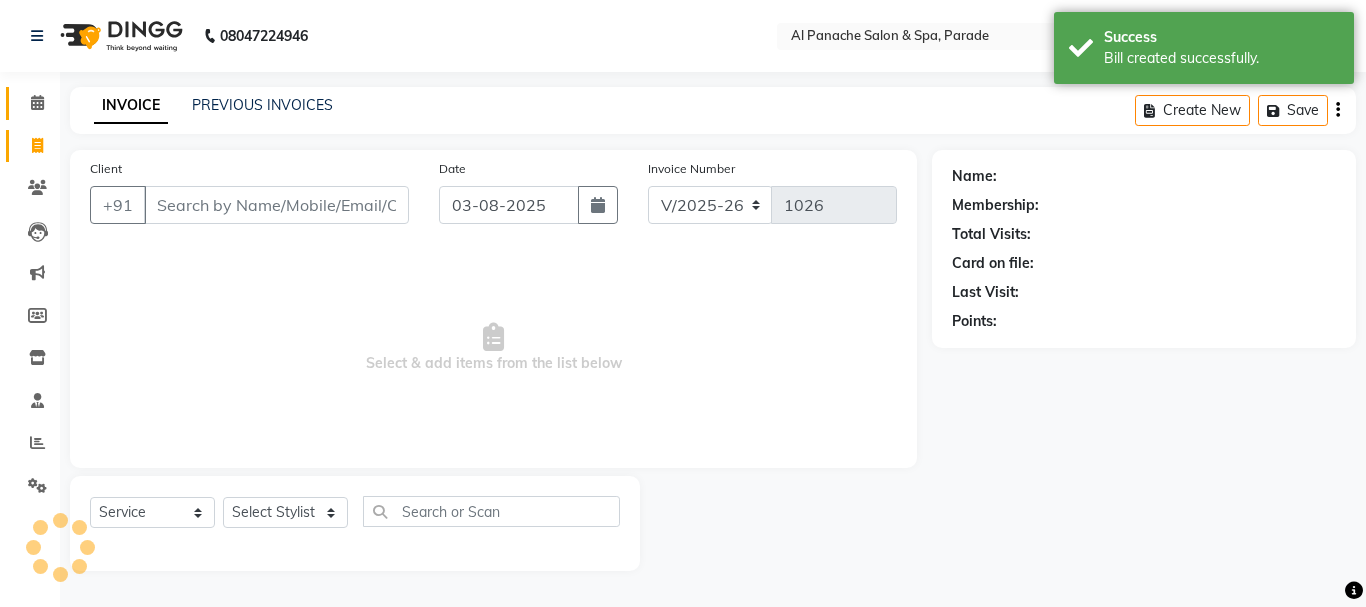 click on "Calendar" 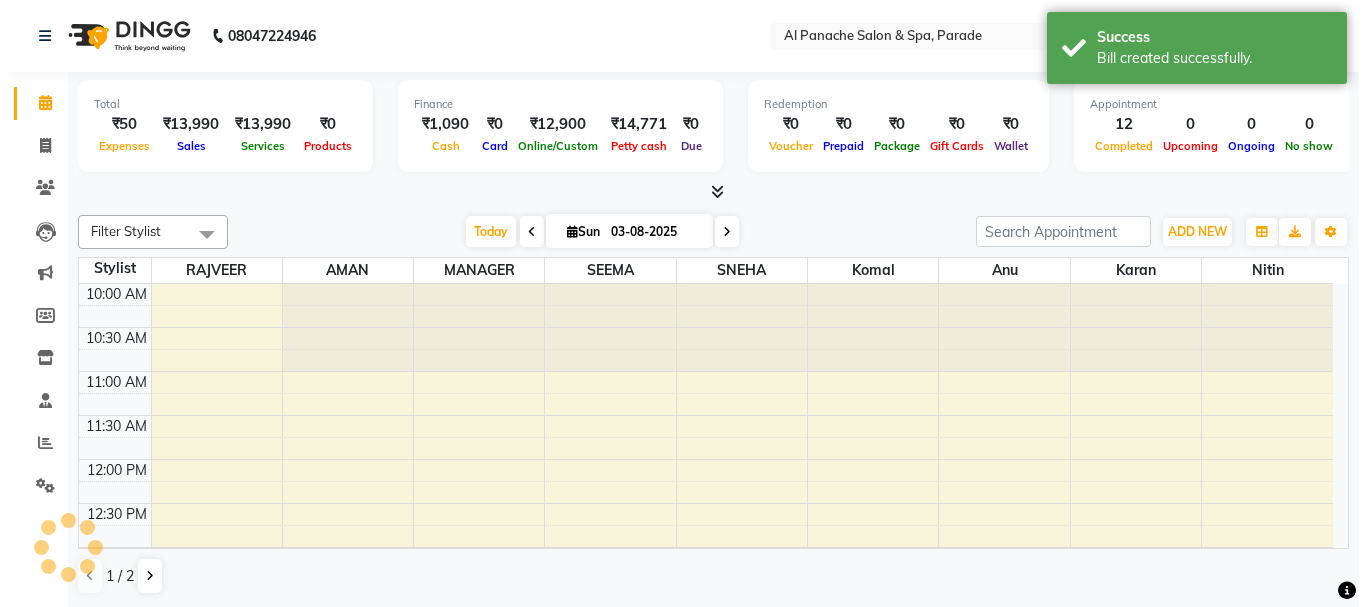 scroll, scrollTop: 0, scrollLeft: 0, axis: both 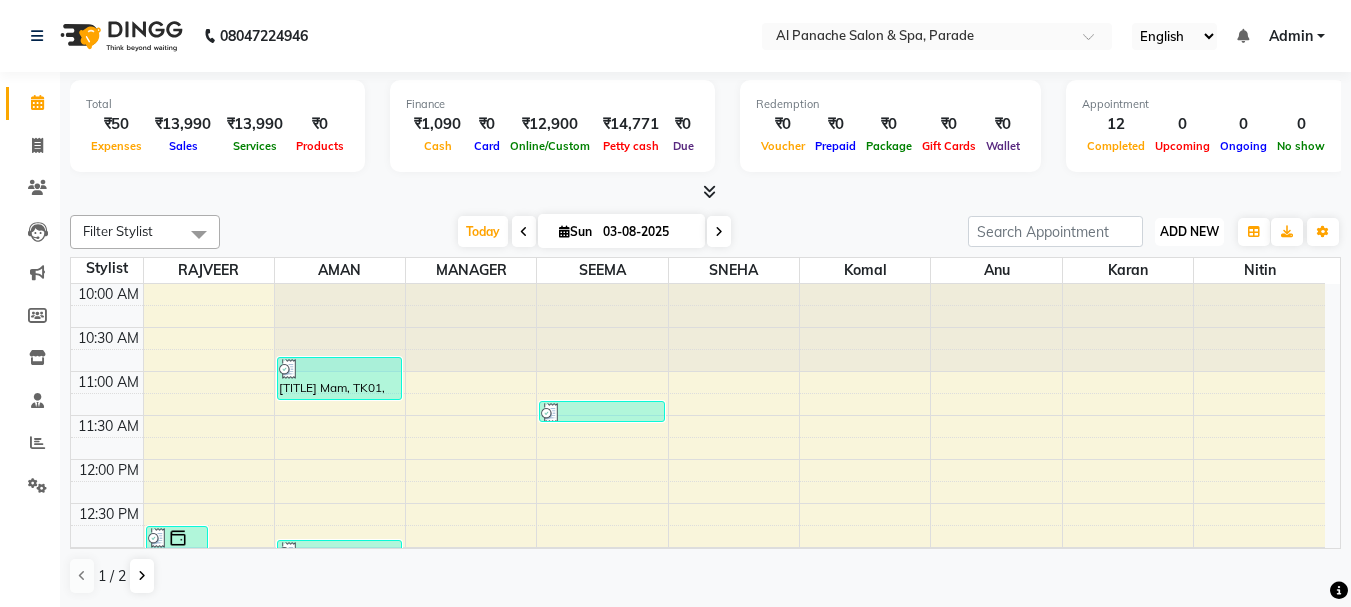 click on "ADD NEW Toggle Dropdown" at bounding box center [1189, 232] 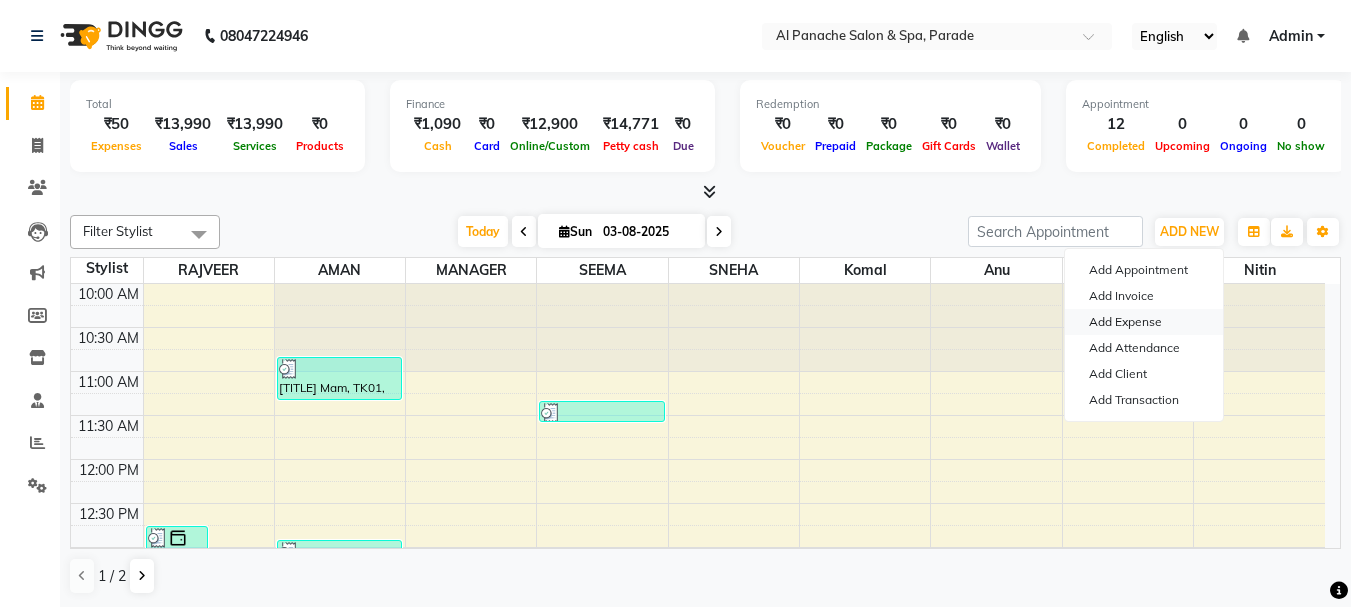 click on "Add Expense" at bounding box center (1144, 322) 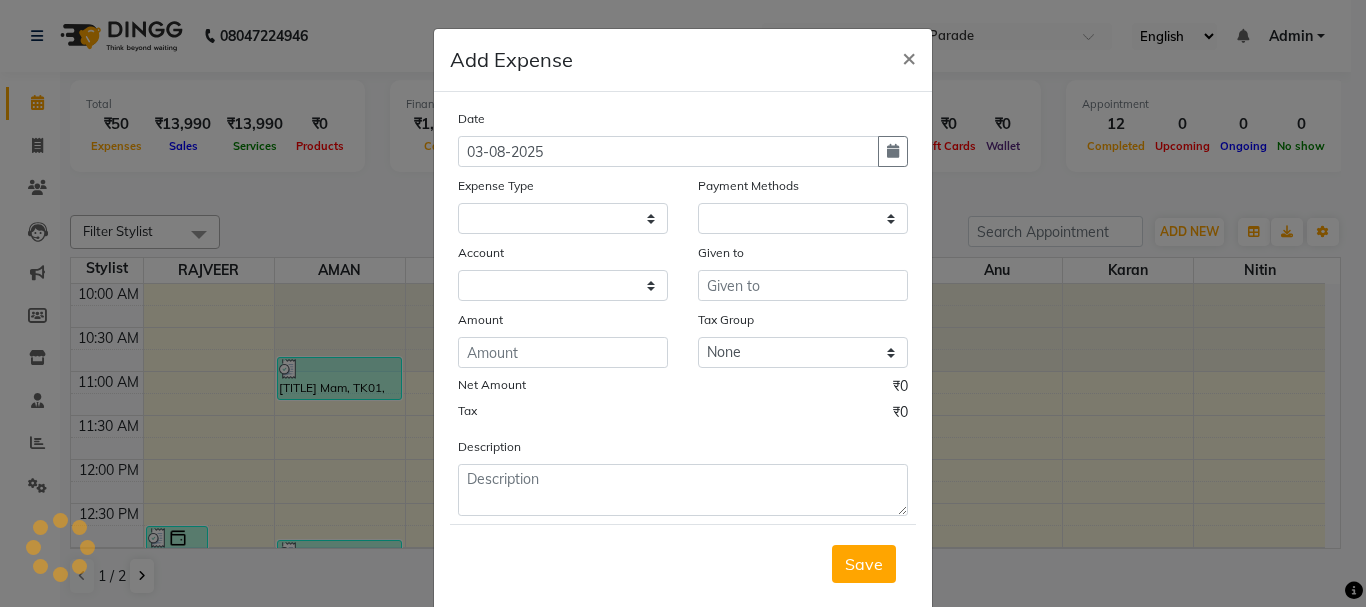 select 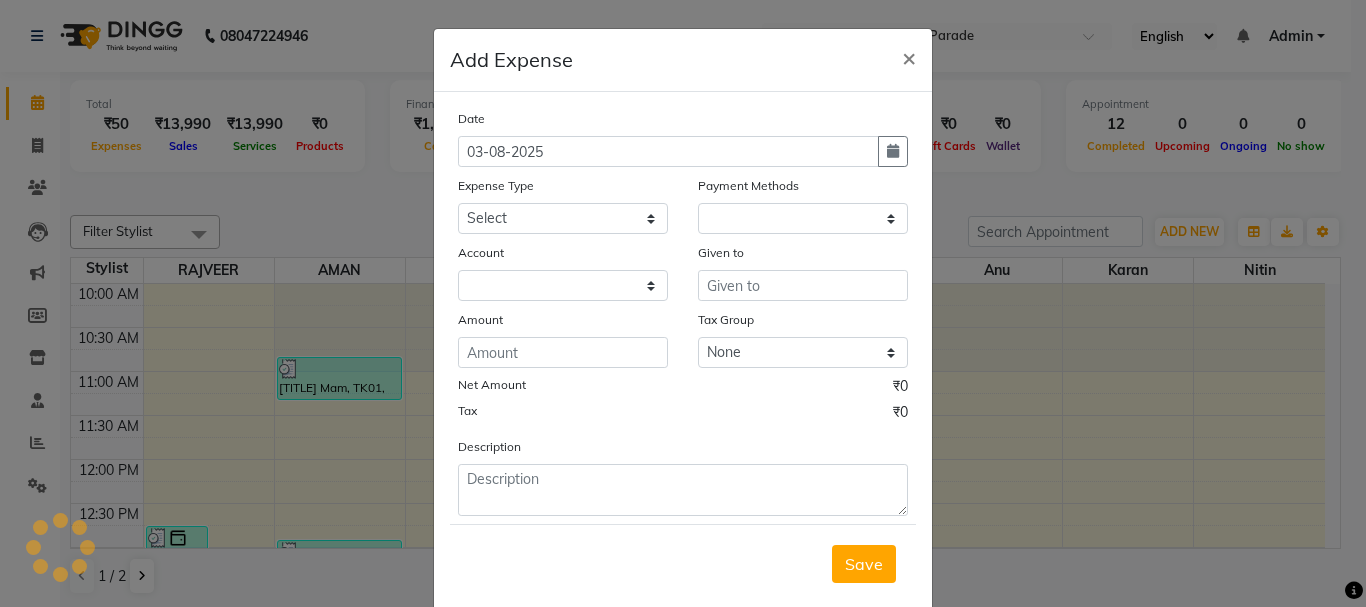 select on "1" 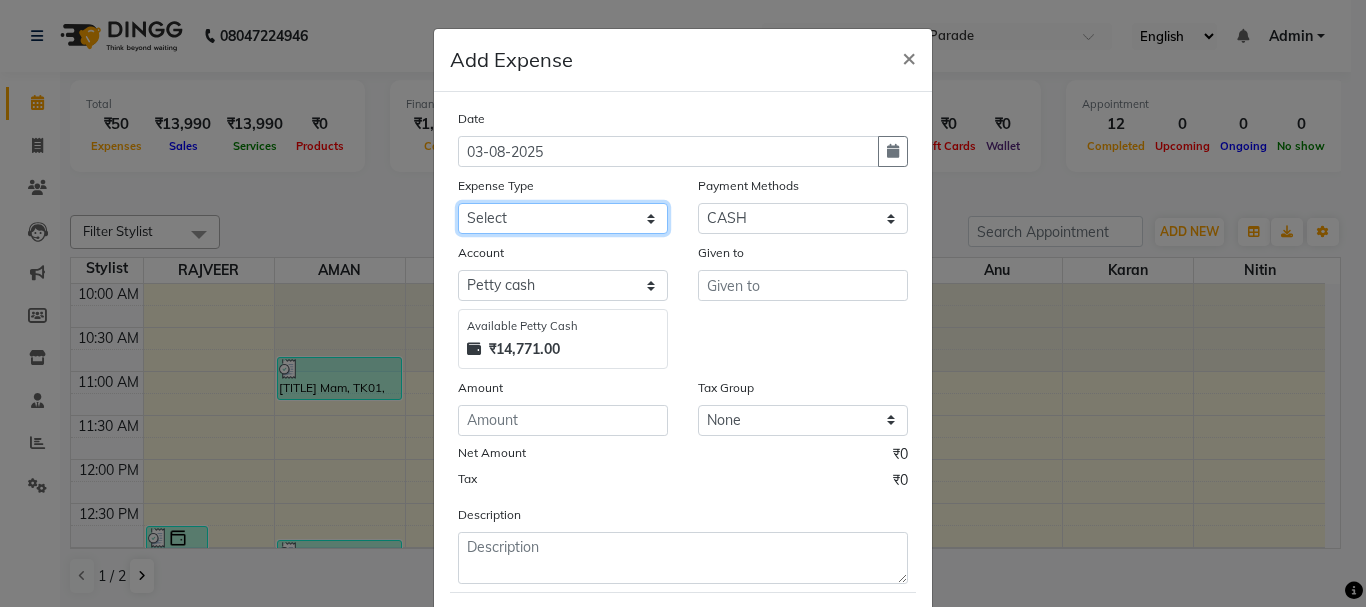 click on "Select Advance Salary Bank charges Car maintenance  Cash transfer to bank Cash transfer to hub Client Snacks Equipment Fuel Govt fee Incentive Insurance International purchase Loan Repayment Maintenance Marketing Miscellaneous MRA Other Pantry Payment Pooja Box Product Rent Salary Staff Snacks Tax Tea & Refreshment Utilities water bottle Wipes" 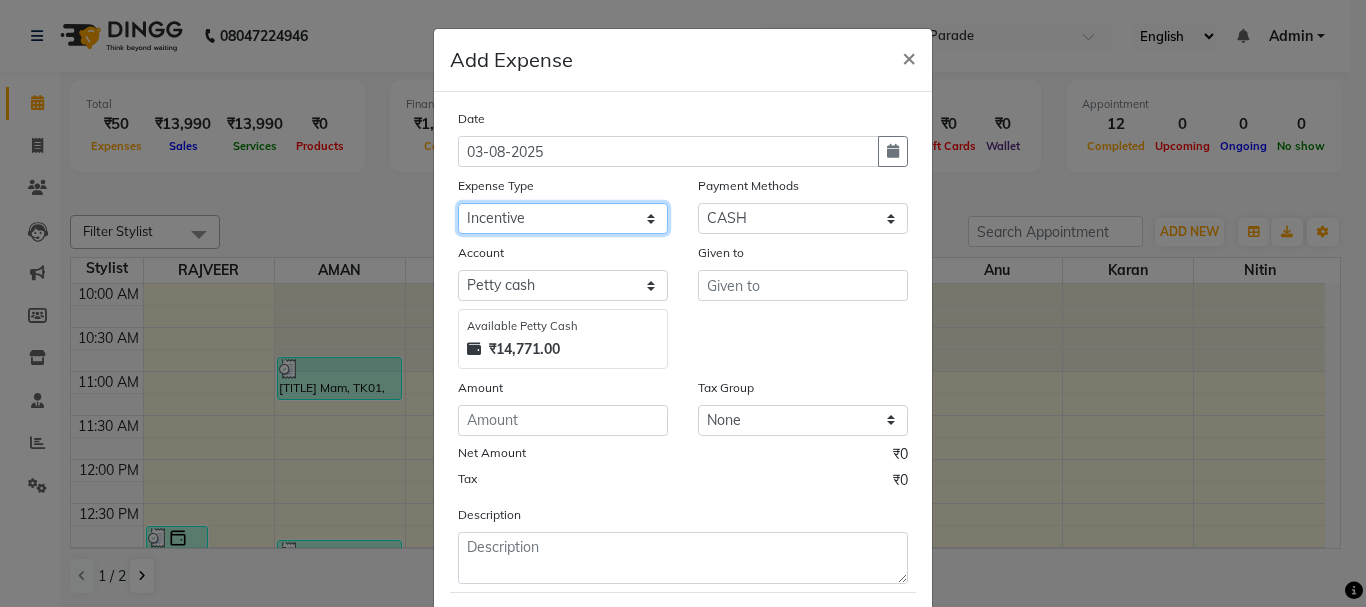 click on "Select Advance Salary Bank charges Car maintenance  Cash transfer to bank Cash transfer to hub Client Snacks Equipment Fuel Govt fee Incentive Insurance International purchase Loan Repayment Maintenance Marketing Miscellaneous MRA Other Pantry Payment Pooja Box Product Rent Salary Staff Snacks Tax Tea & Refreshment Utilities water bottle Wipes" 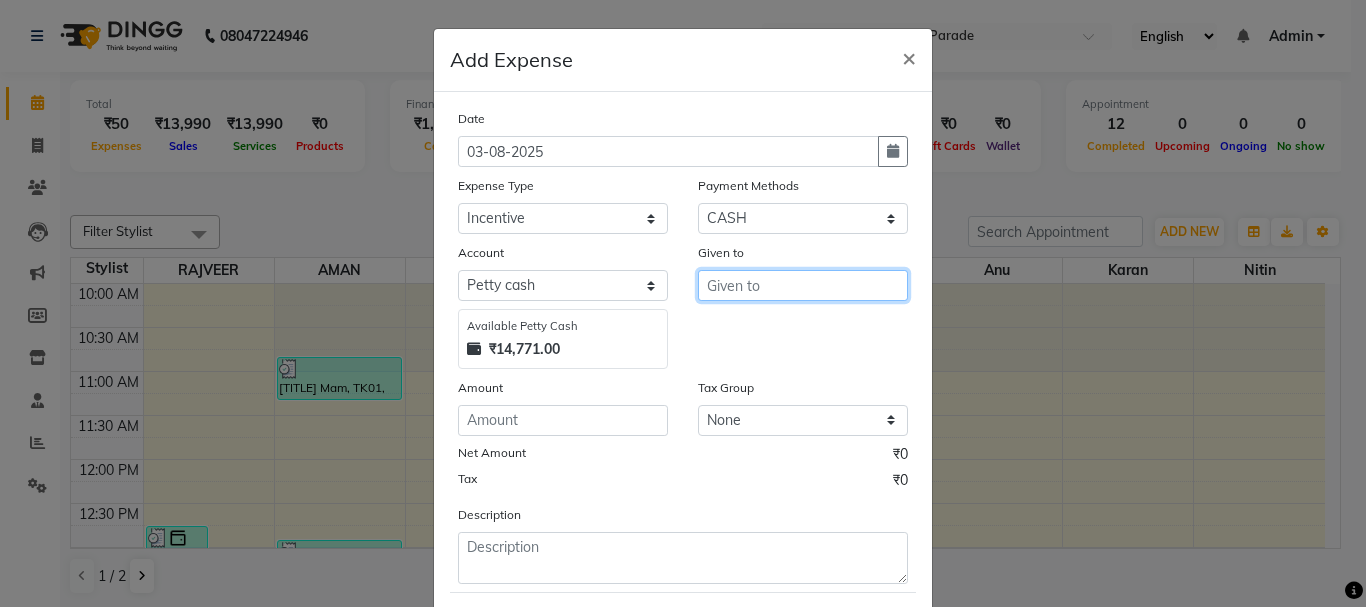 click at bounding box center [803, 285] 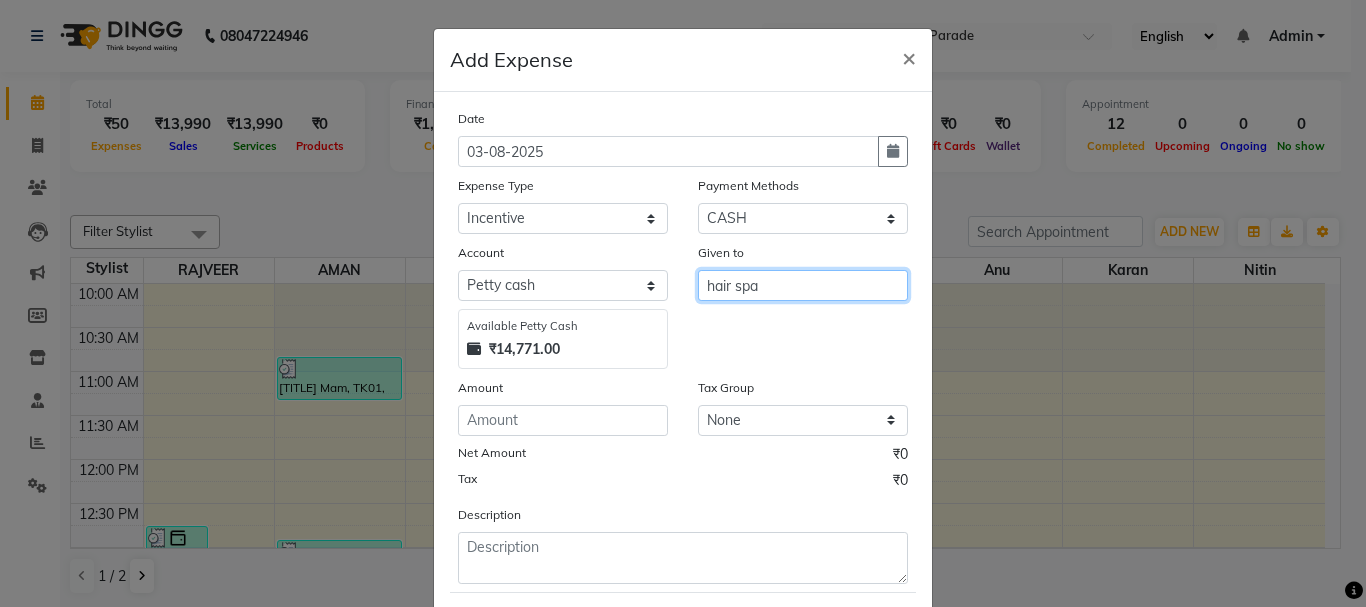 type on "hair spa" 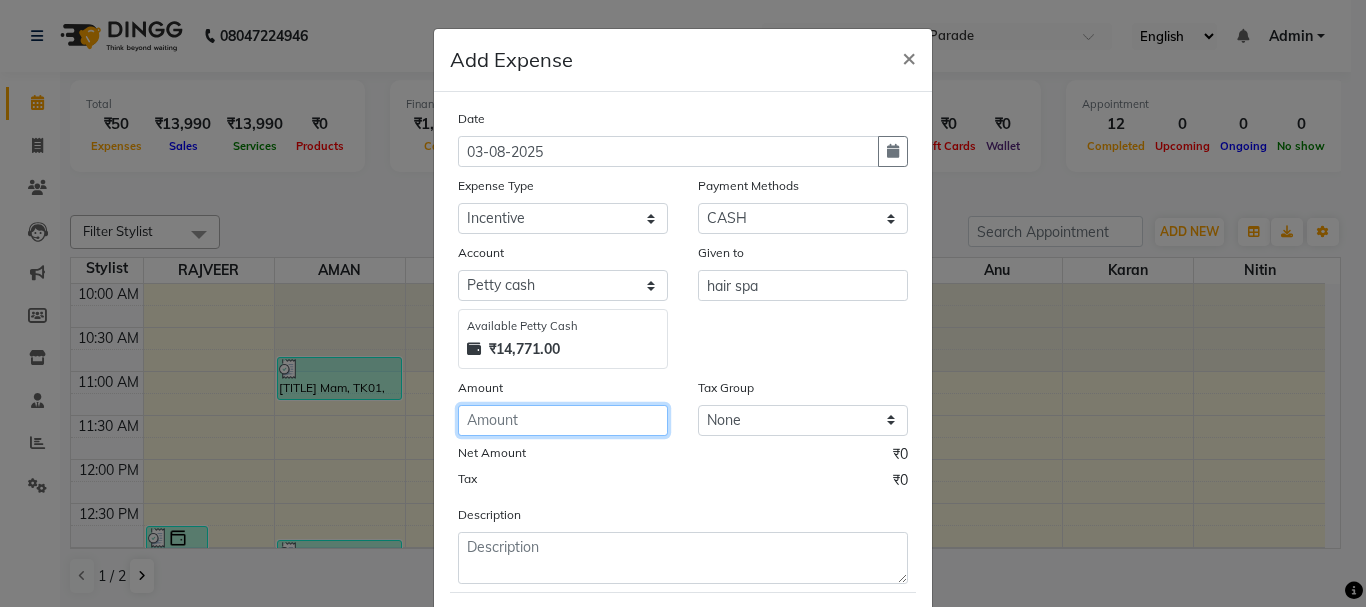 click 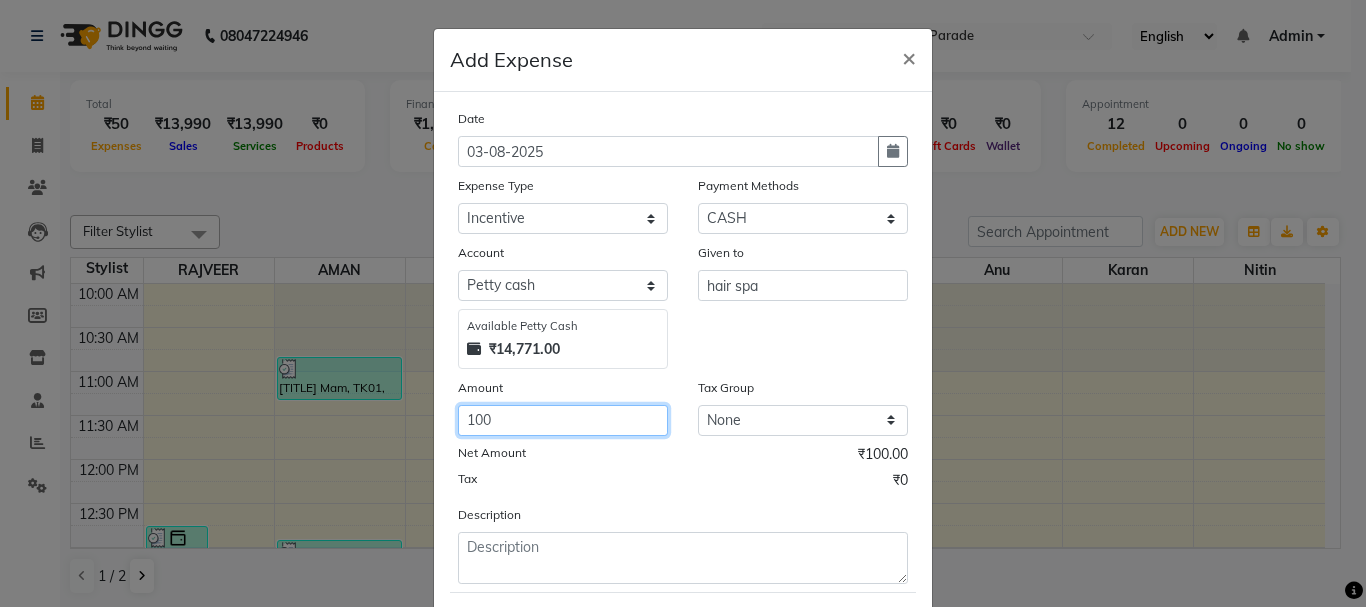 type on "100" 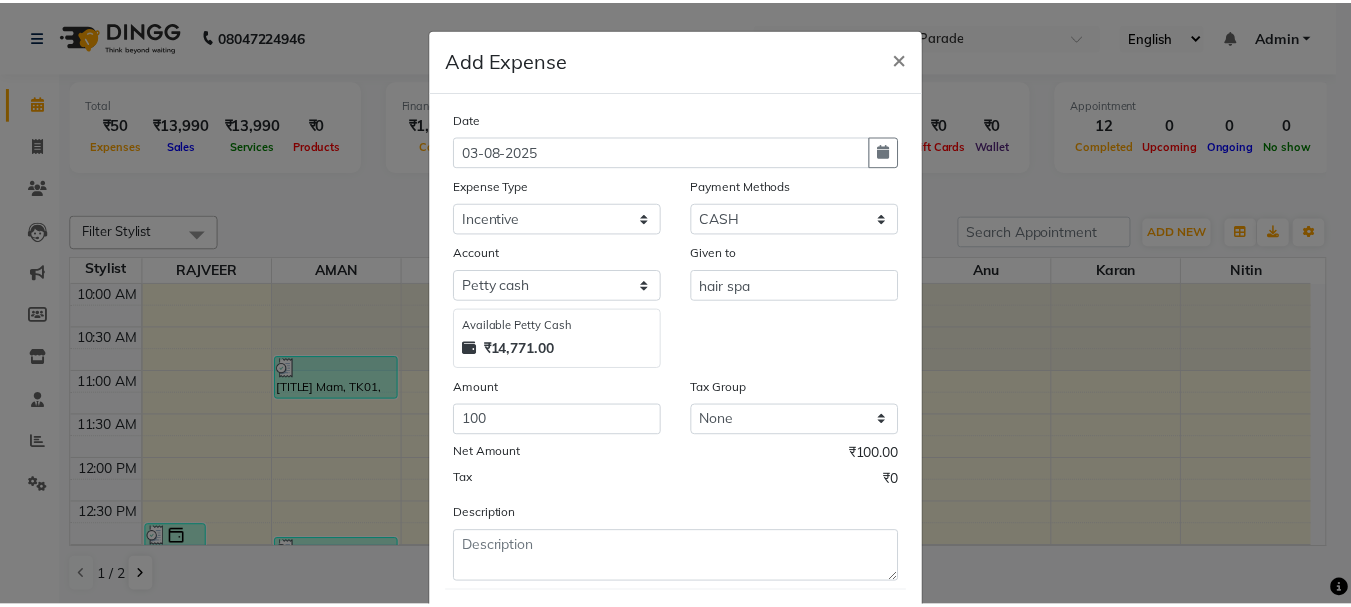 scroll, scrollTop: 109, scrollLeft: 0, axis: vertical 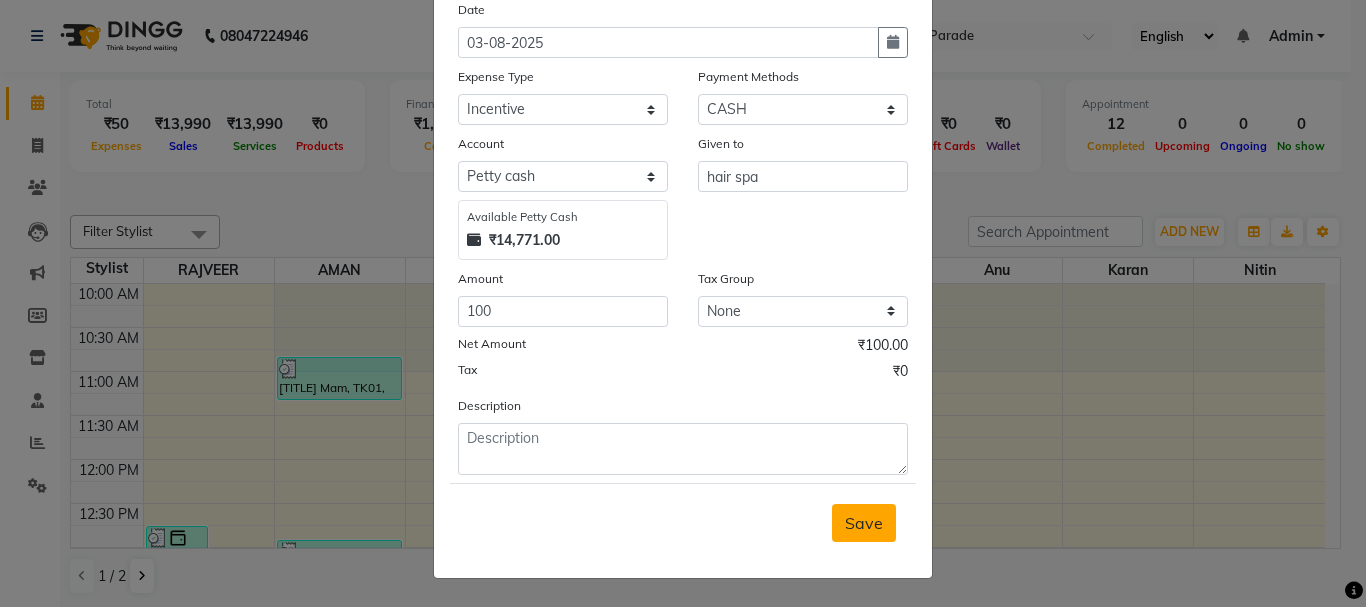 click on "Save" at bounding box center (864, 523) 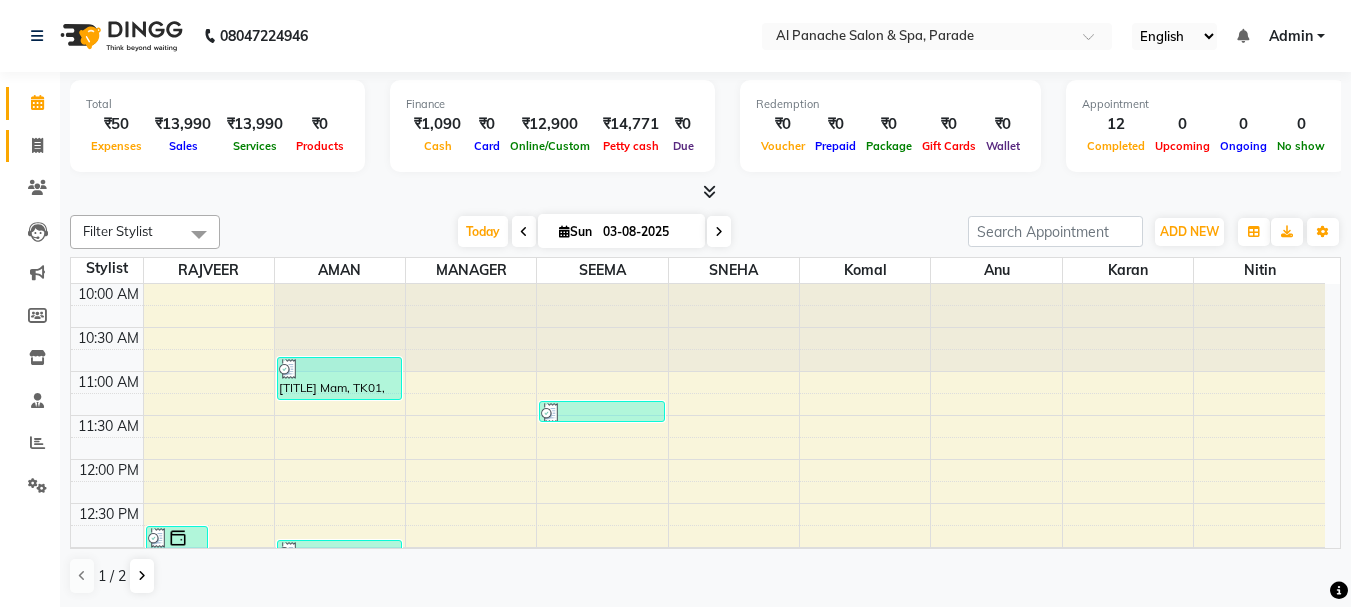 click on "Invoice" 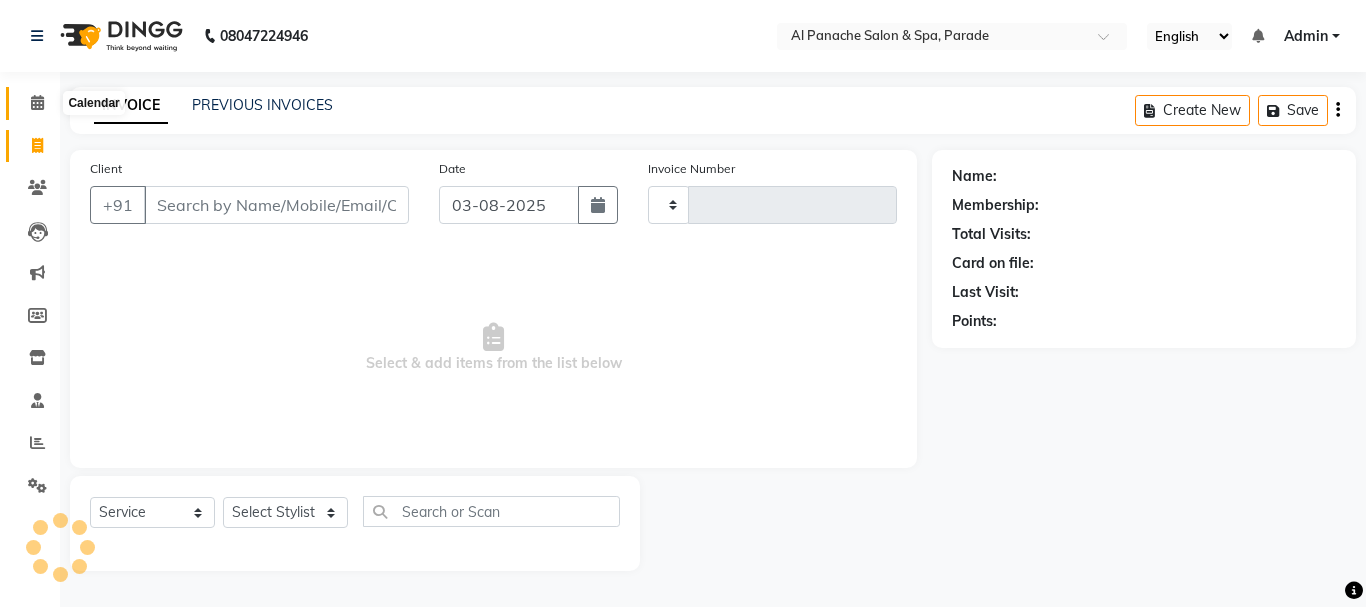 type on "1026" 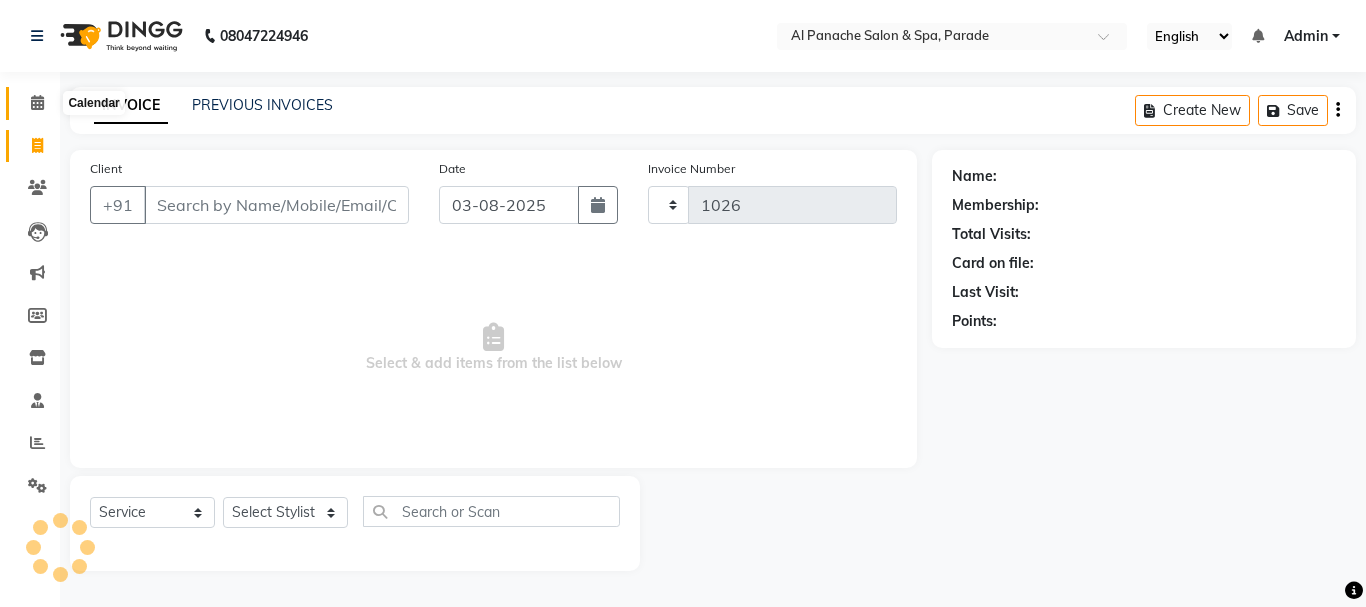 click 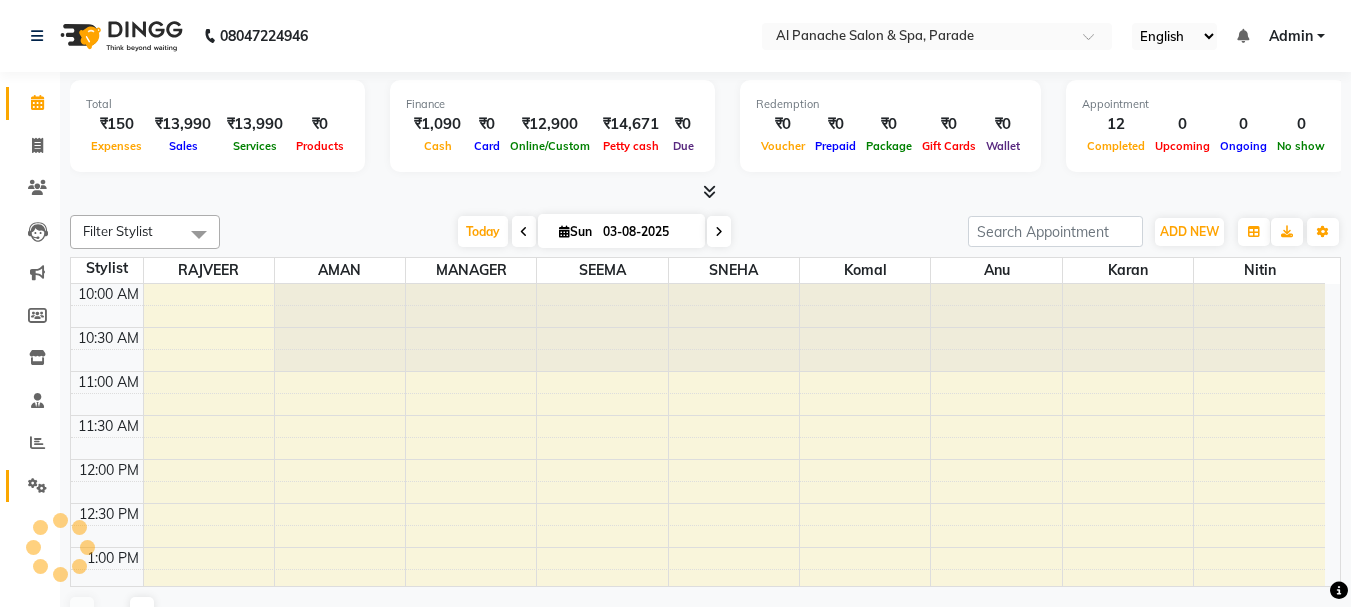 scroll, scrollTop: 0, scrollLeft: 0, axis: both 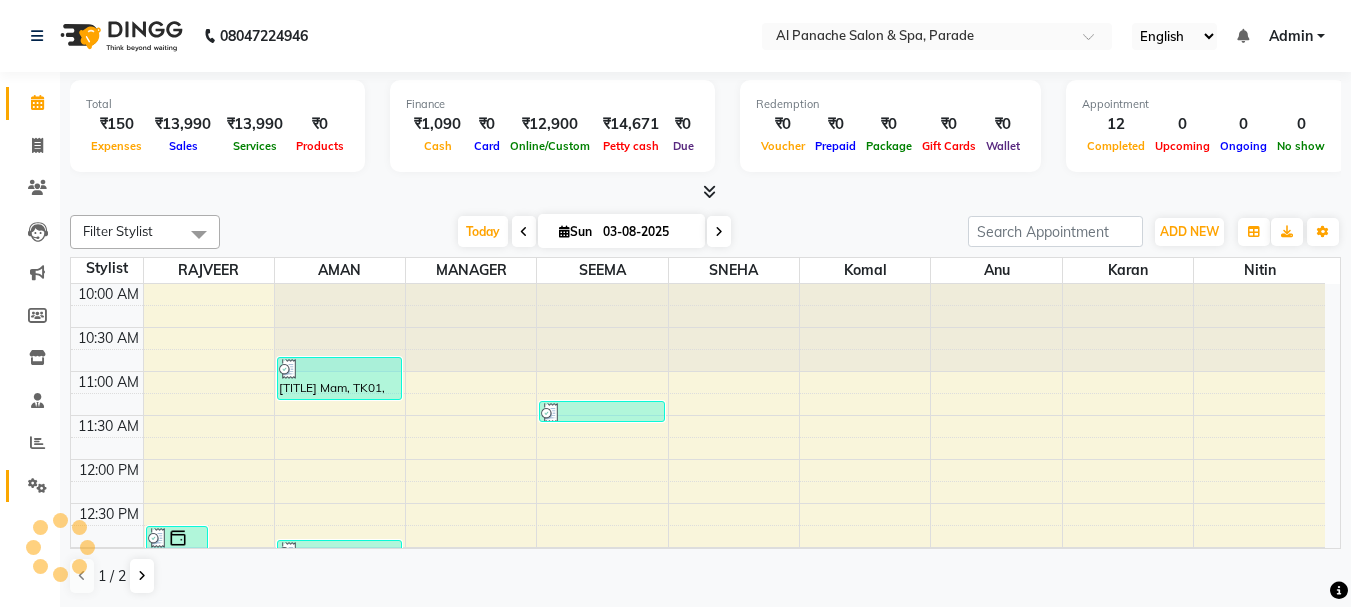 click on "Settings" 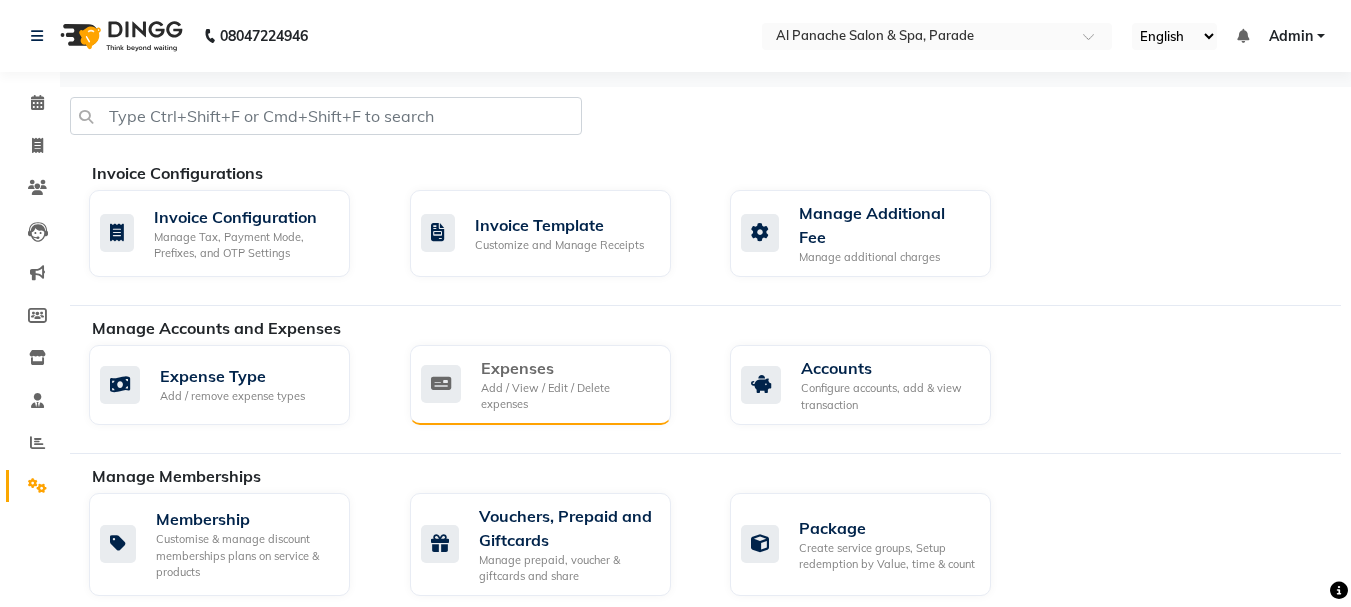 click on "Add / View / Edit / Delete expenses" 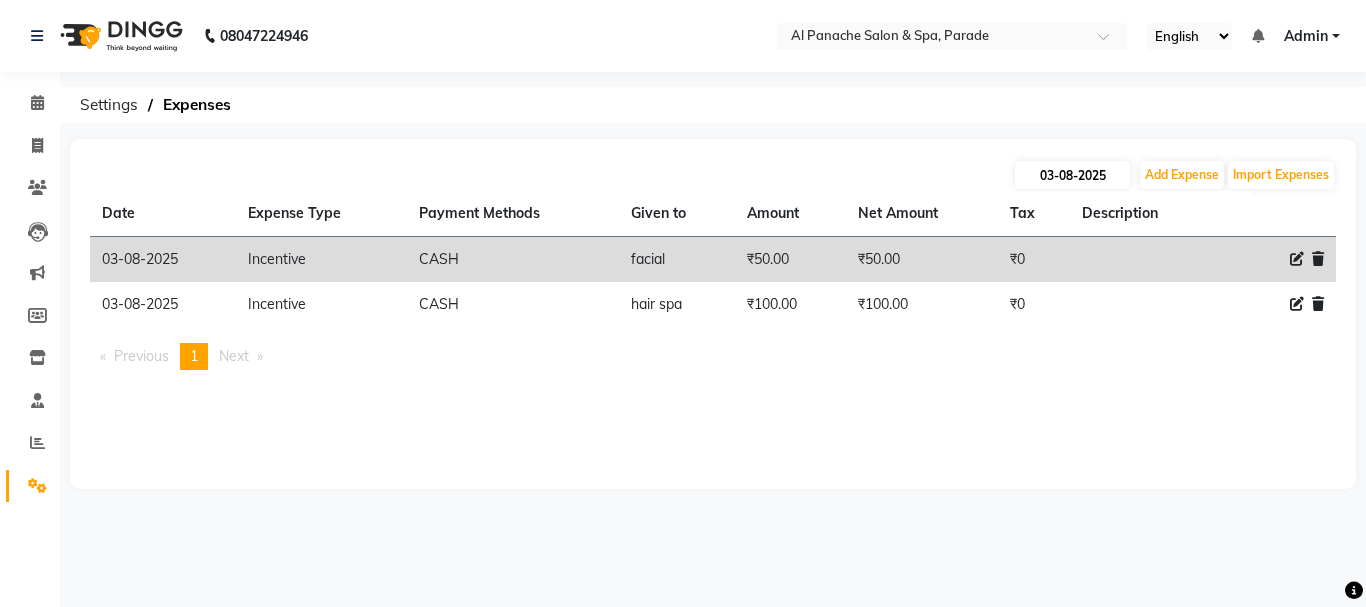 click on "03-08-2025 Add Expense Import Expenses" 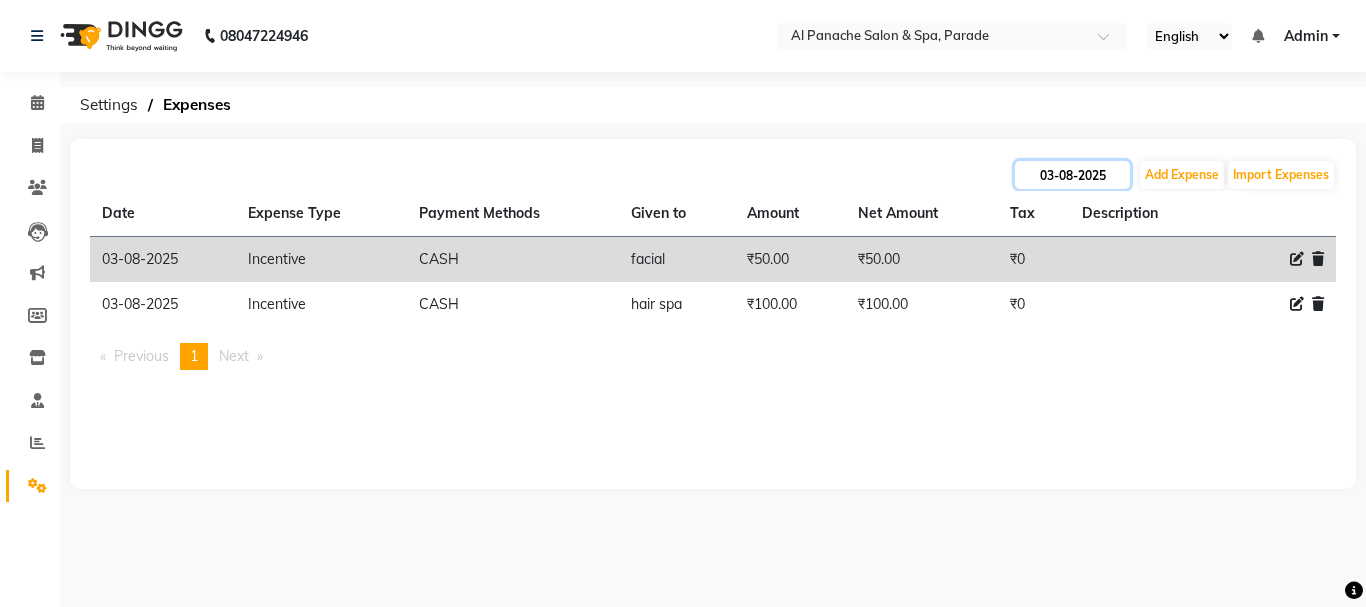 click on "03-08-2025" 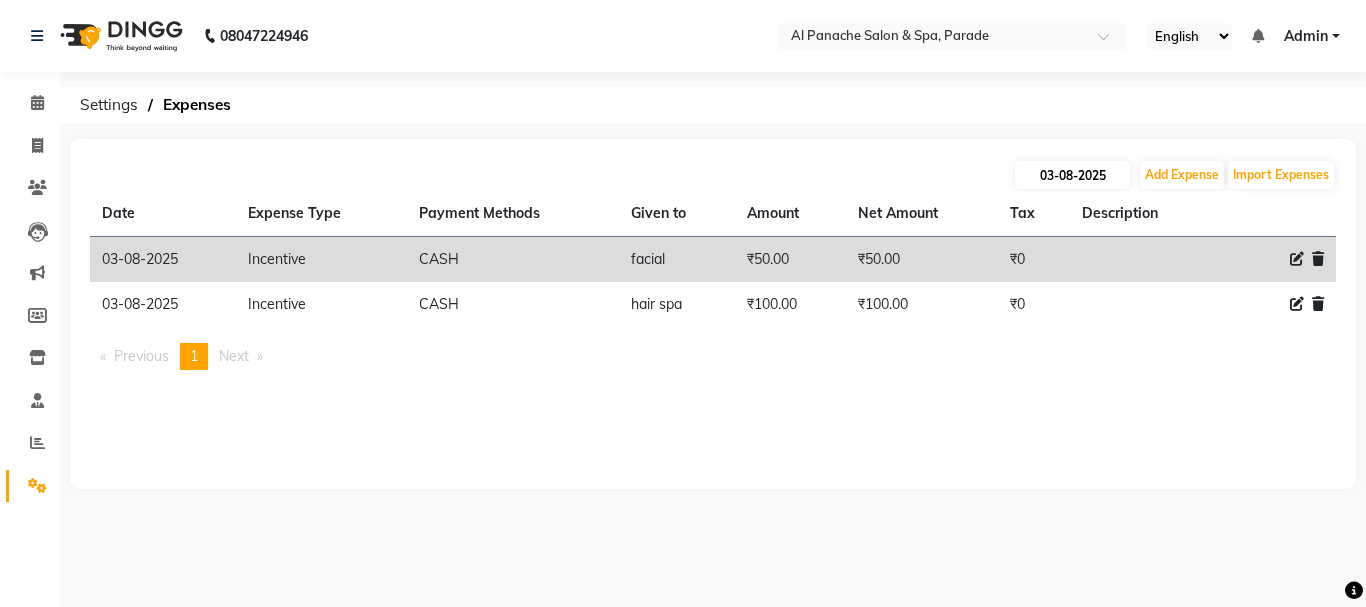 select on "8" 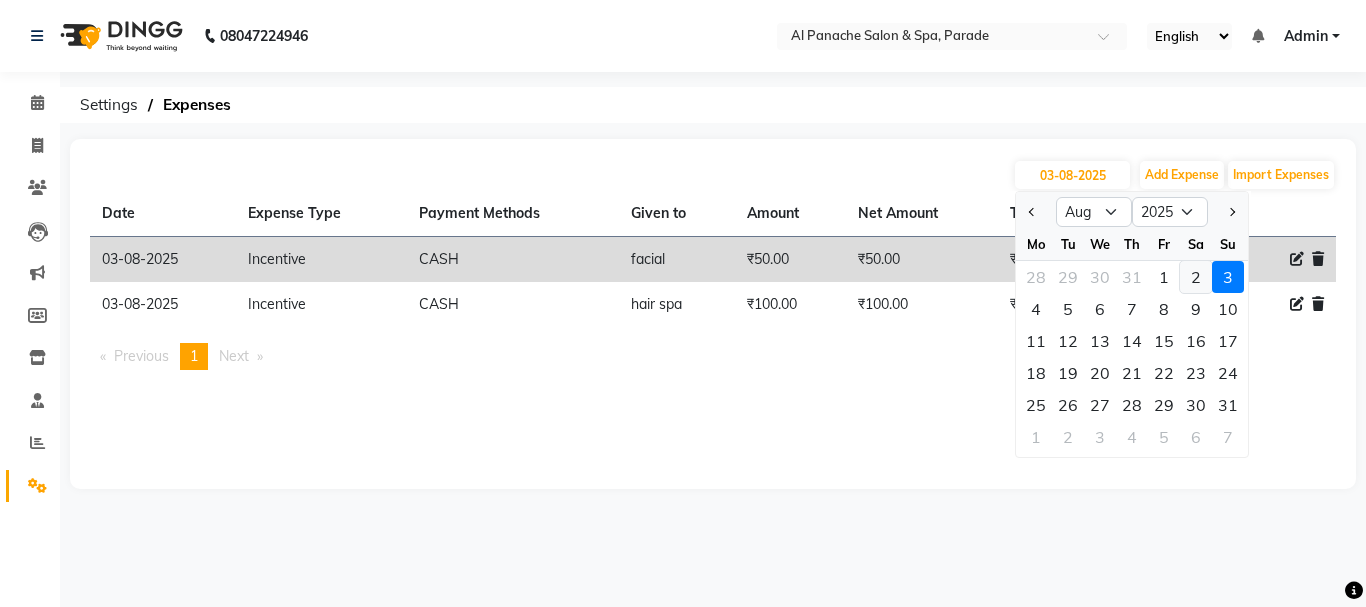 click on "2" 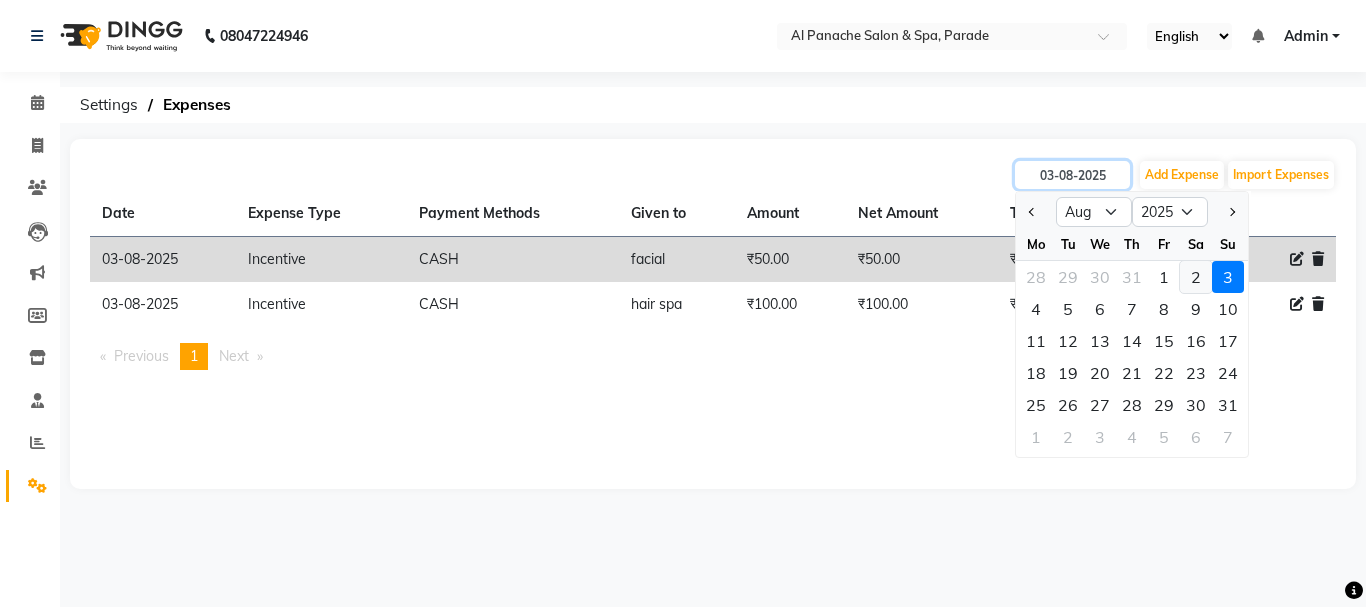 type on "02-08-2025" 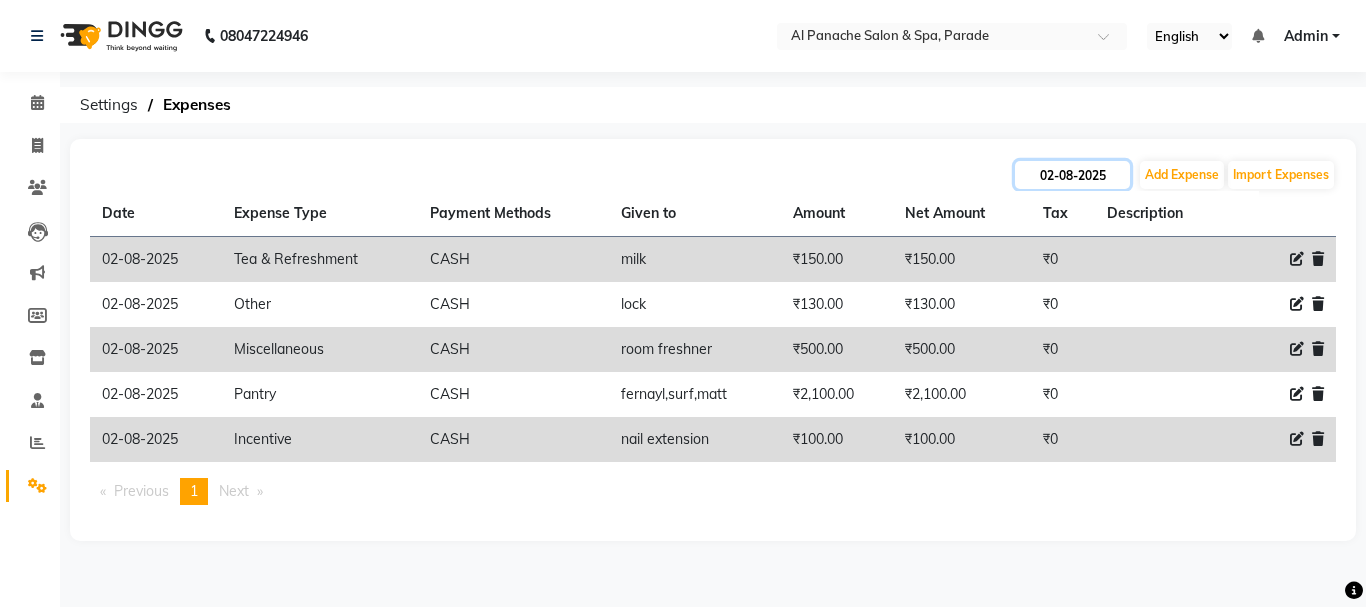 click on "02-08-2025" 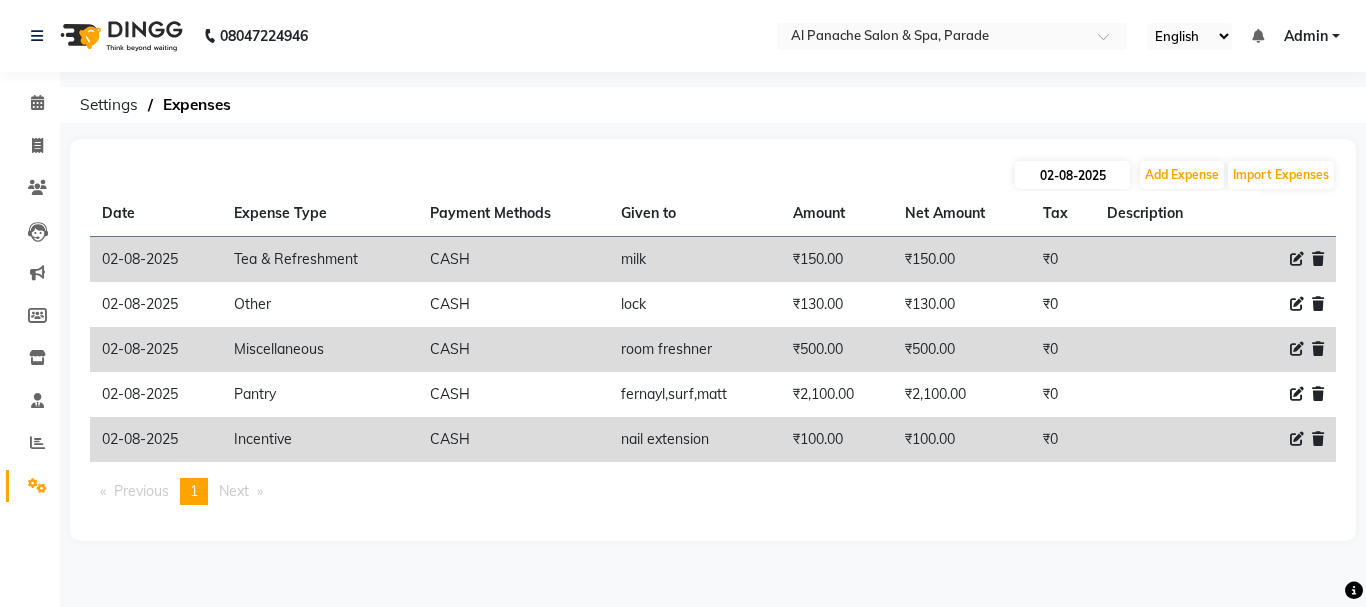 select on "8" 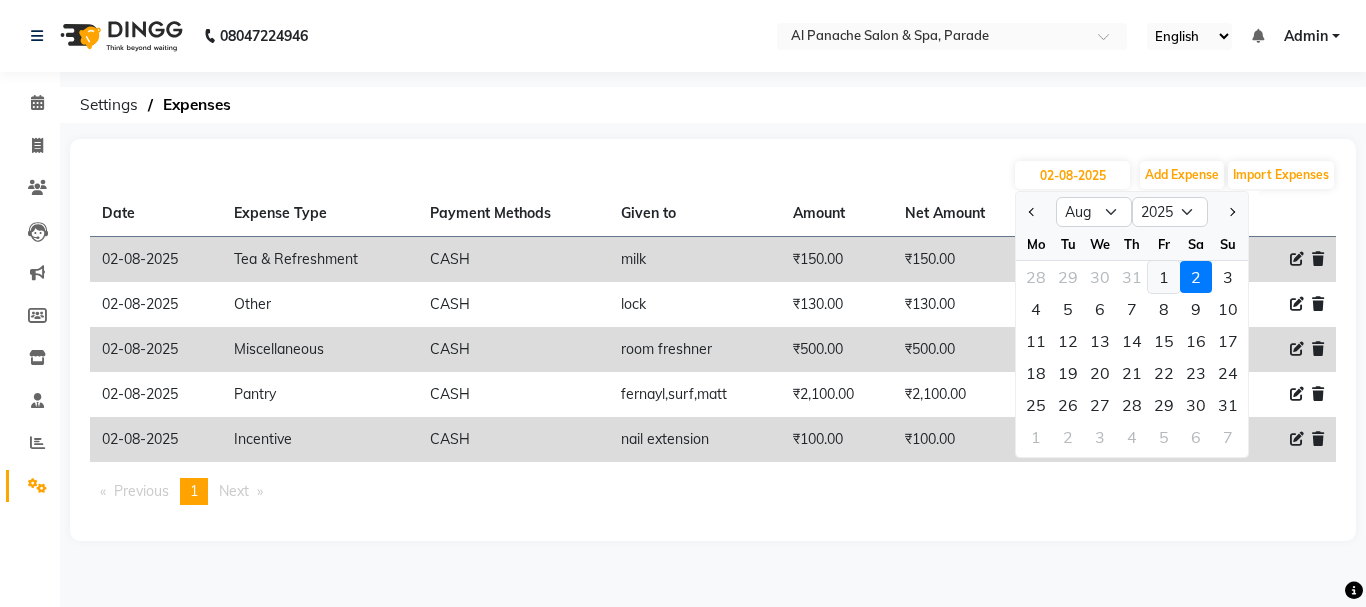 click on "1" 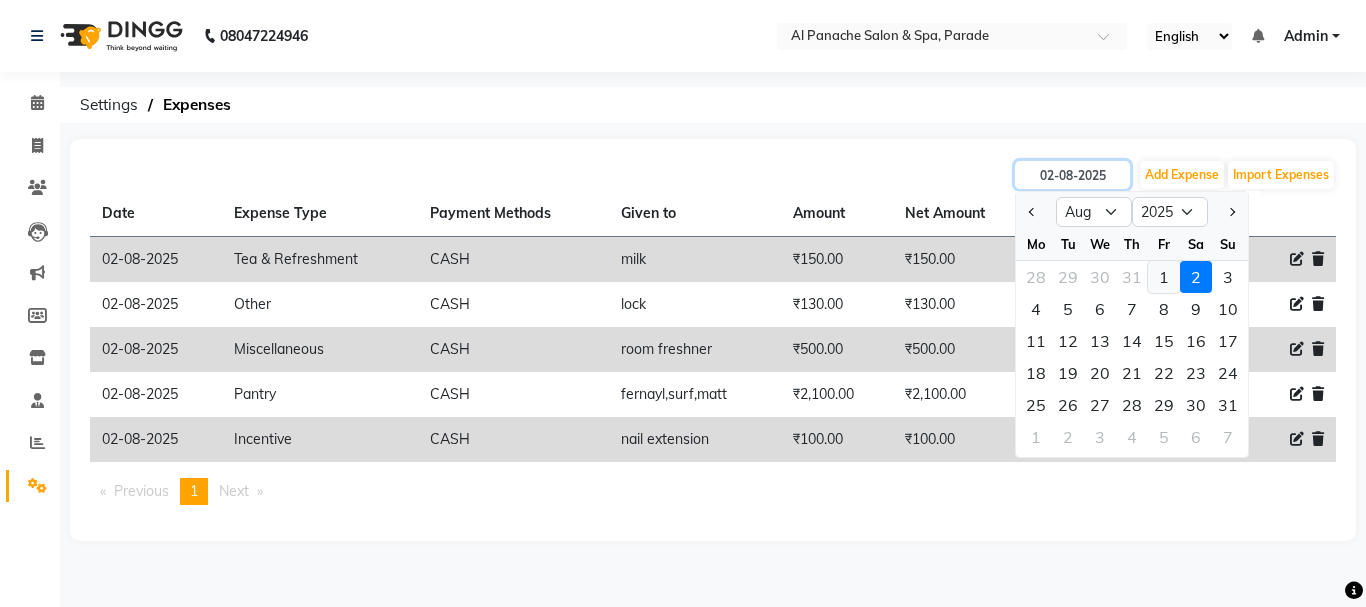 type on "01-08-2025" 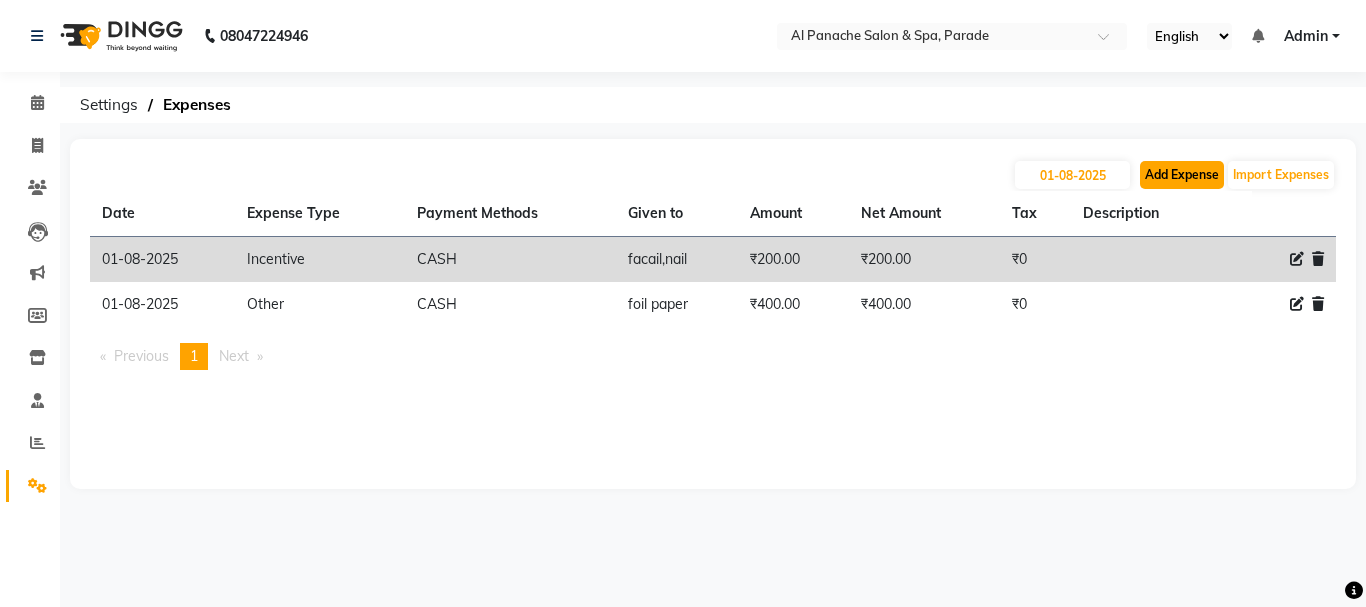 click on "Add Expense" 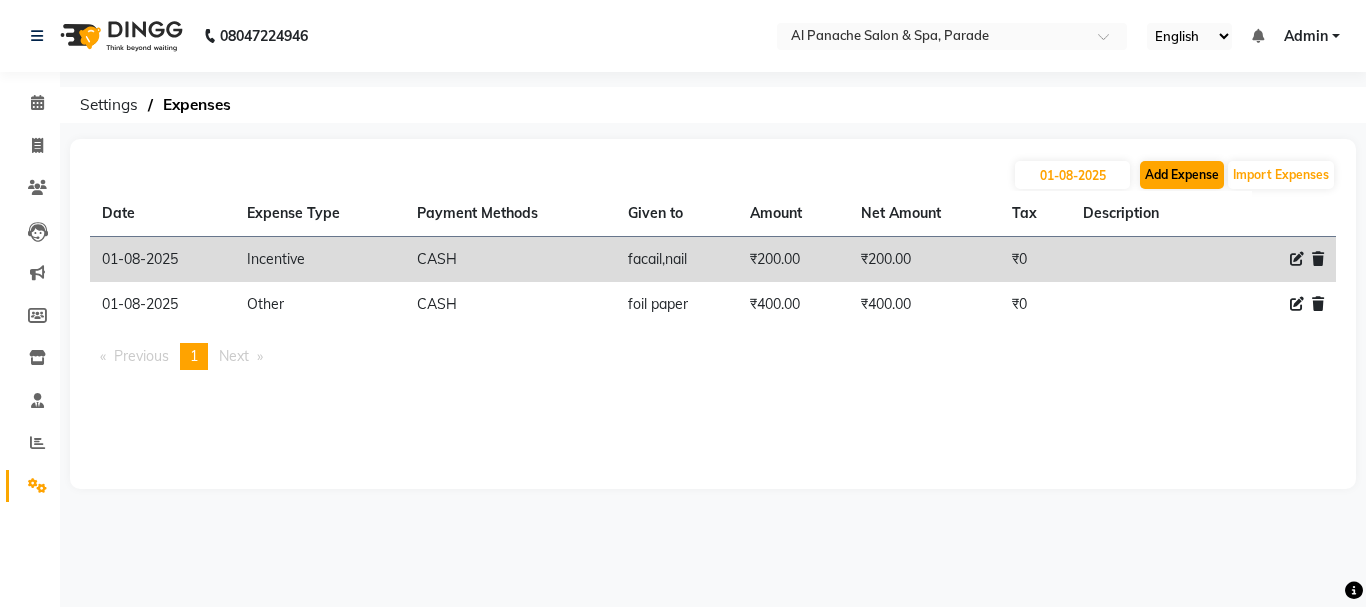 select on "1" 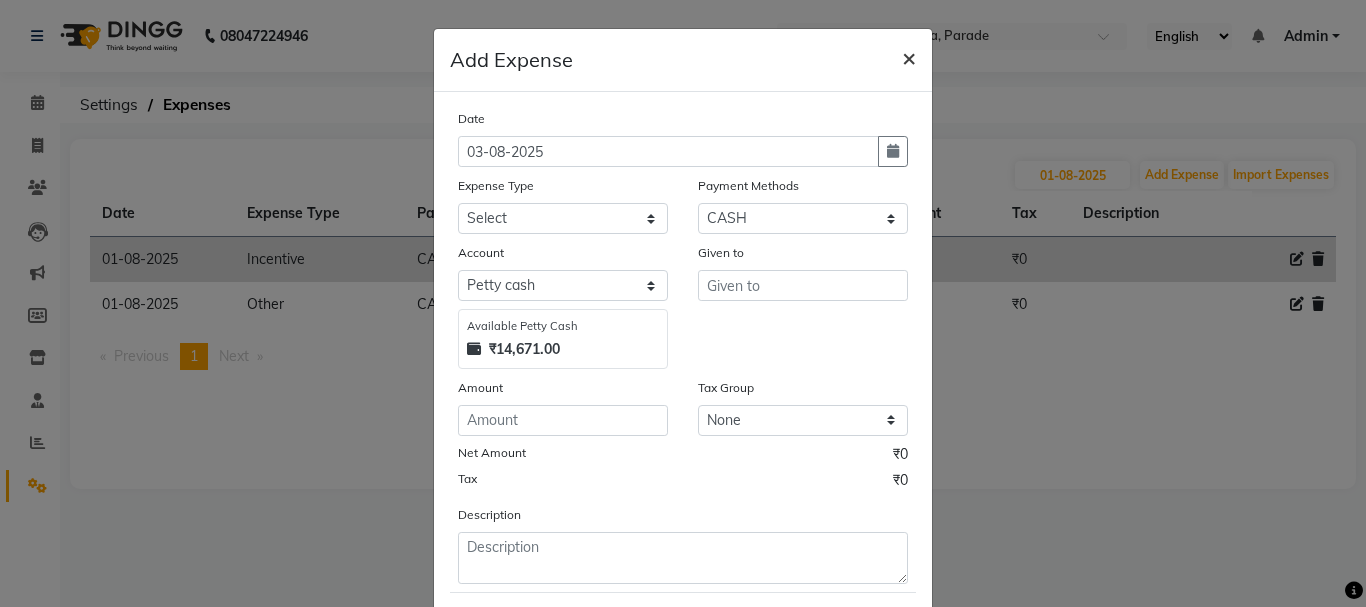 click on "×" 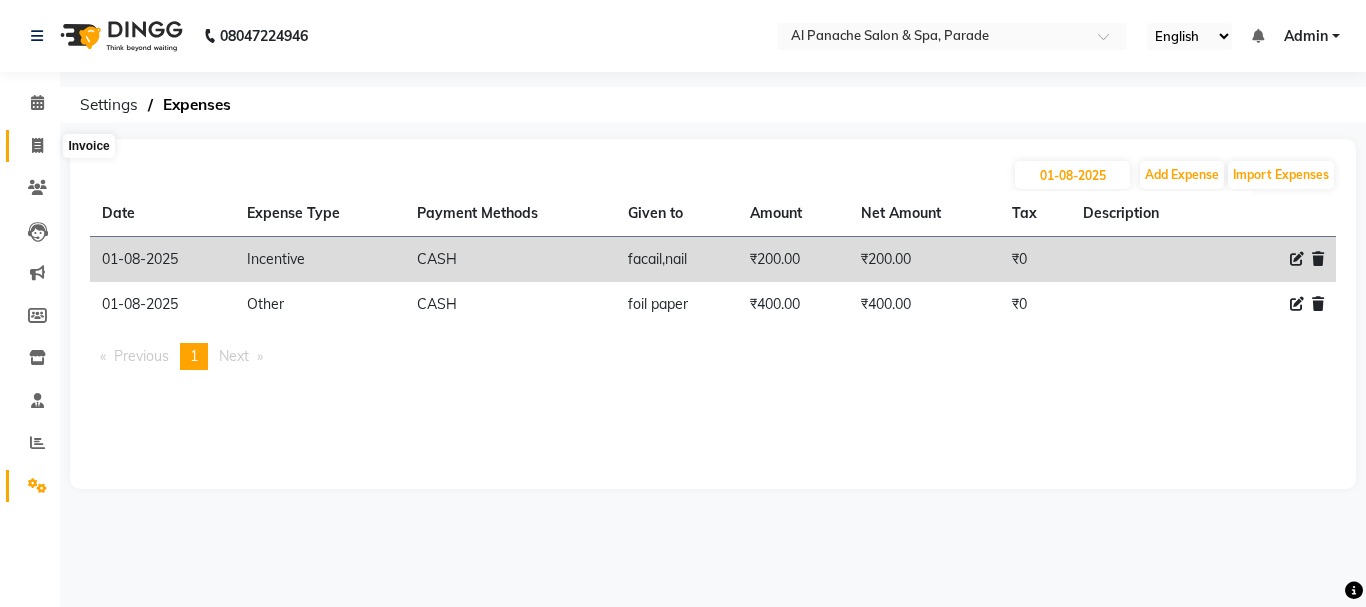 click 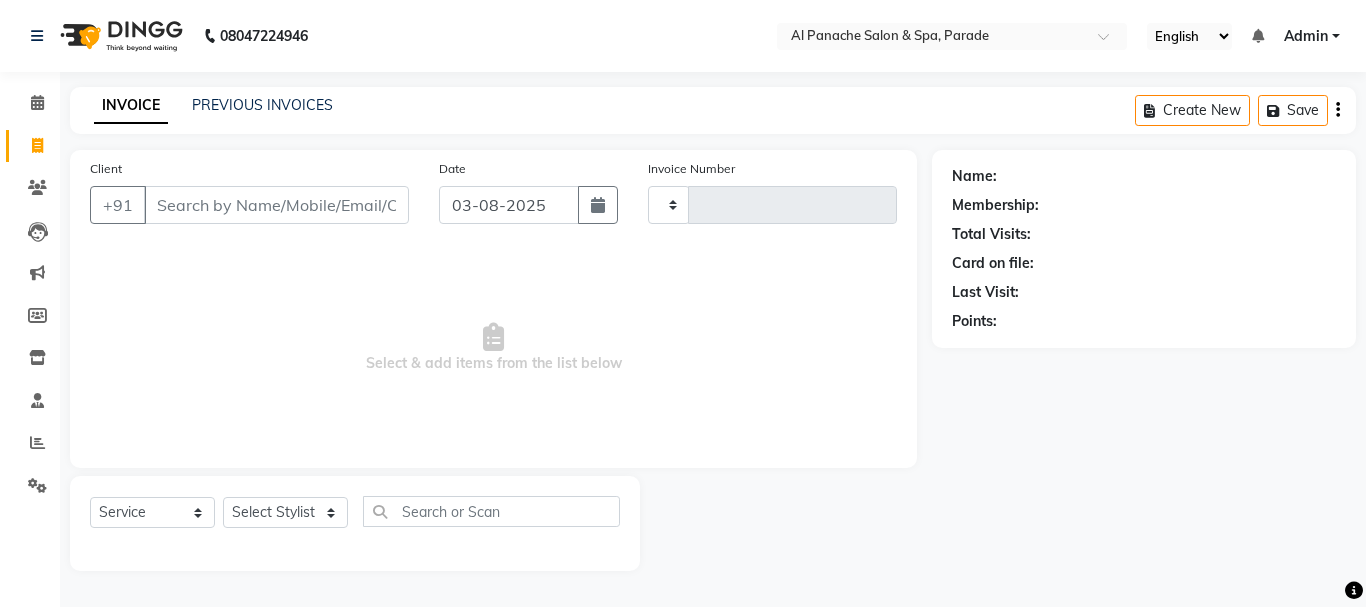 type on "1026" 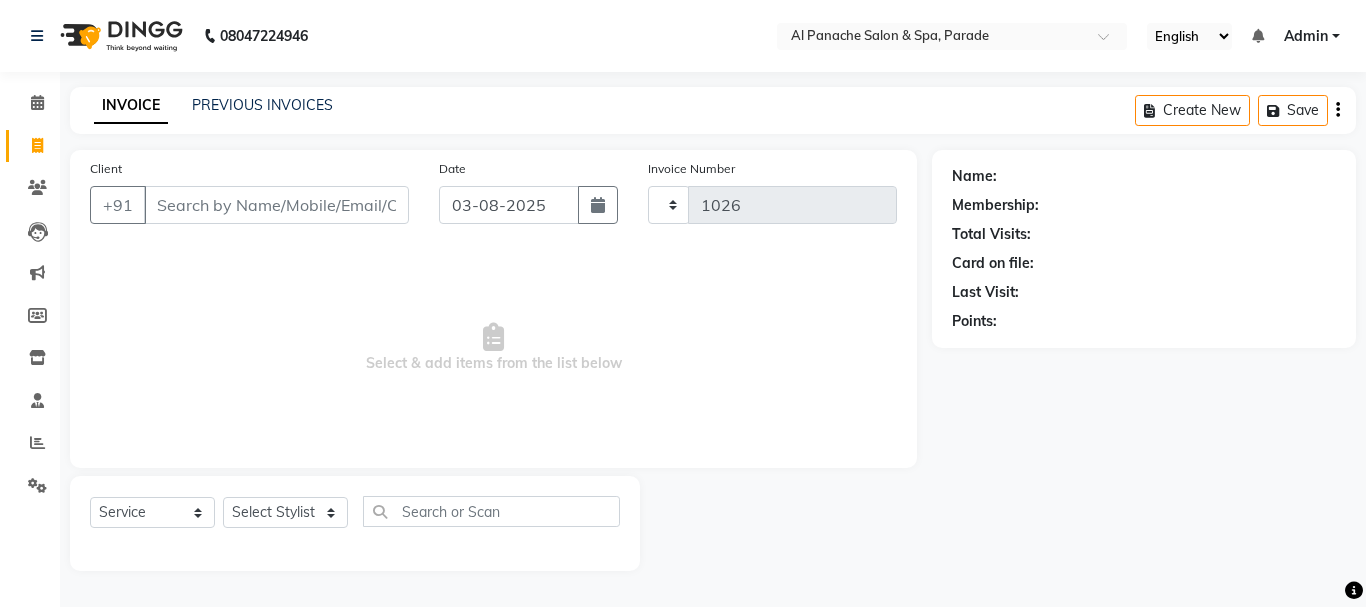 select on "463" 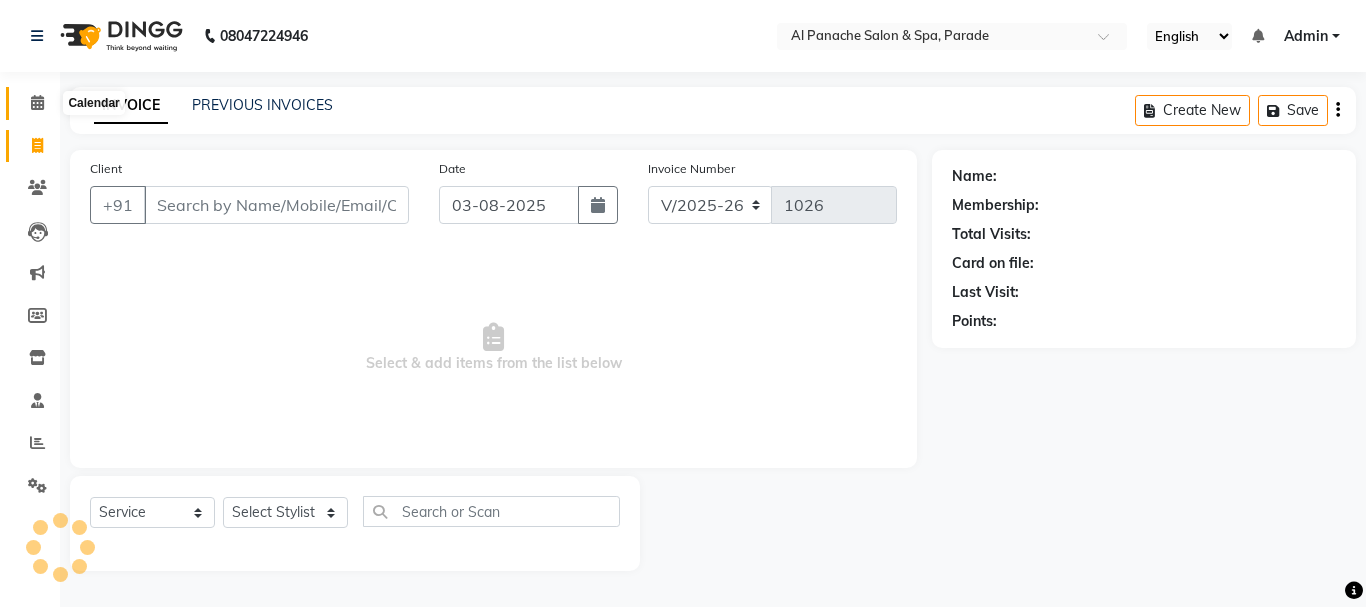 click 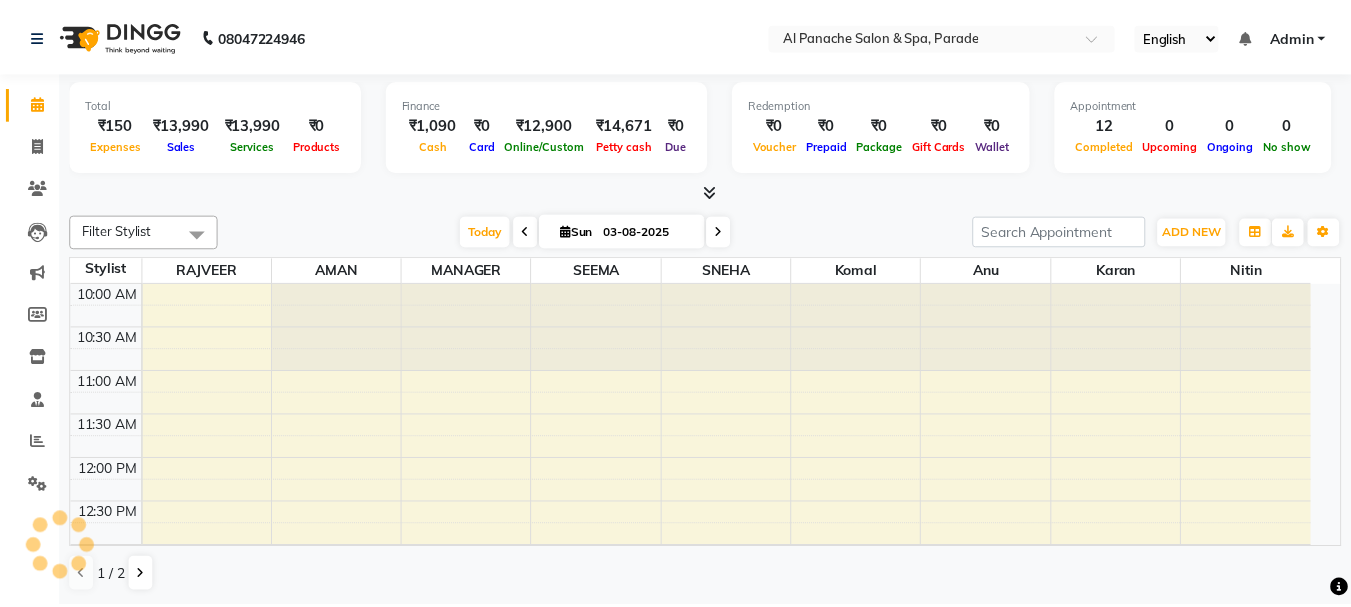 scroll, scrollTop: 0, scrollLeft: 0, axis: both 